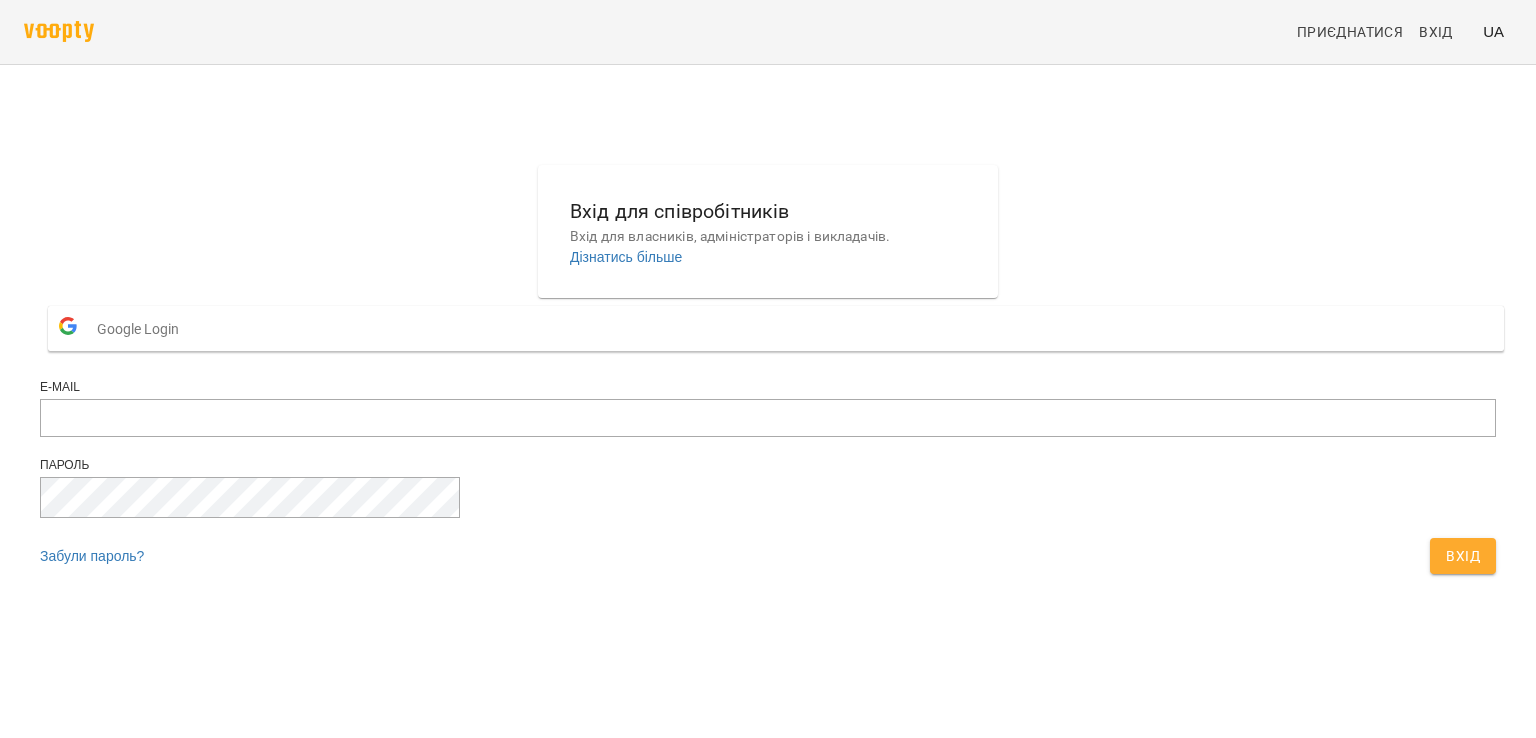scroll, scrollTop: 0, scrollLeft: 0, axis: both 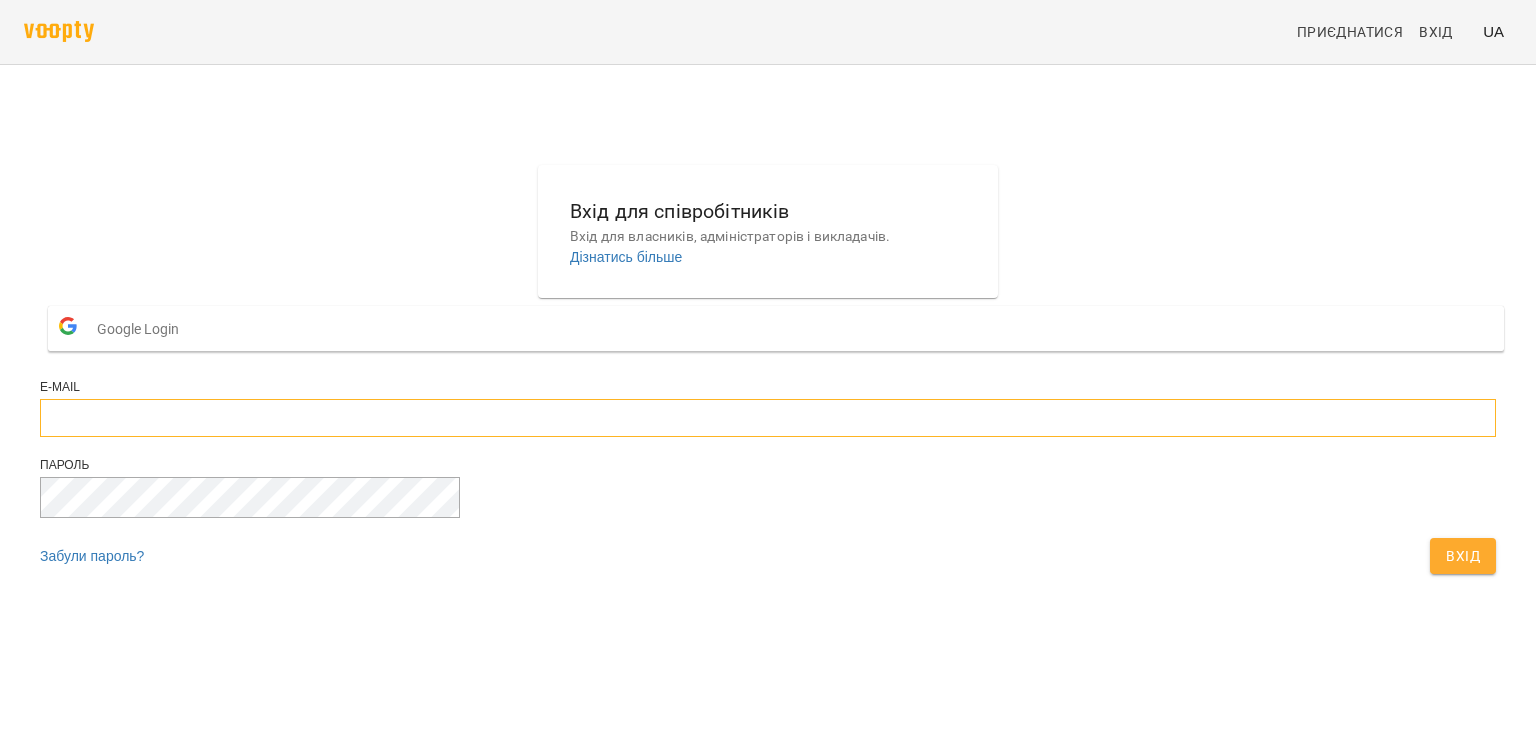 type on "**********" 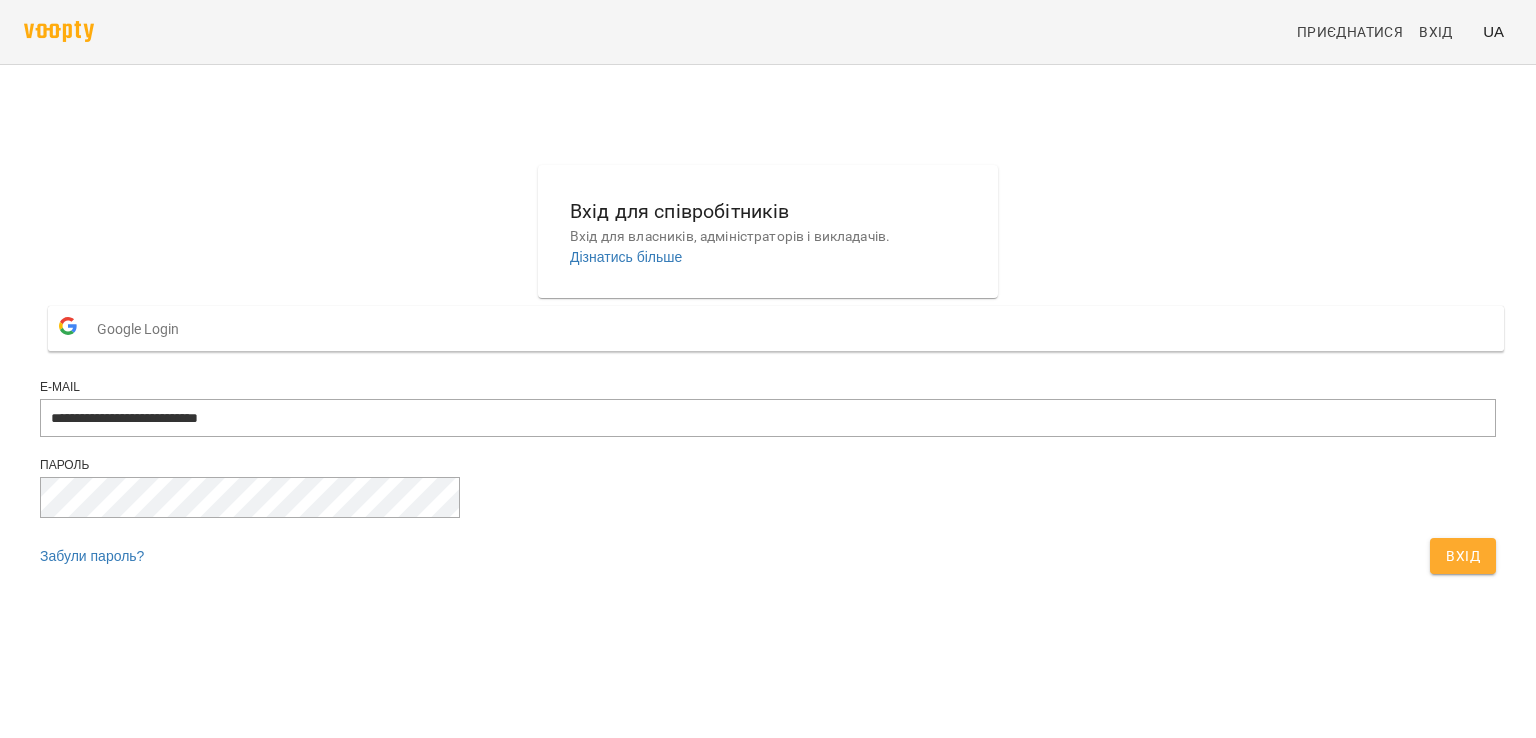 click on "Вхід" at bounding box center [1463, 556] 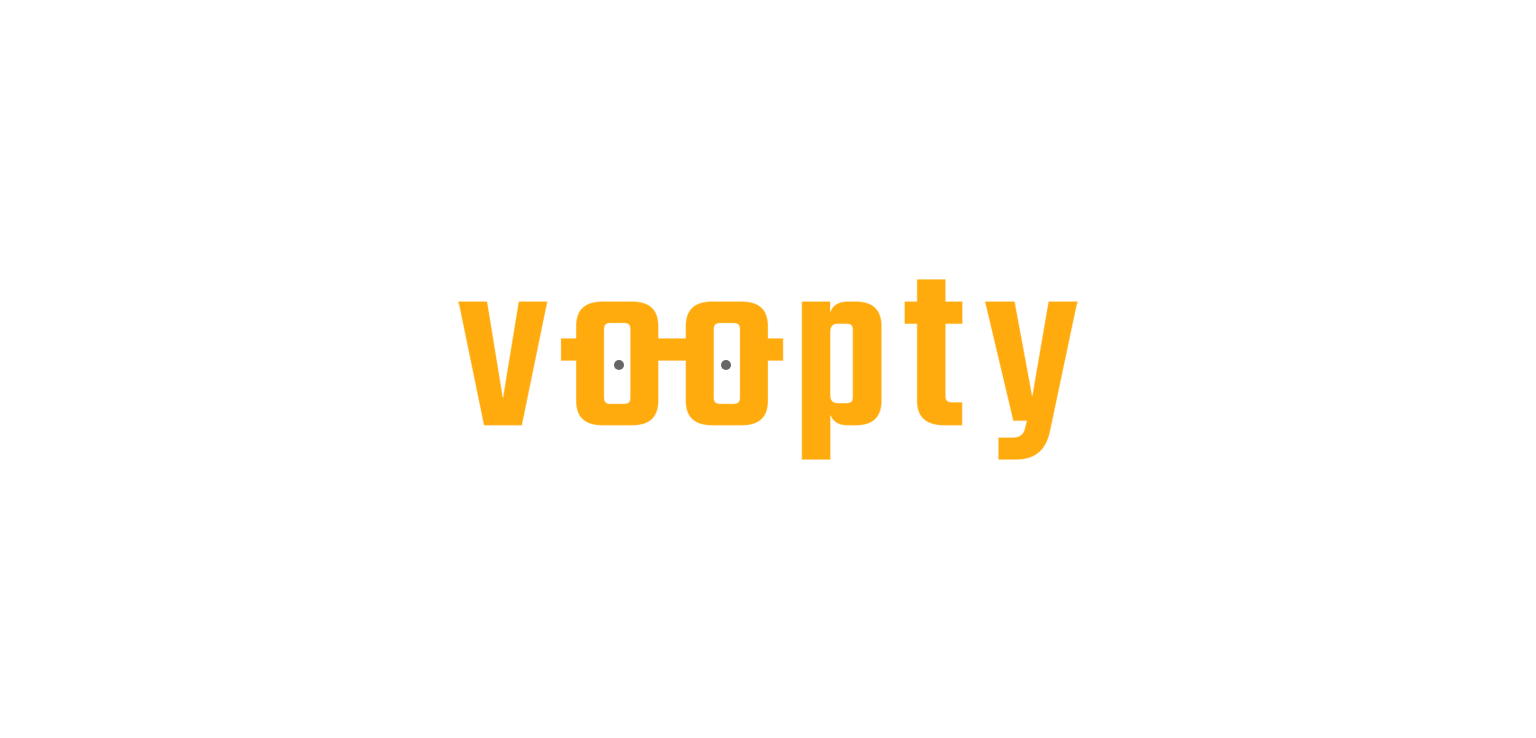 scroll, scrollTop: 0, scrollLeft: 0, axis: both 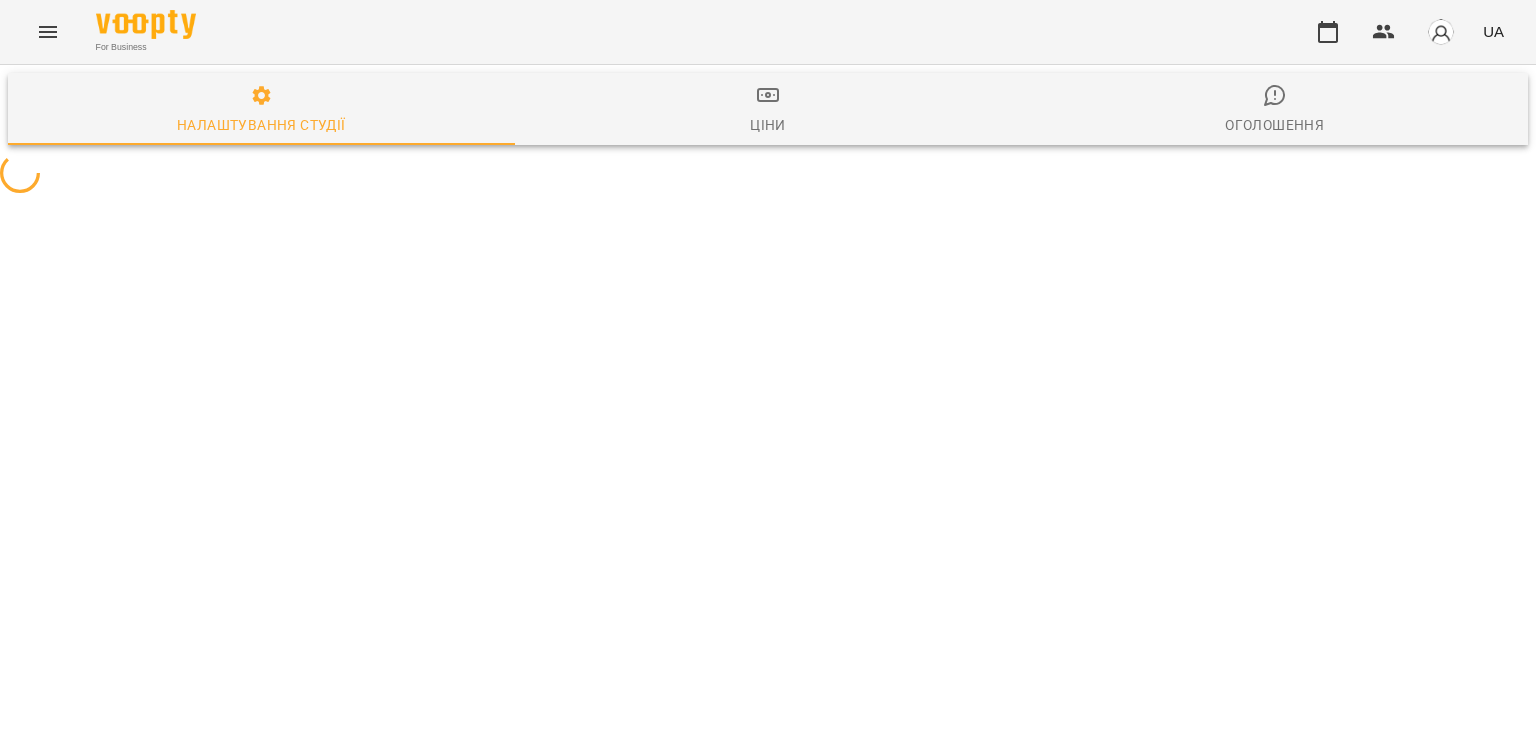 select on "**" 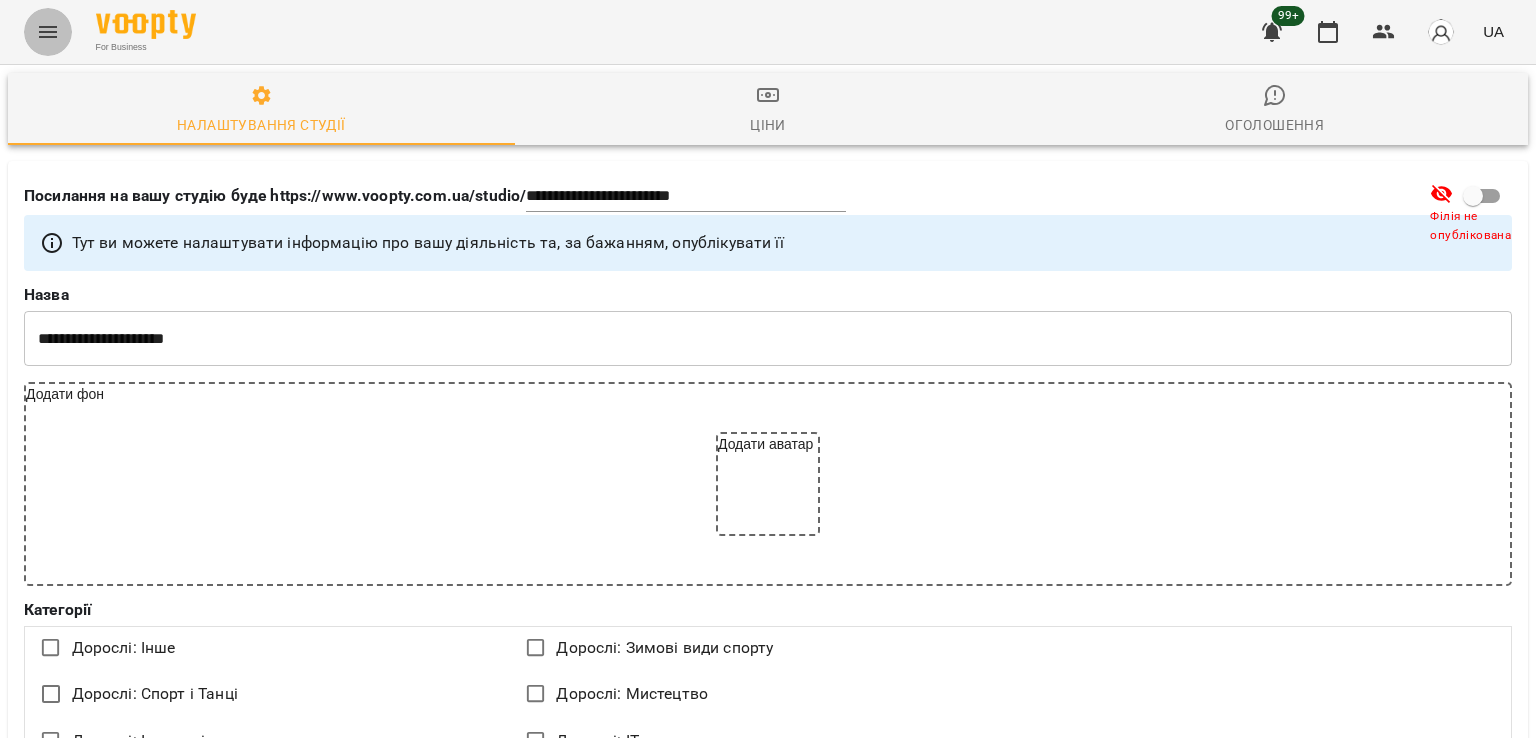click 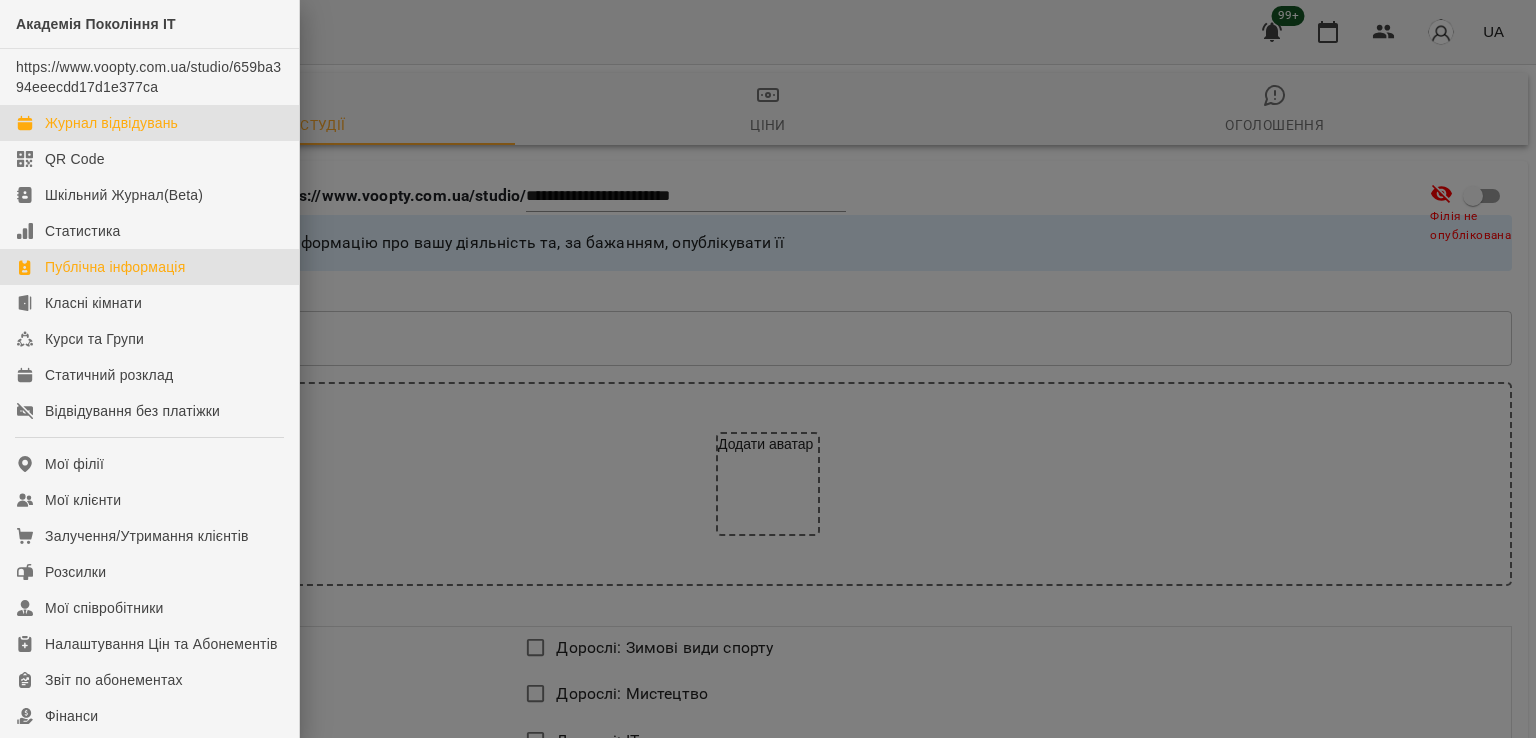 click on "Журнал відвідувань" at bounding box center (111, 123) 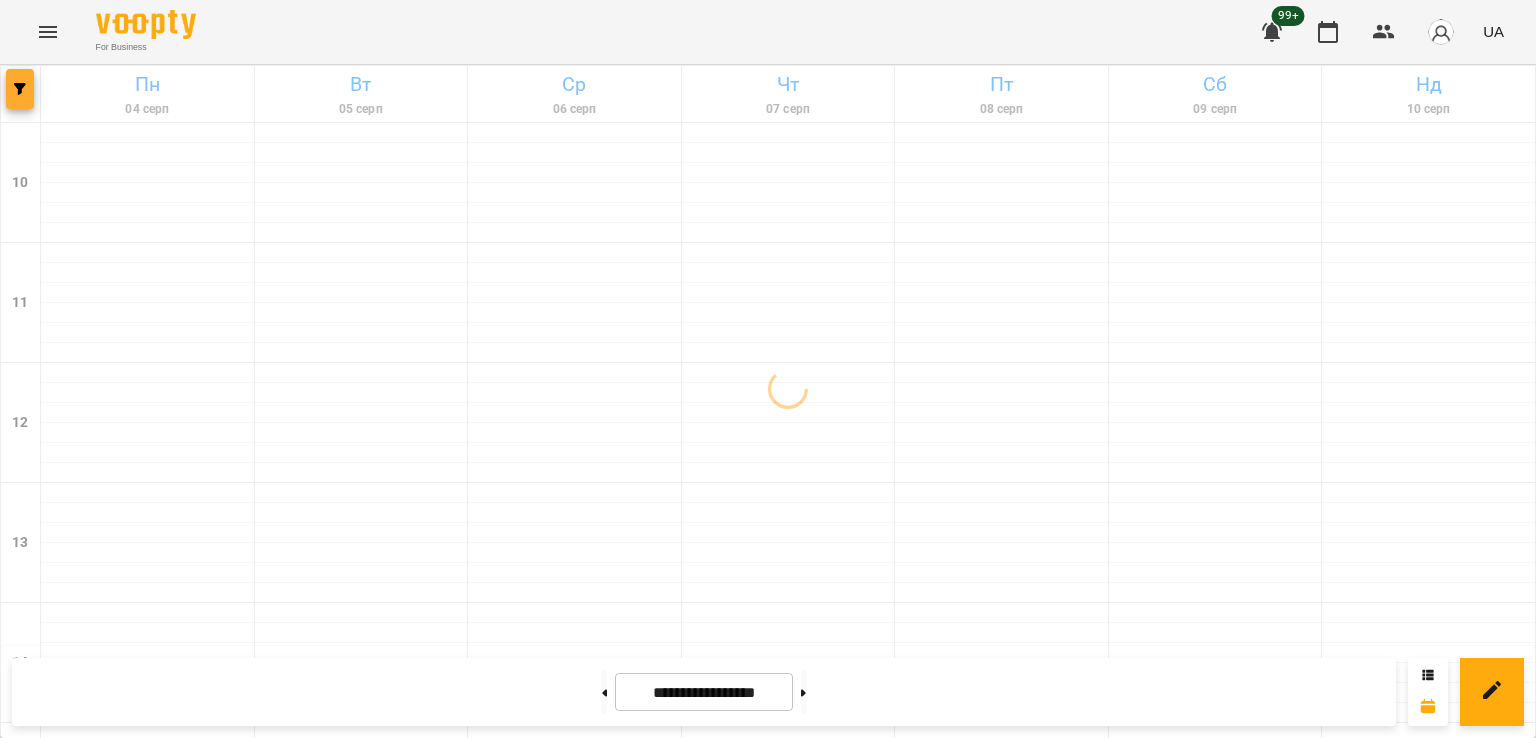click 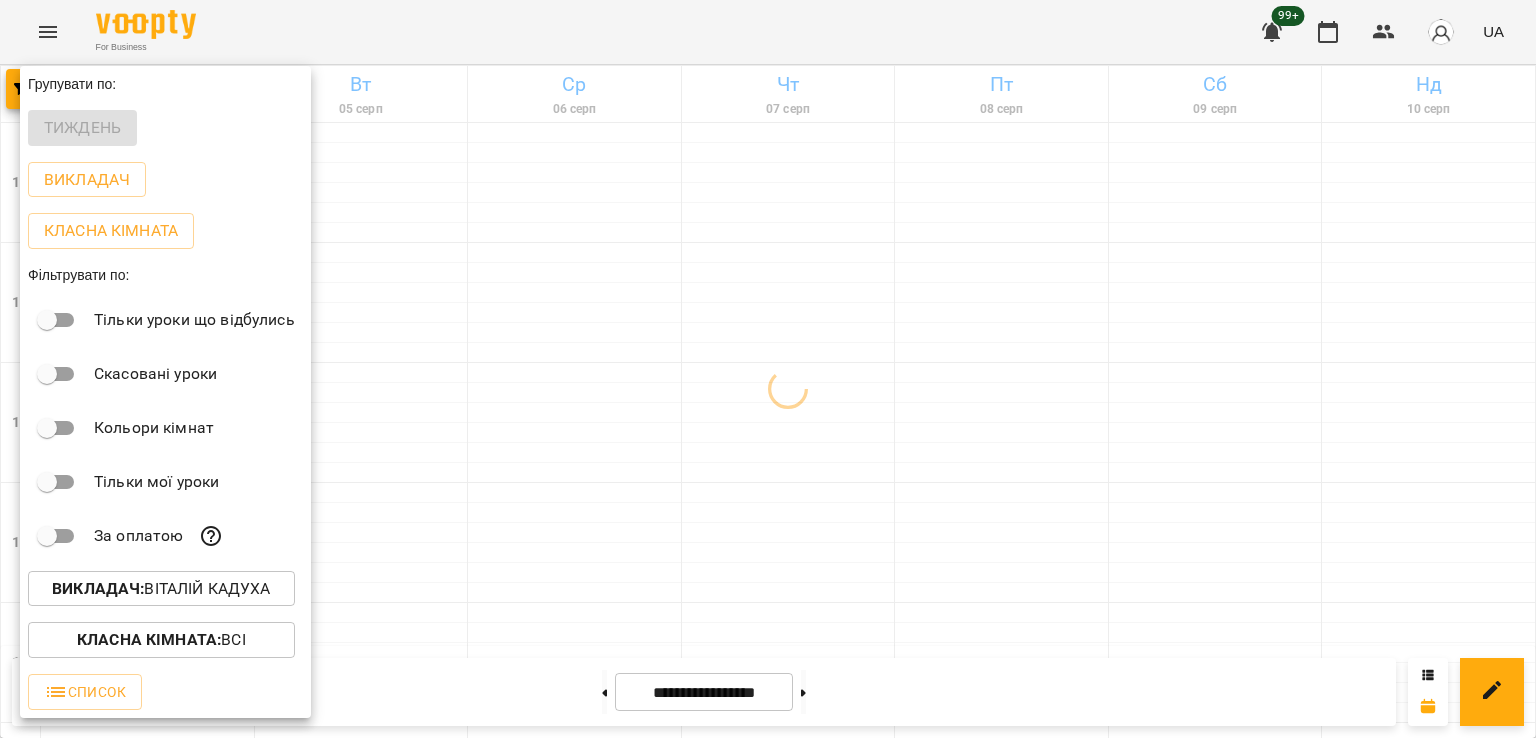 click on "Викладач :  [FIRST] [LAST]" at bounding box center (161, 589) 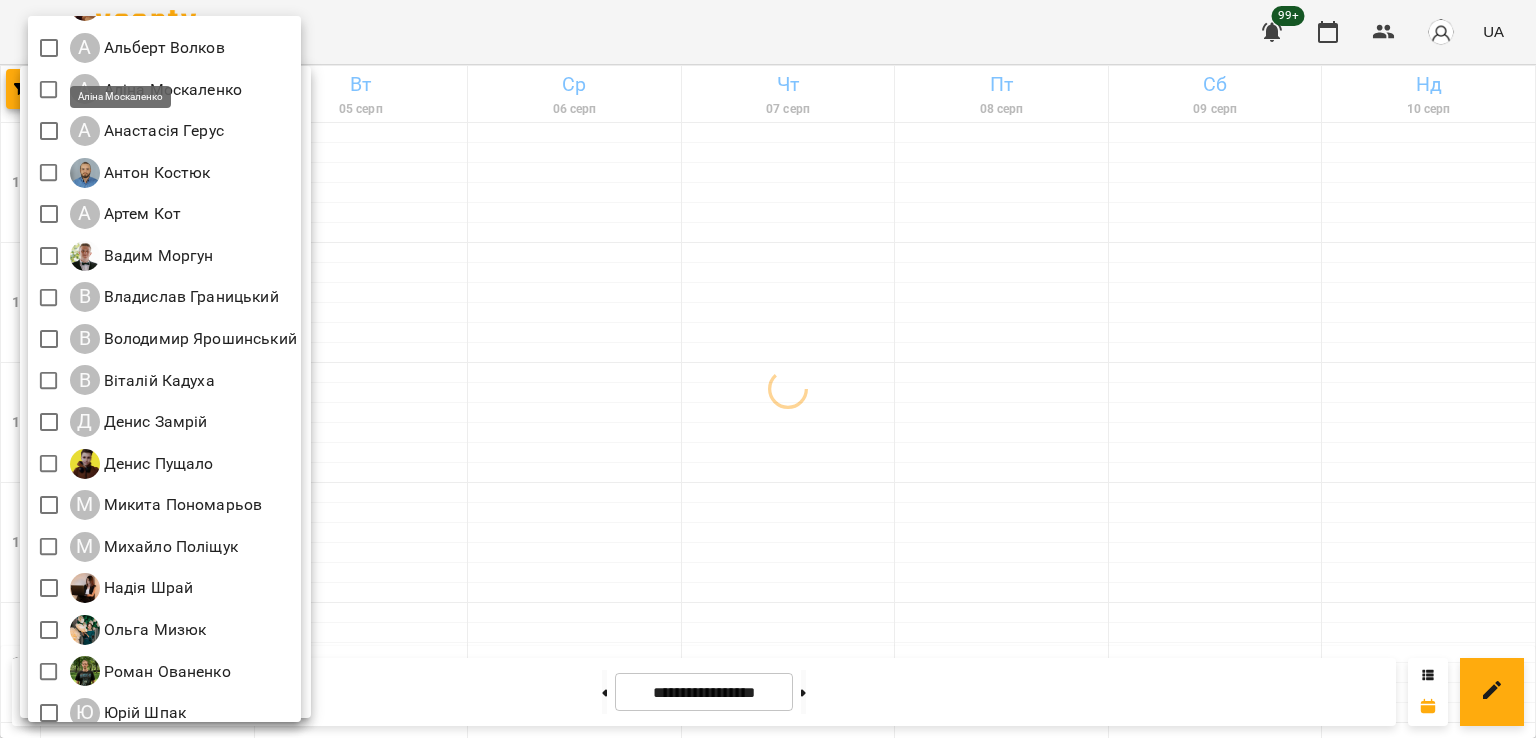 scroll, scrollTop: 129, scrollLeft: 0, axis: vertical 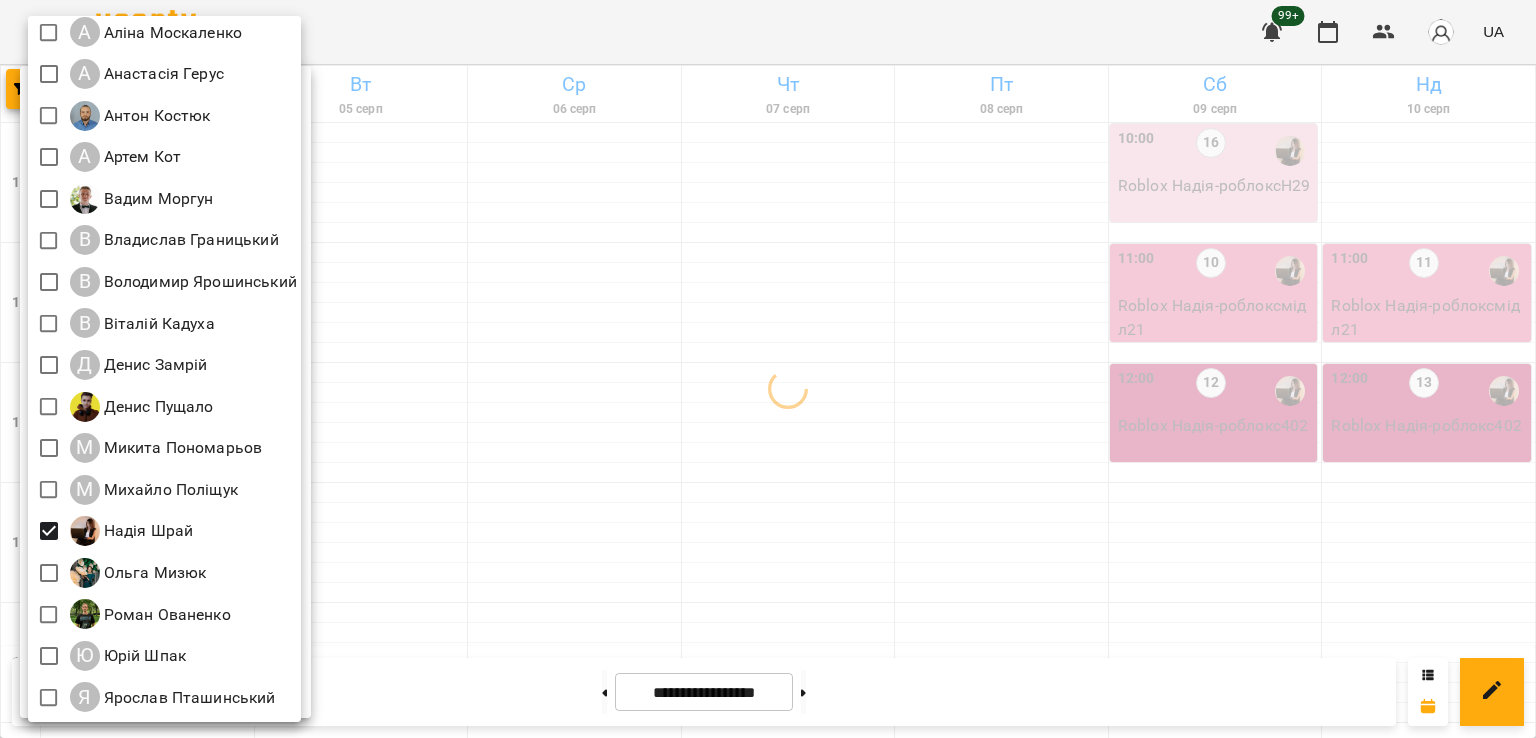 click at bounding box center (768, 369) 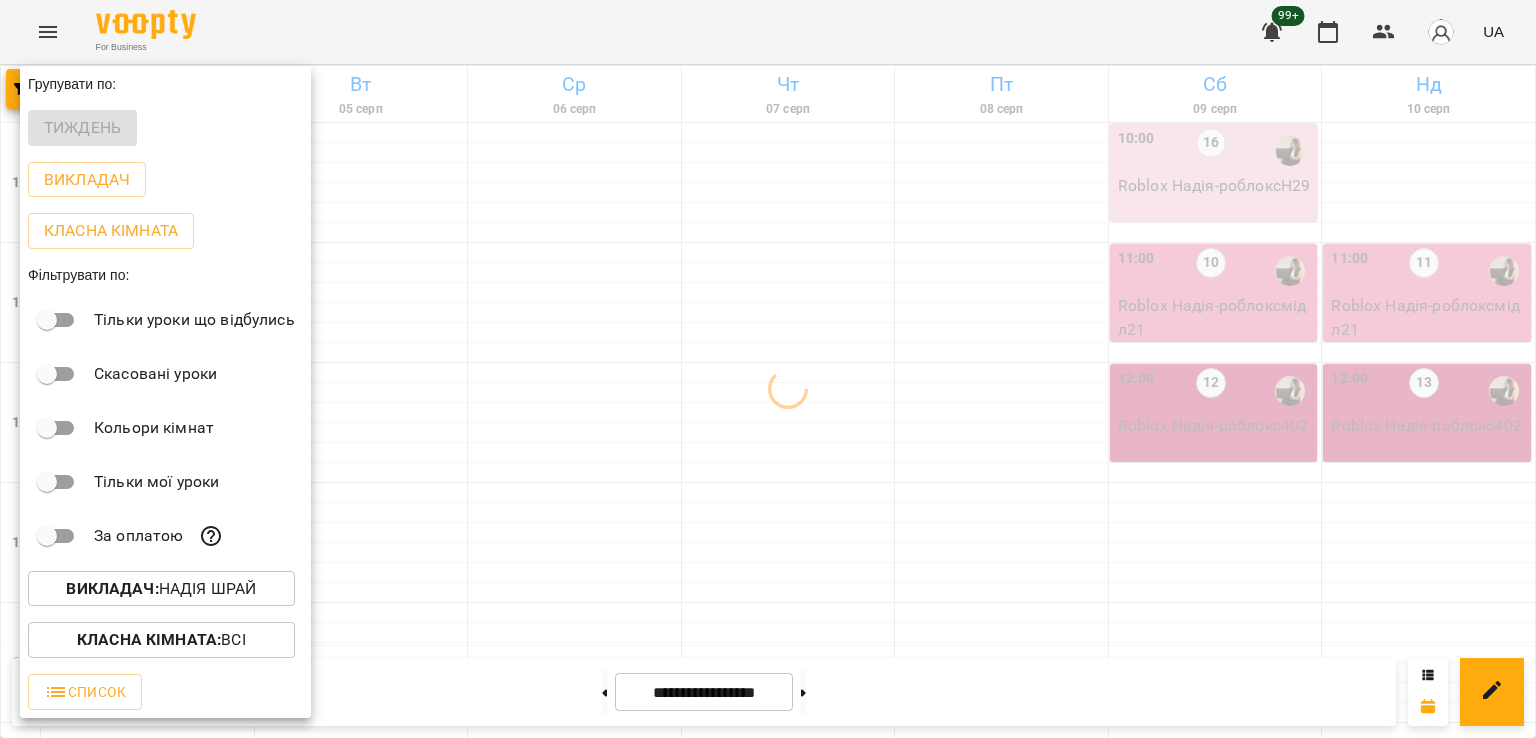 click at bounding box center (768, 369) 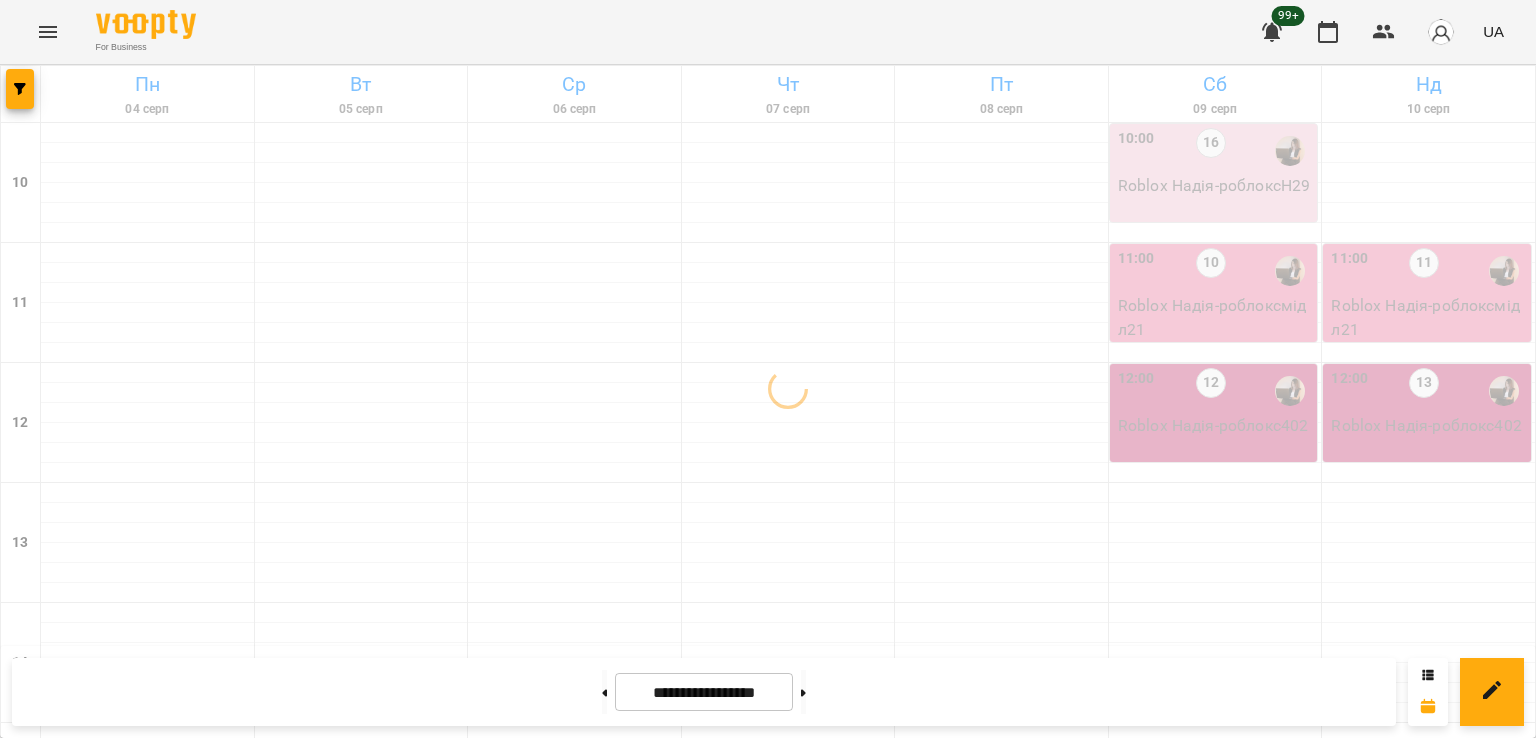 scroll, scrollTop: 800, scrollLeft: 0, axis: vertical 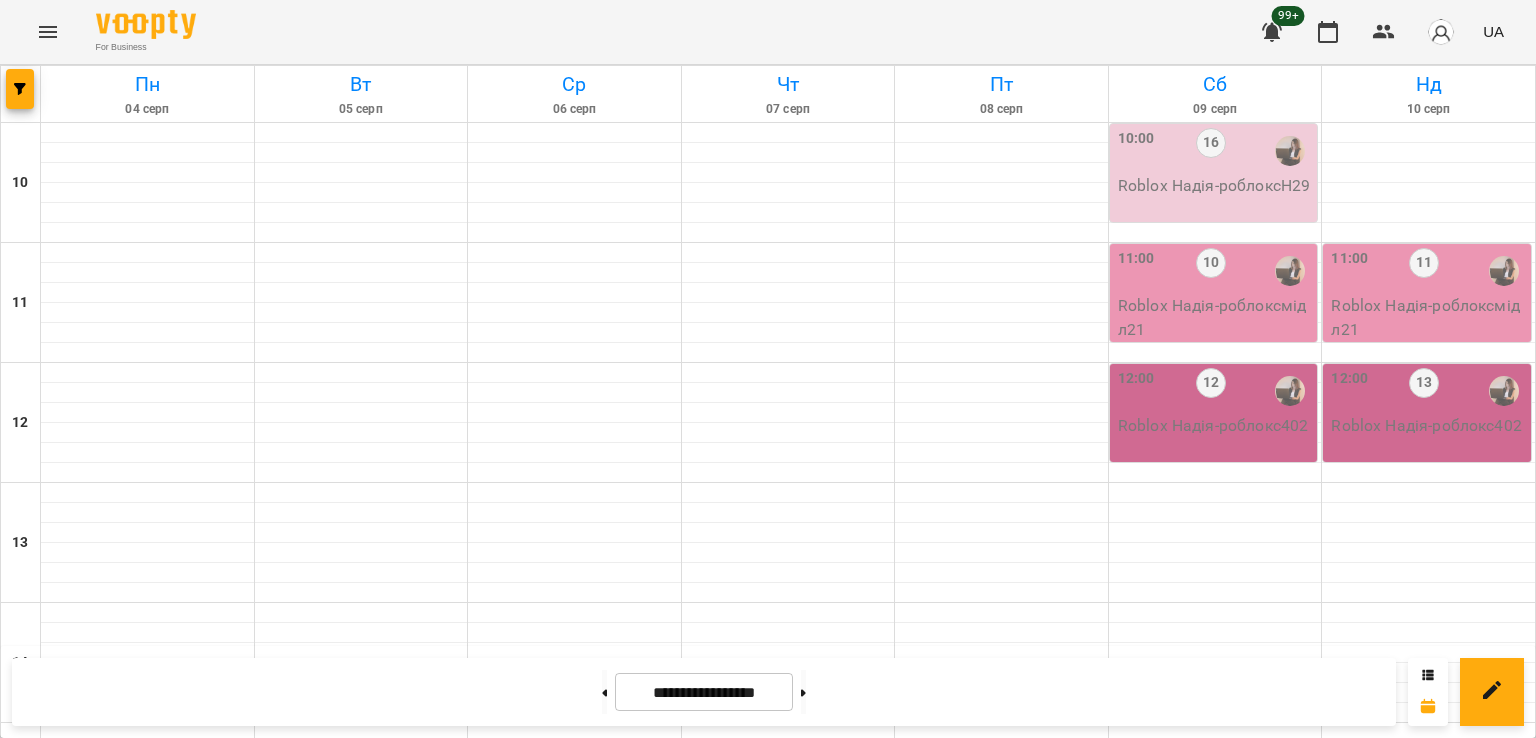click on "17:00 13" at bounding box center (789, 991) 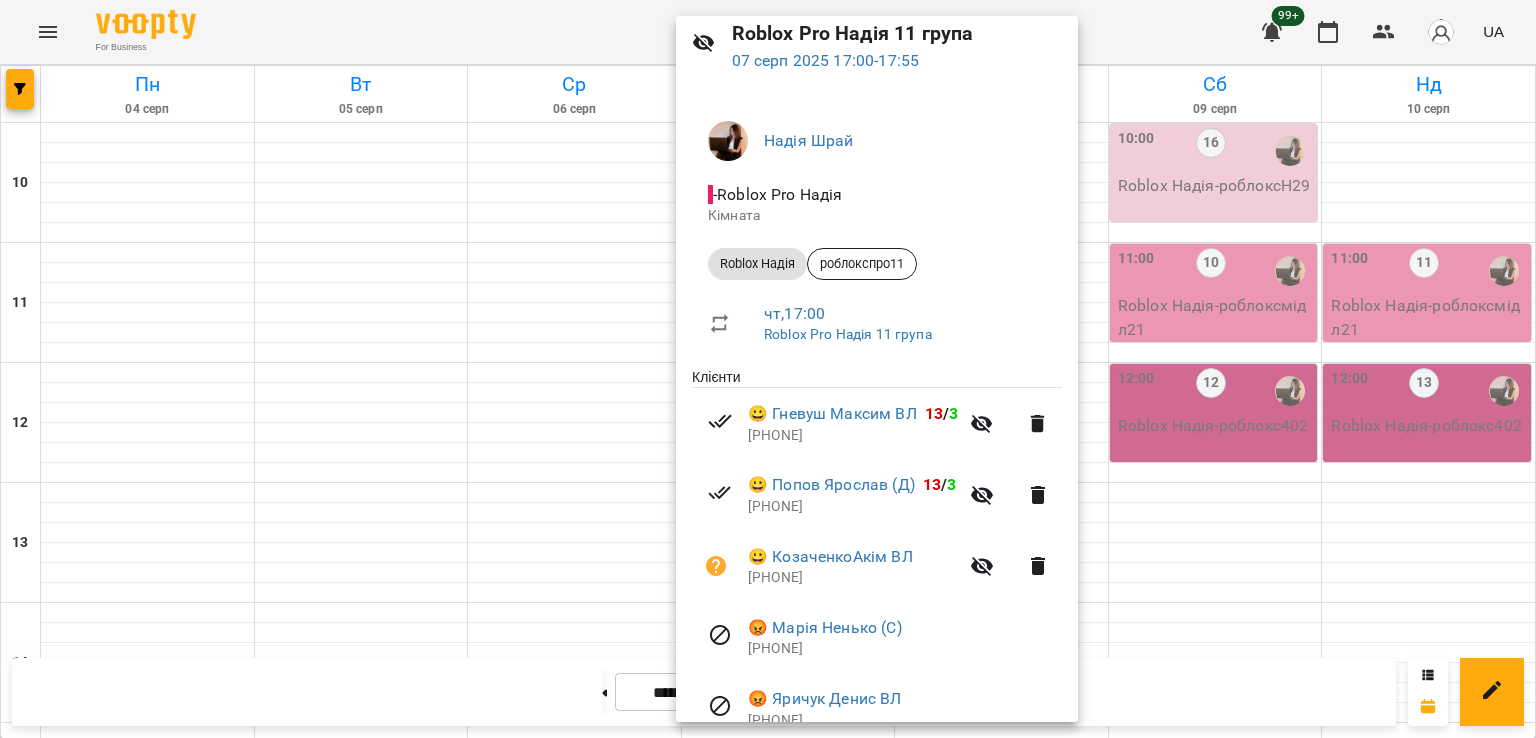 scroll, scrollTop: 171, scrollLeft: 0, axis: vertical 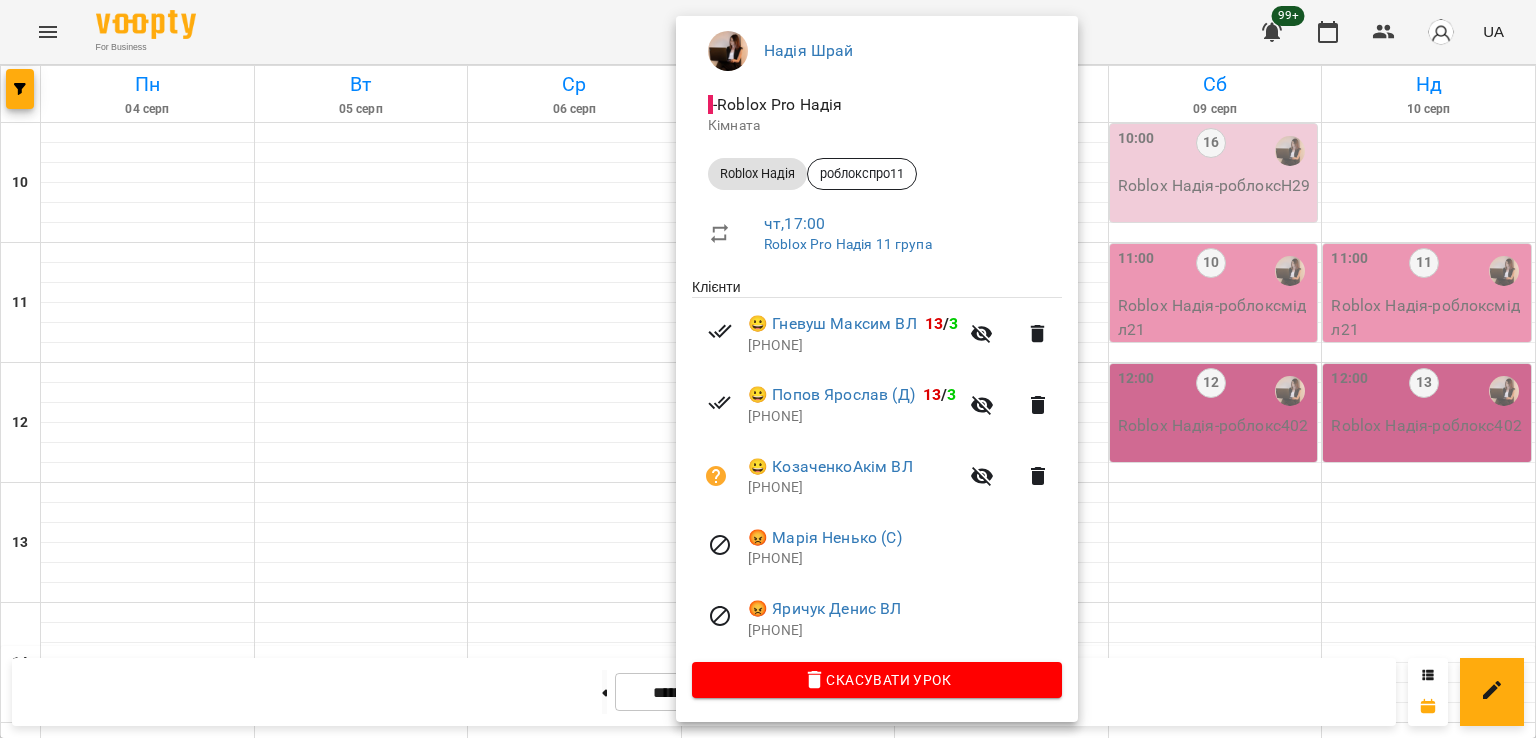 click at bounding box center [768, 369] 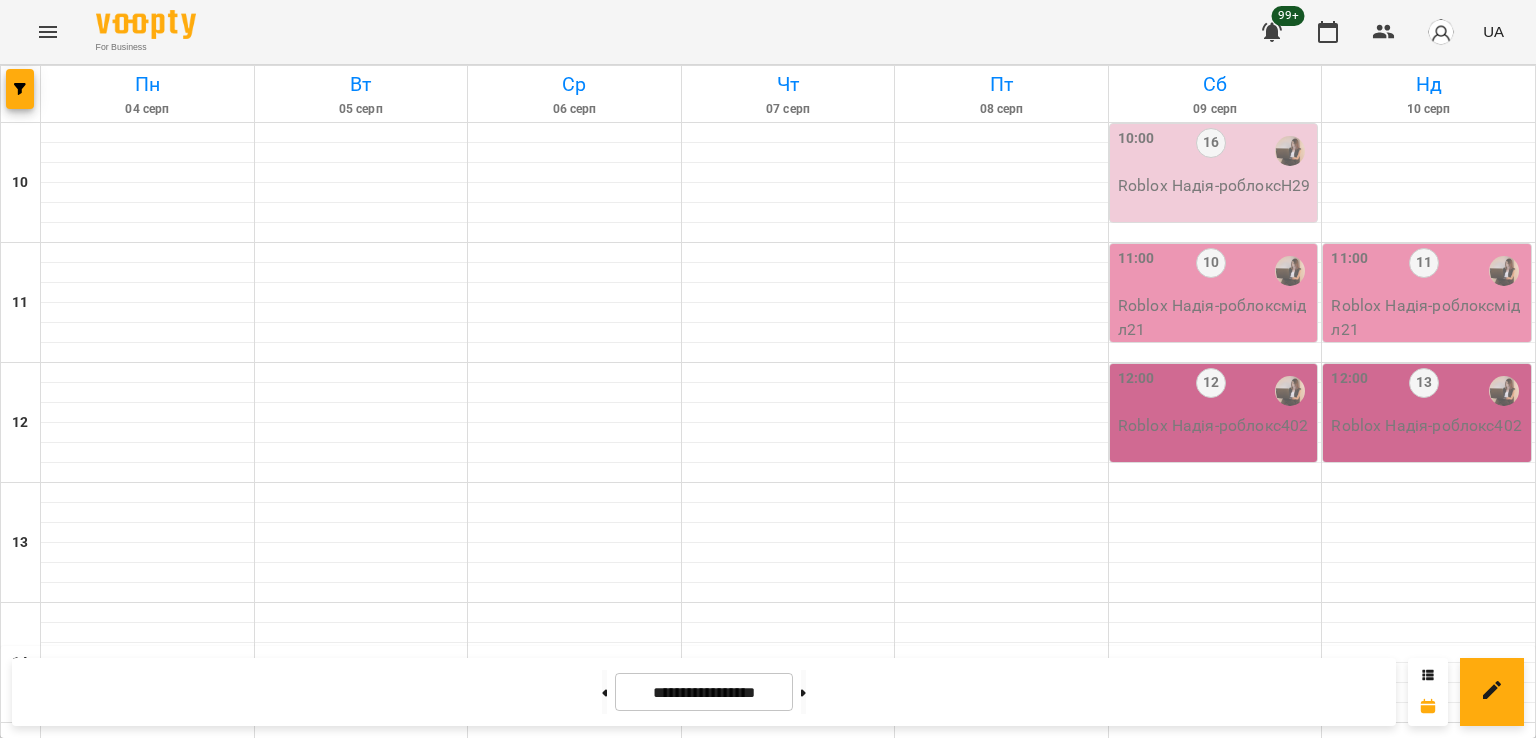 click on "[TIME] [NUMBER] [FIRST] [LAST] (роблоксН30)" at bounding box center [146, 1026] 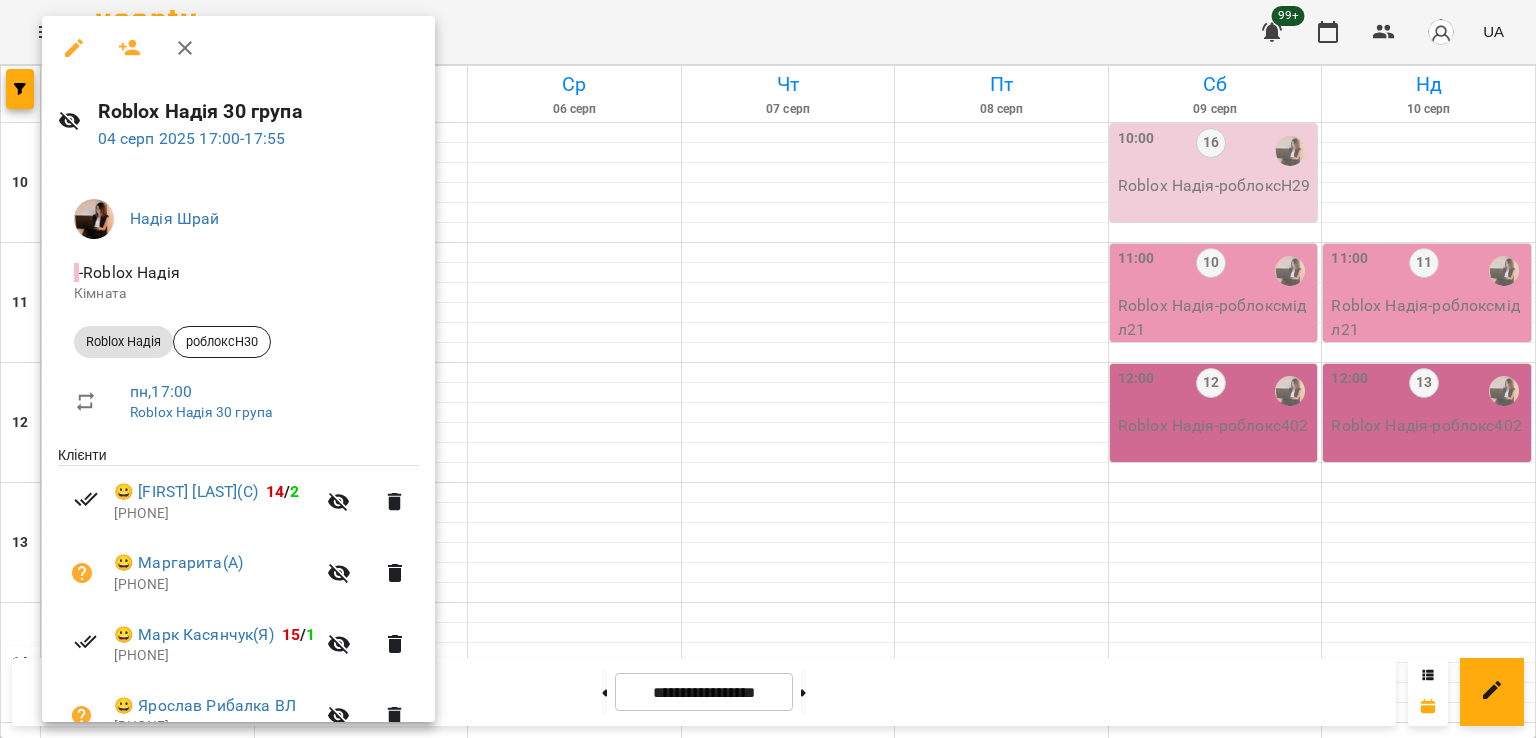 click on "Надія Шрай" at bounding box center [266, 219] 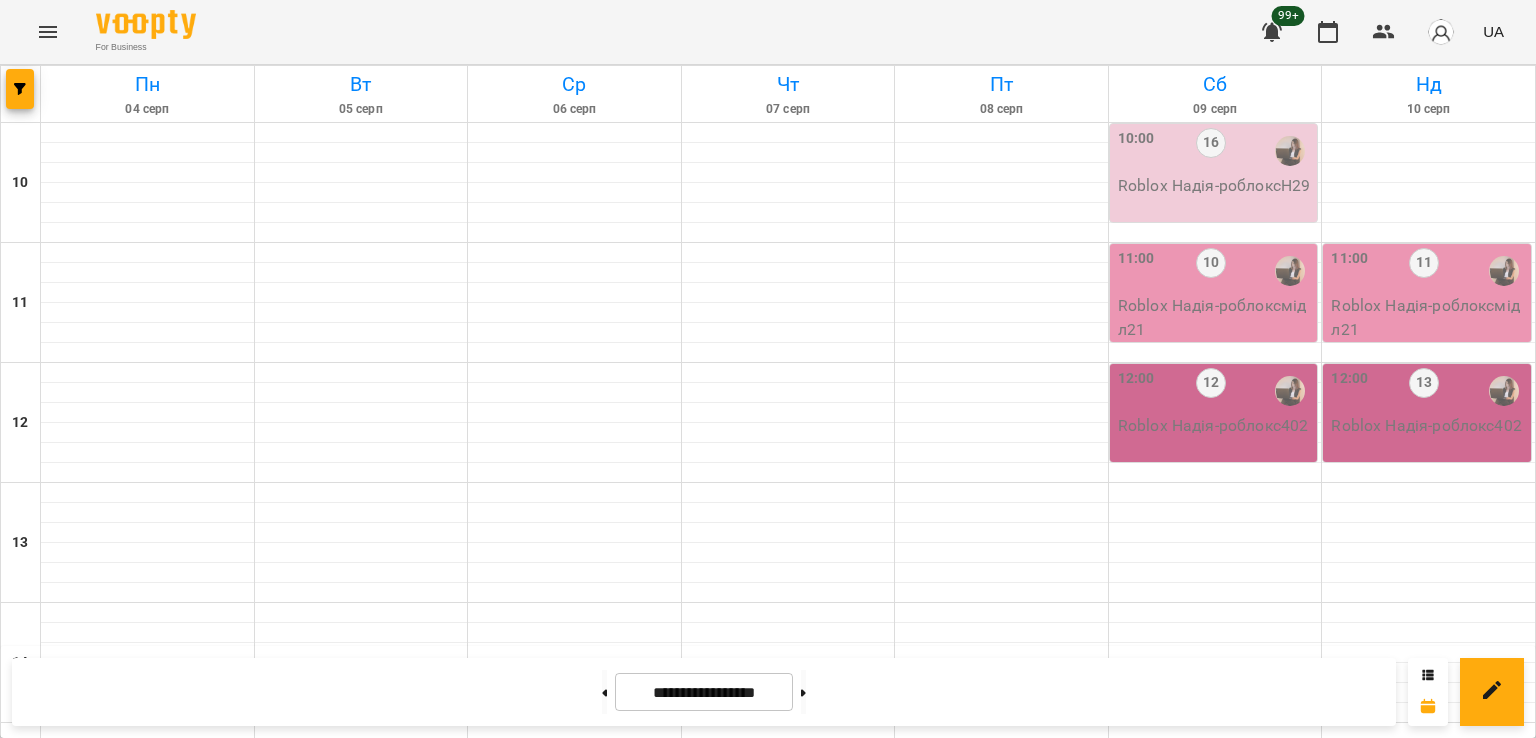 click on "17:00 [NUMBER]" at bounding box center (362, 991) 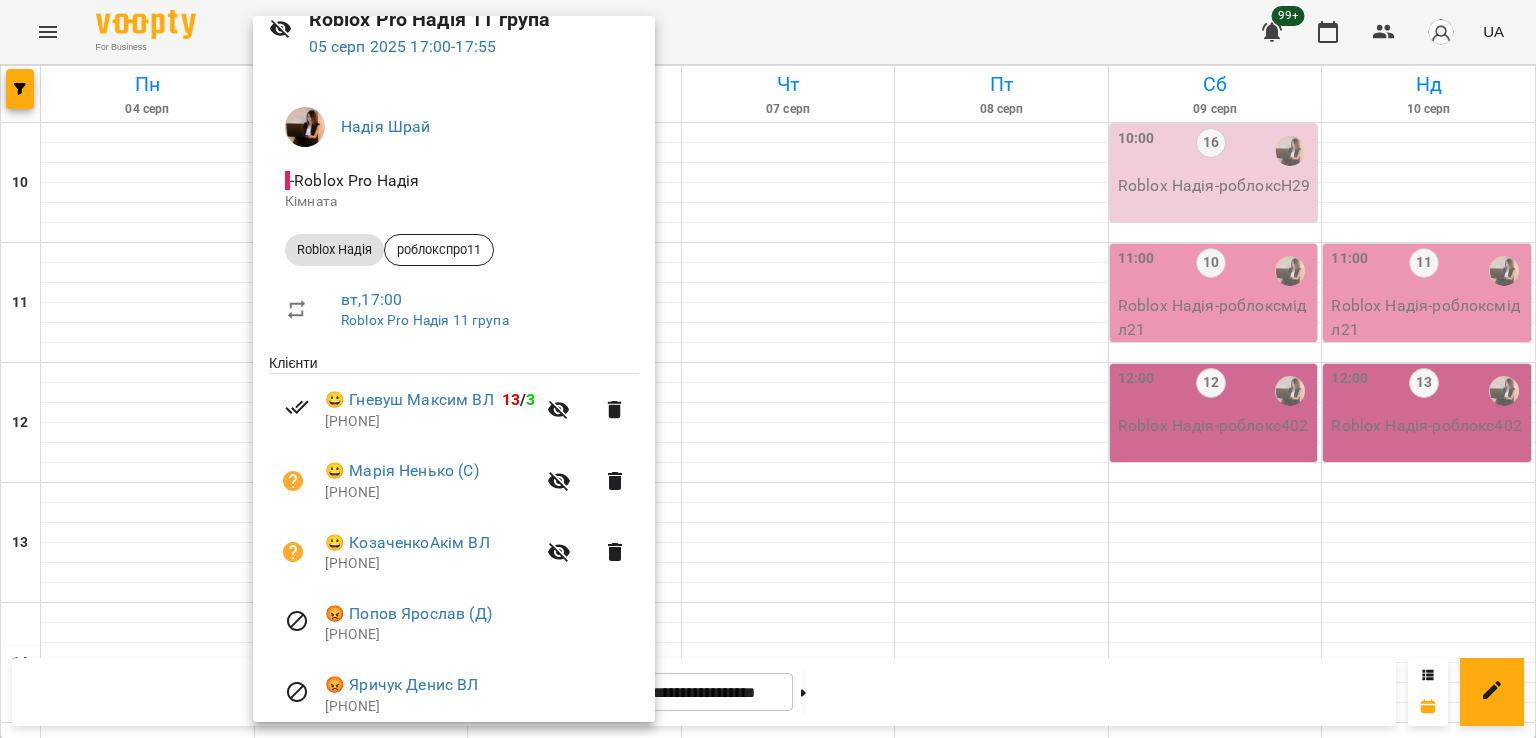 scroll, scrollTop: 171, scrollLeft: 0, axis: vertical 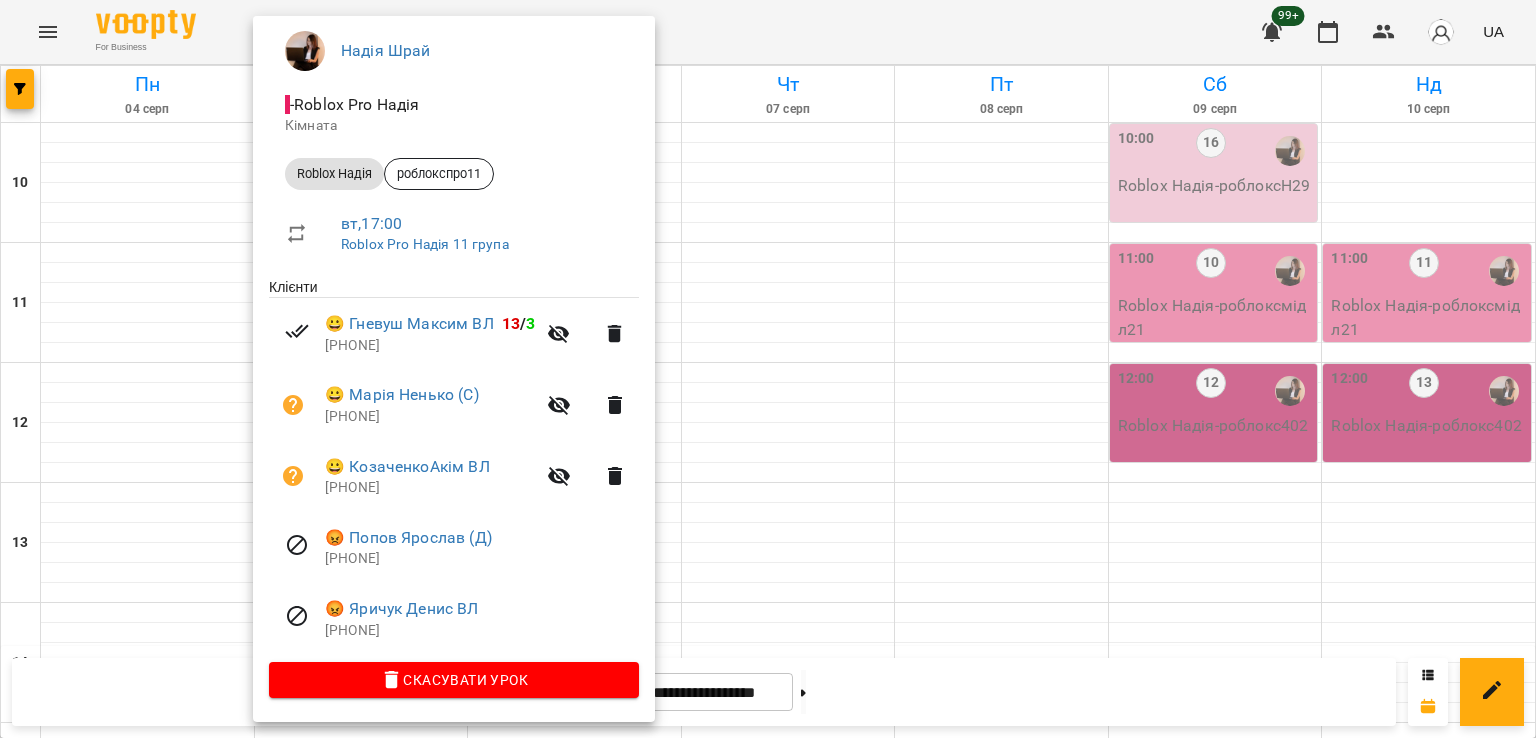 click at bounding box center [768, 369] 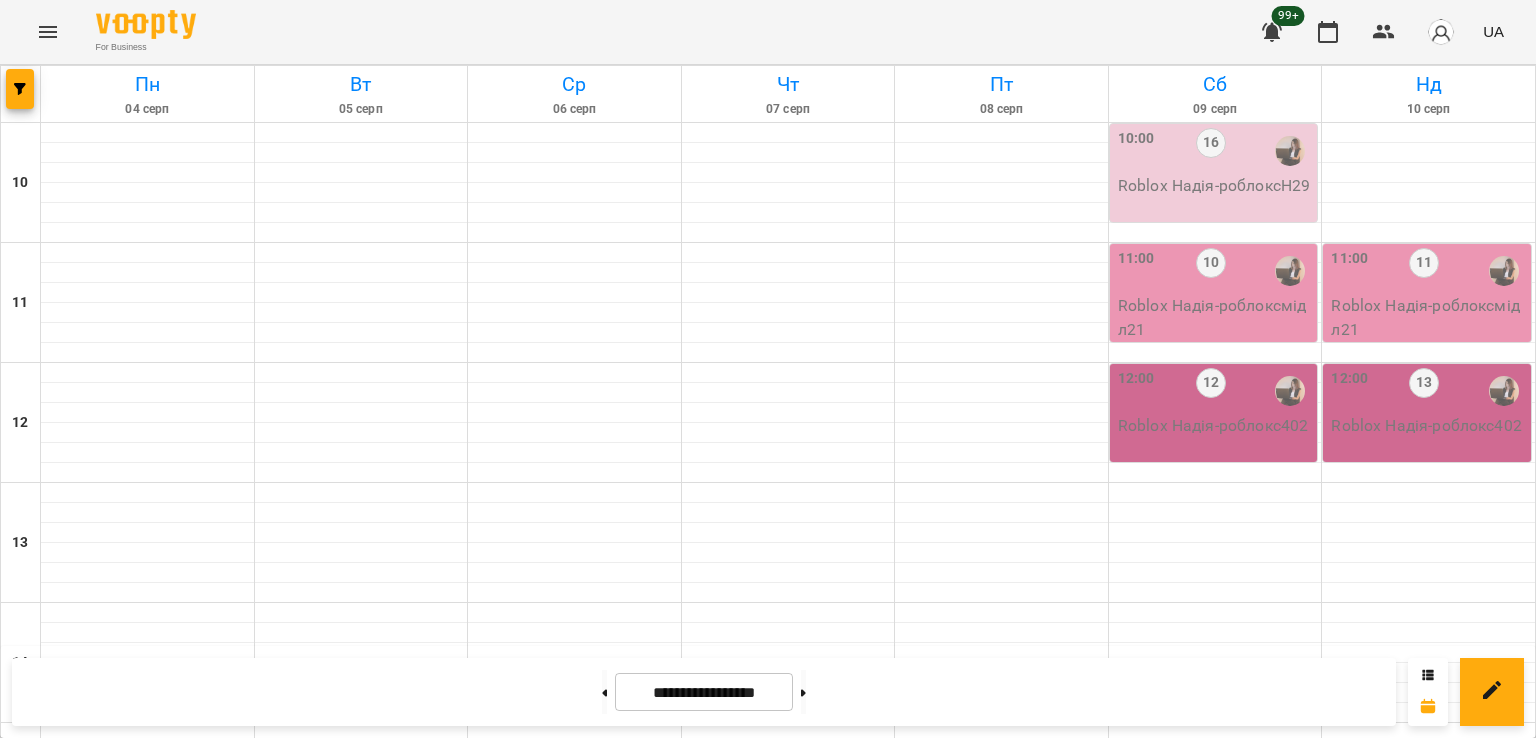 scroll, scrollTop: 800, scrollLeft: 0, axis: vertical 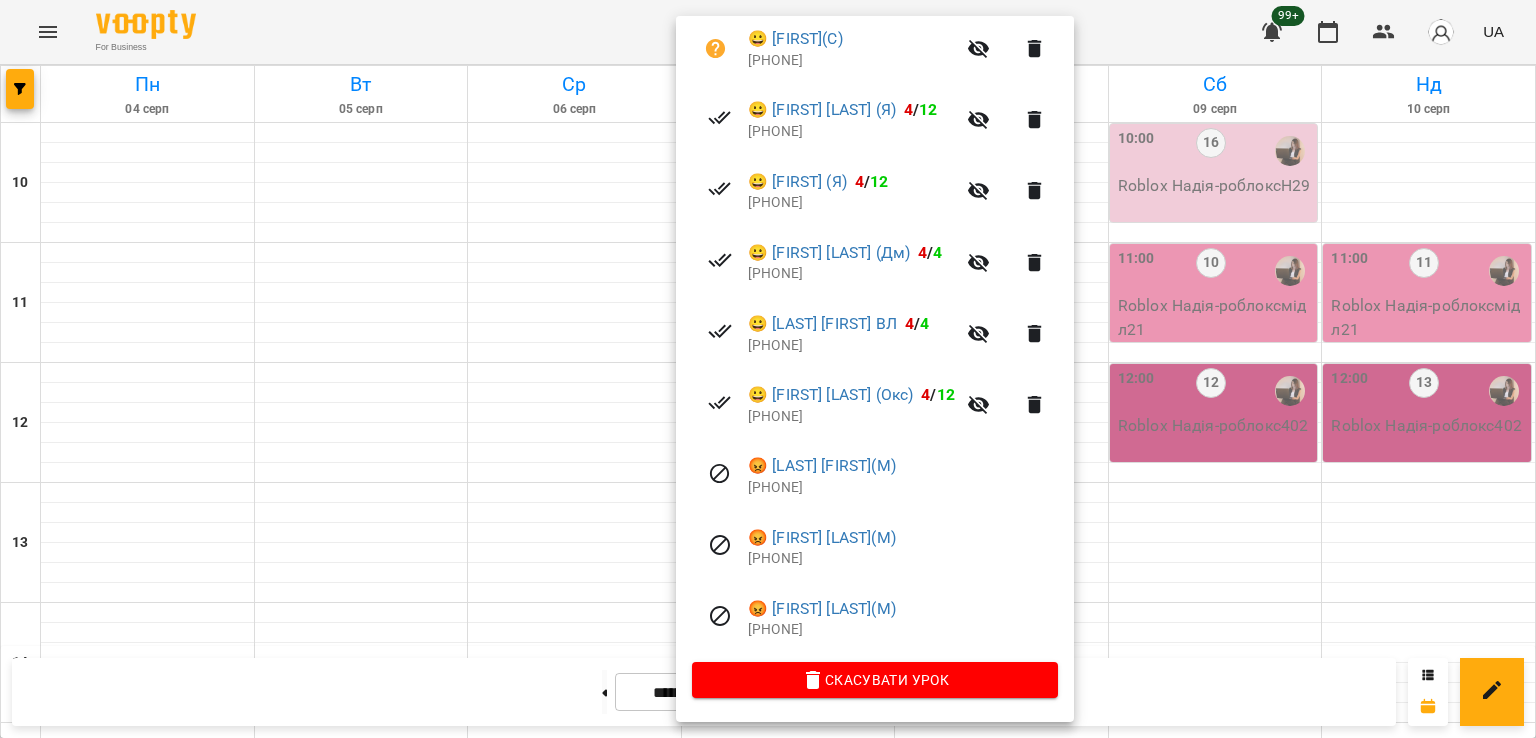 click at bounding box center (768, 369) 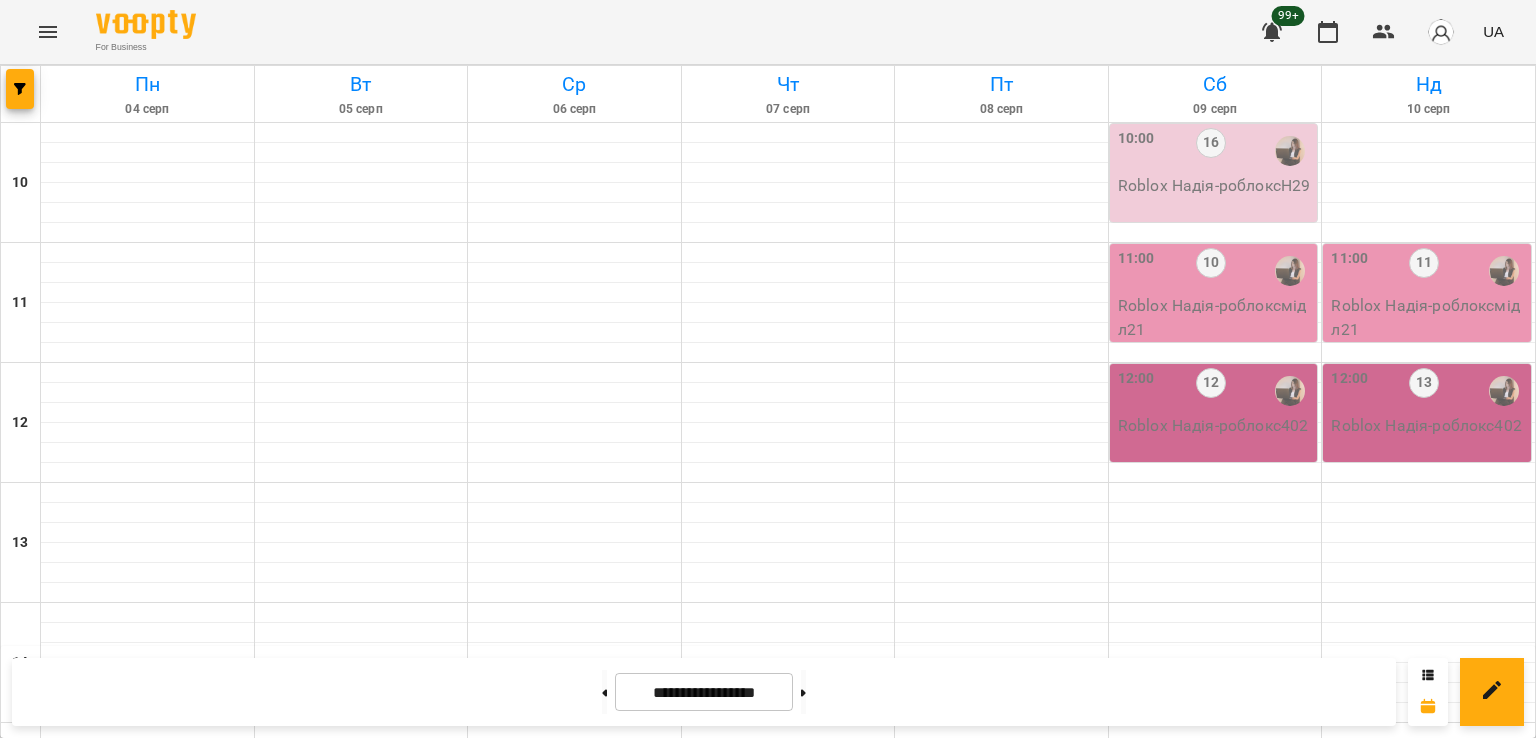 click on "3" at bounding box center [784, 1231] 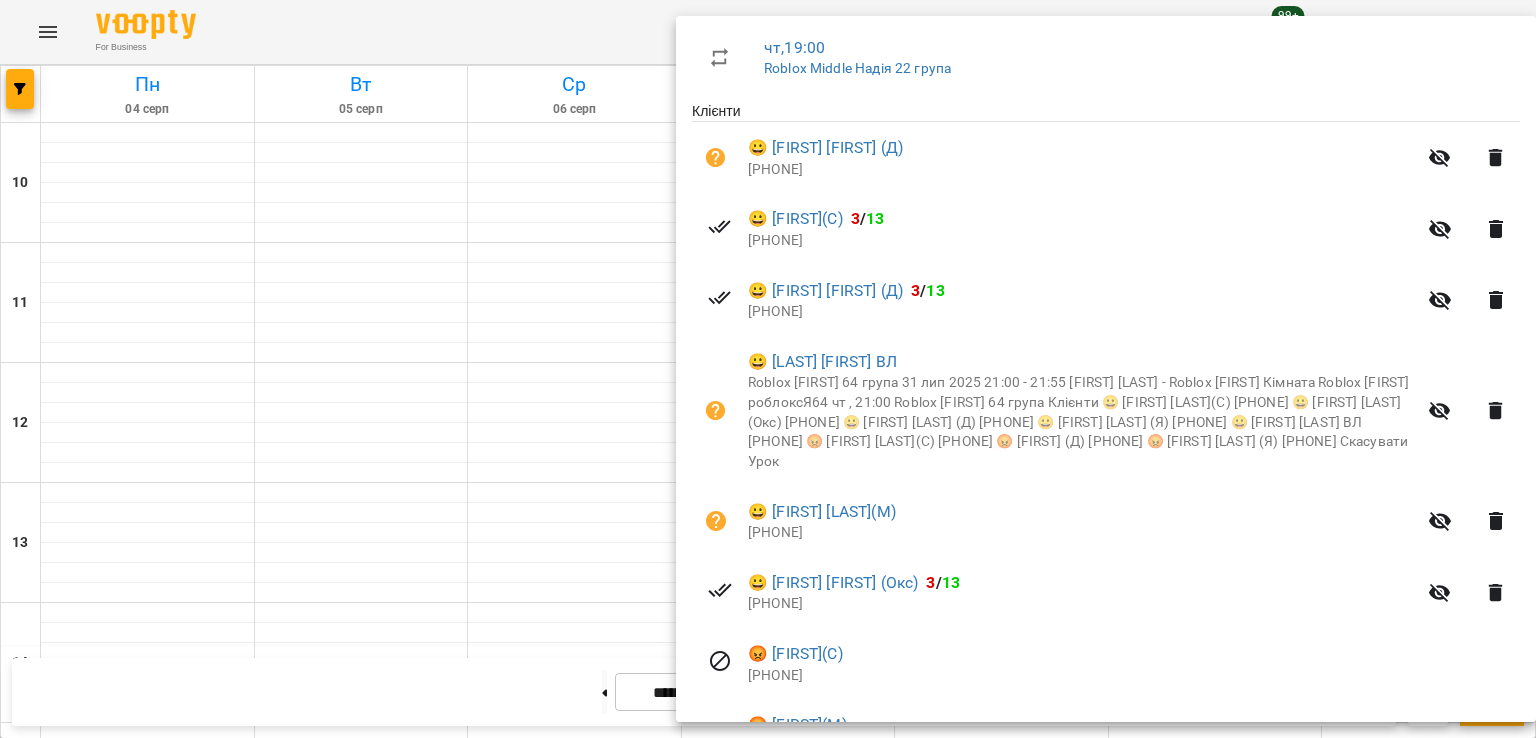 scroll, scrollTop: 400, scrollLeft: 0, axis: vertical 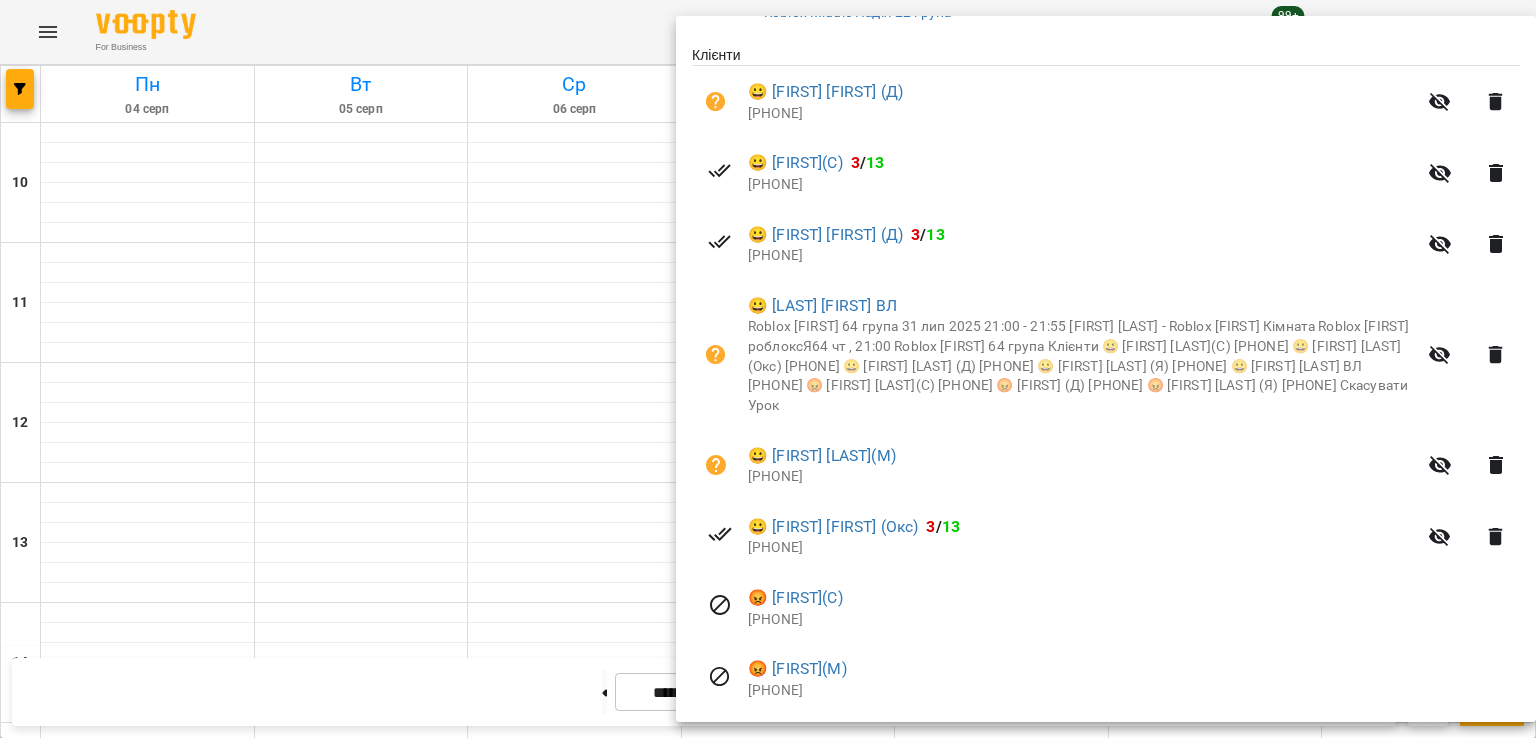 click at bounding box center (768, 369) 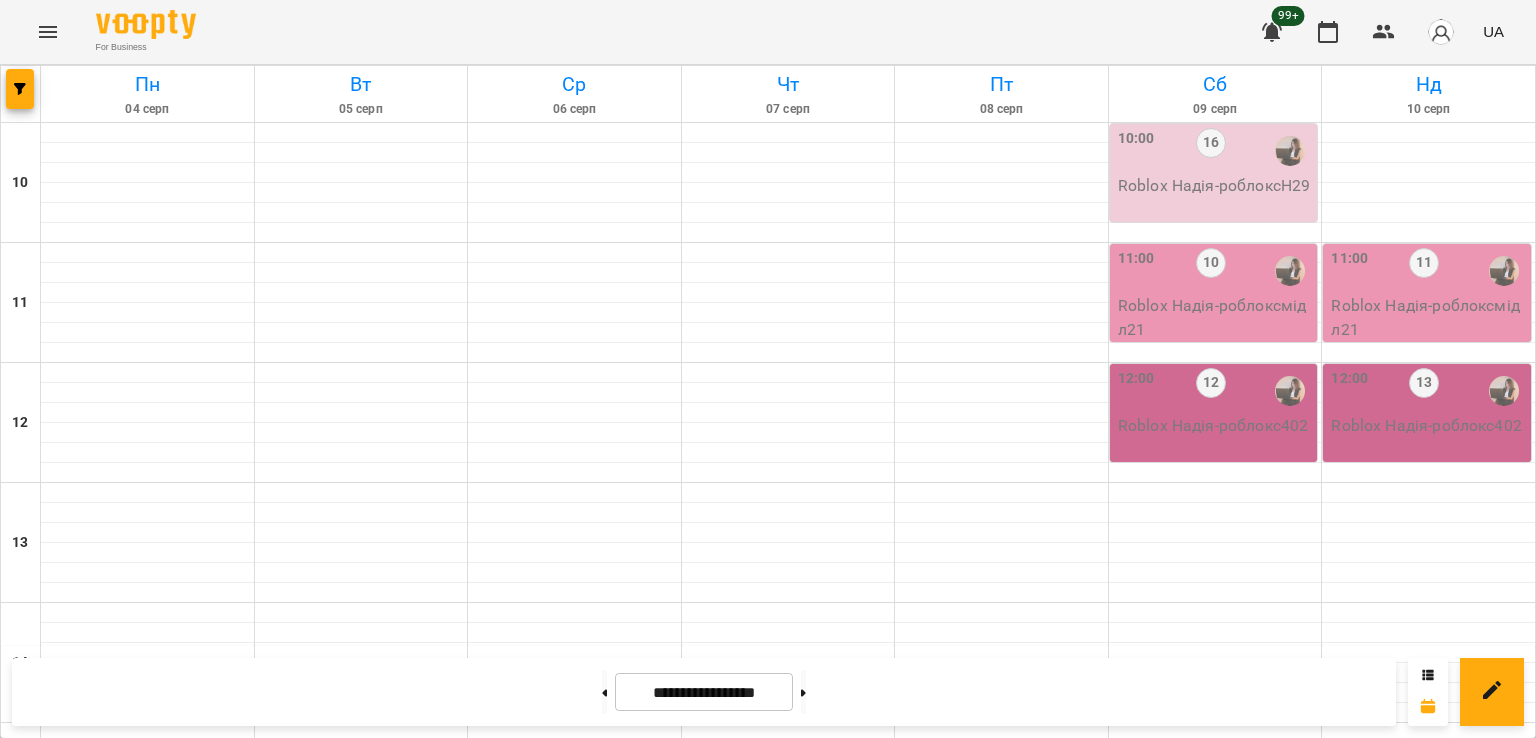 scroll, scrollTop: 1000, scrollLeft: 0, axis: vertical 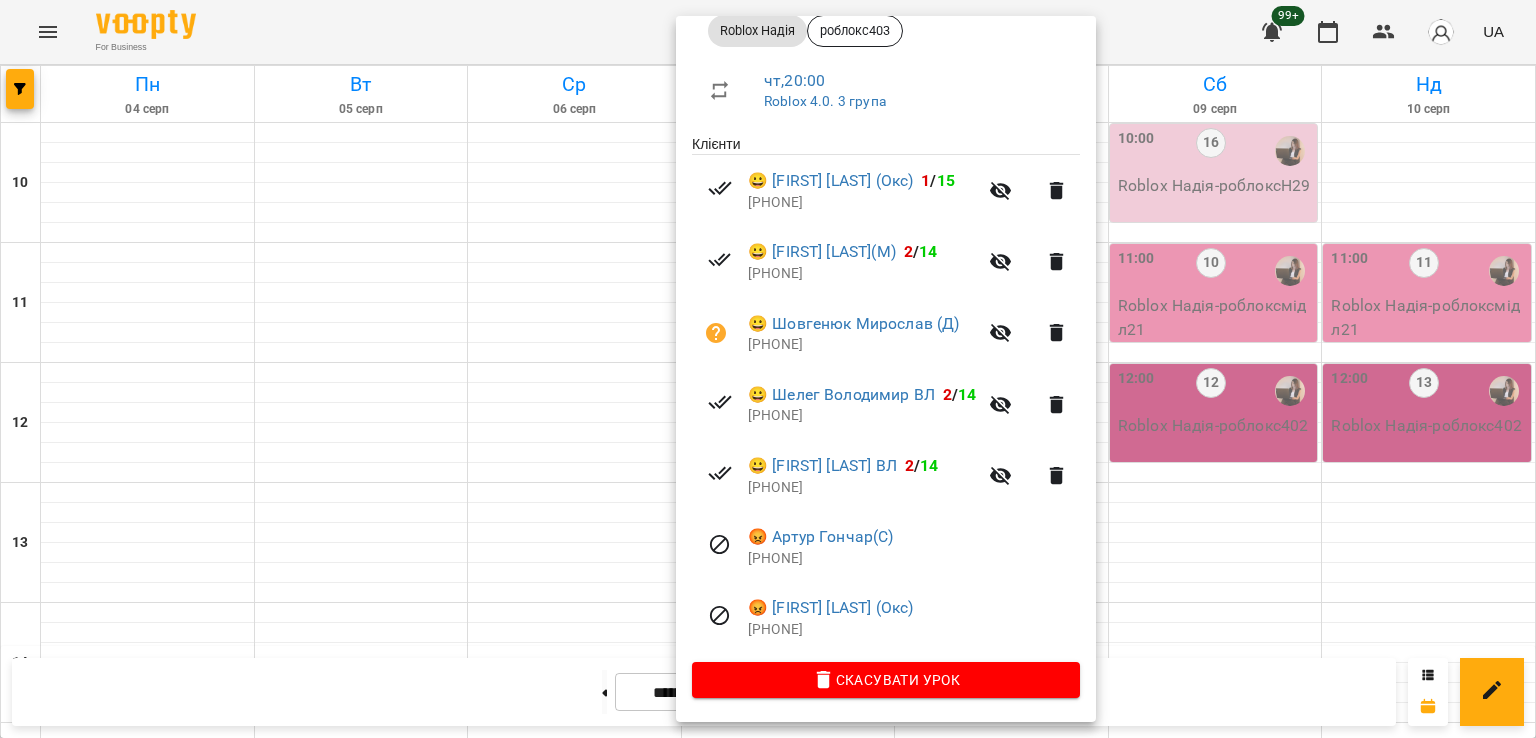click at bounding box center [768, 369] 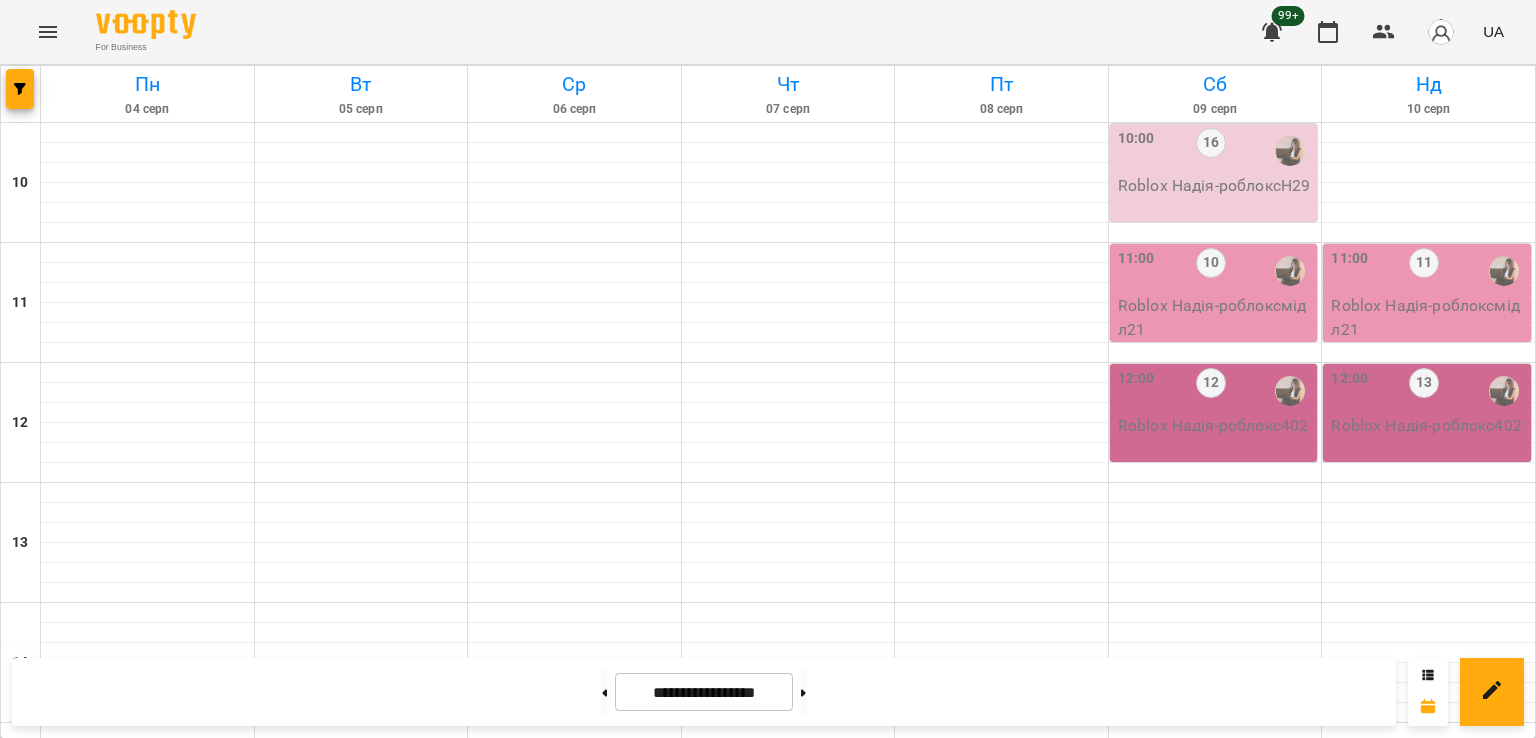 click on "6" at bounding box center (789, 1506) 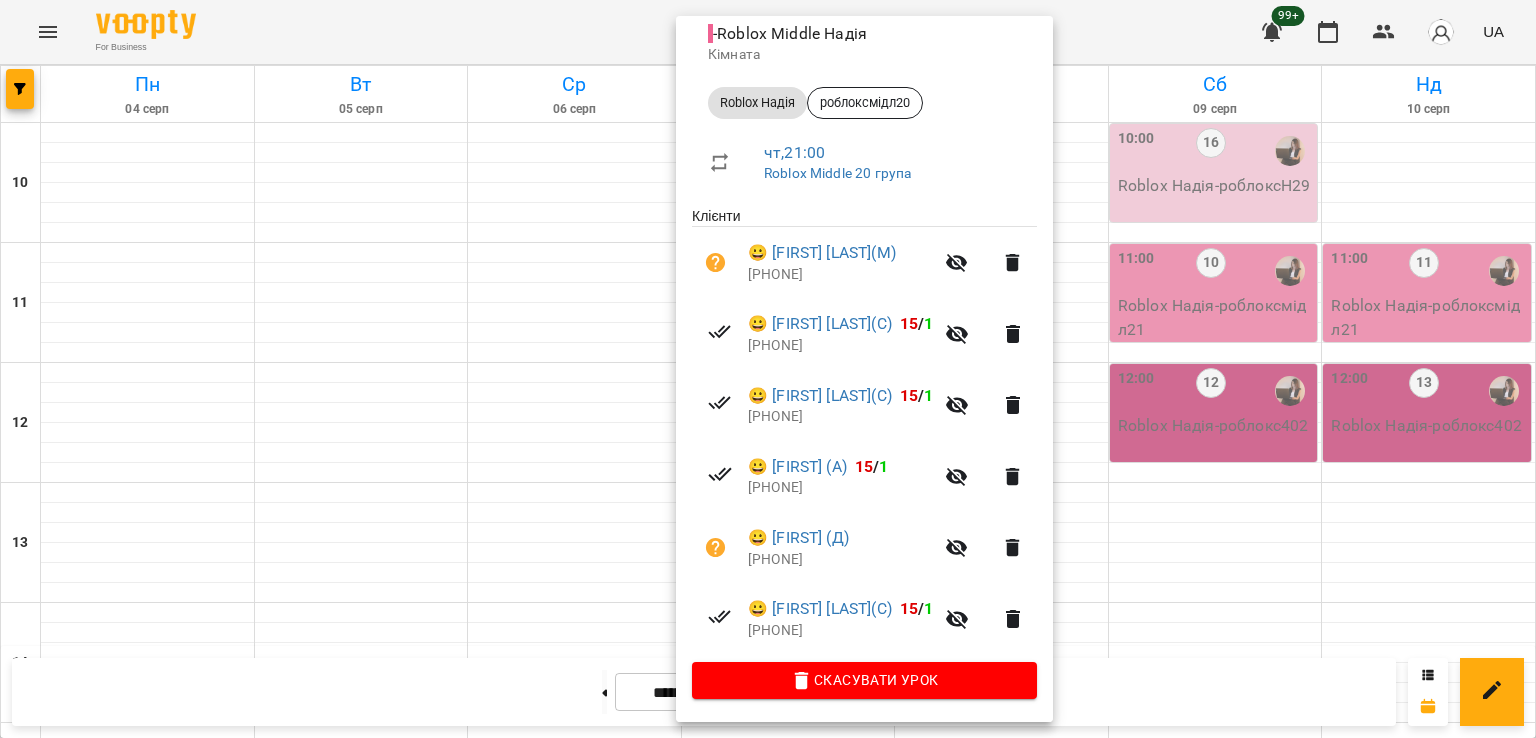 scroll, scrollTop: 242, scrollLeft: 0, axis: vertical 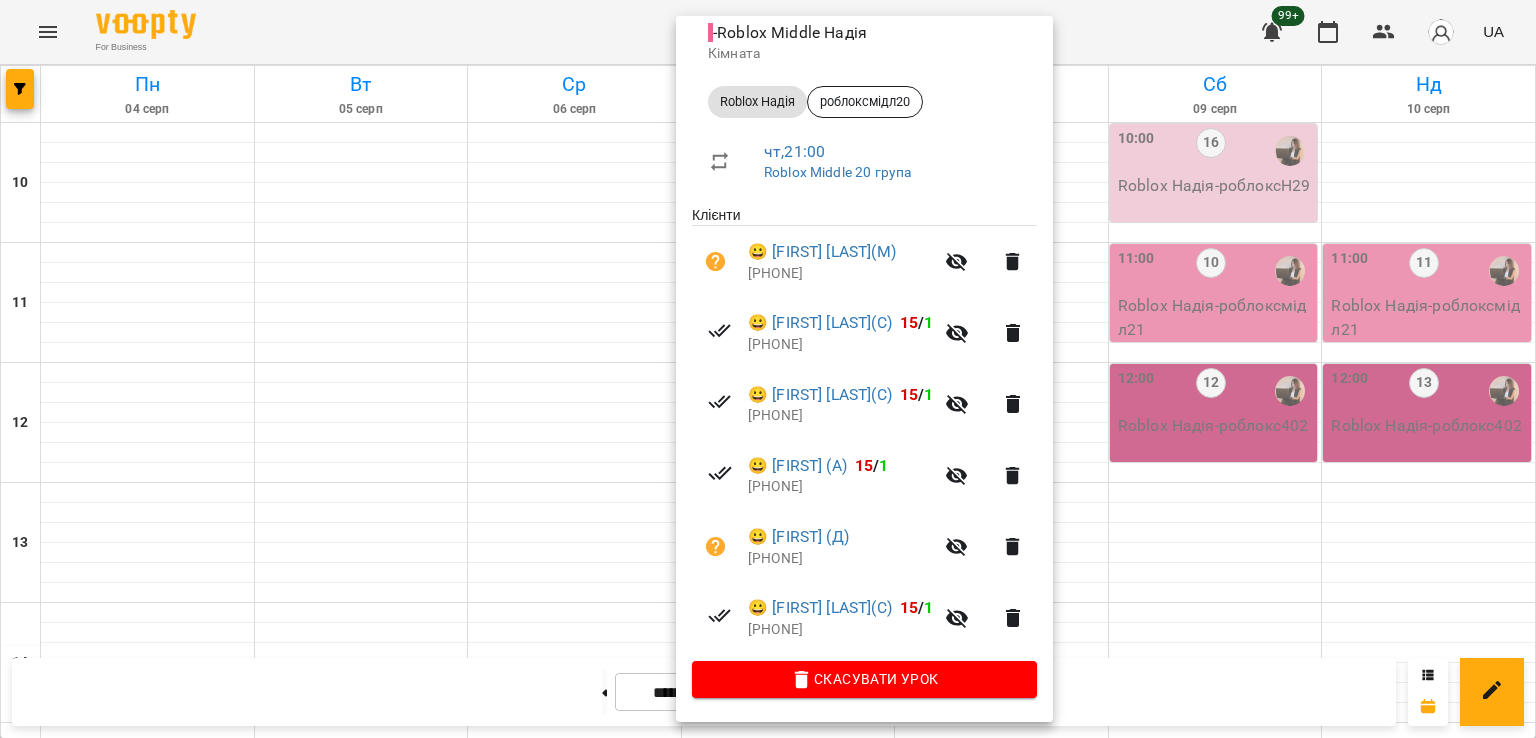 click at bounding box center (768, 369) 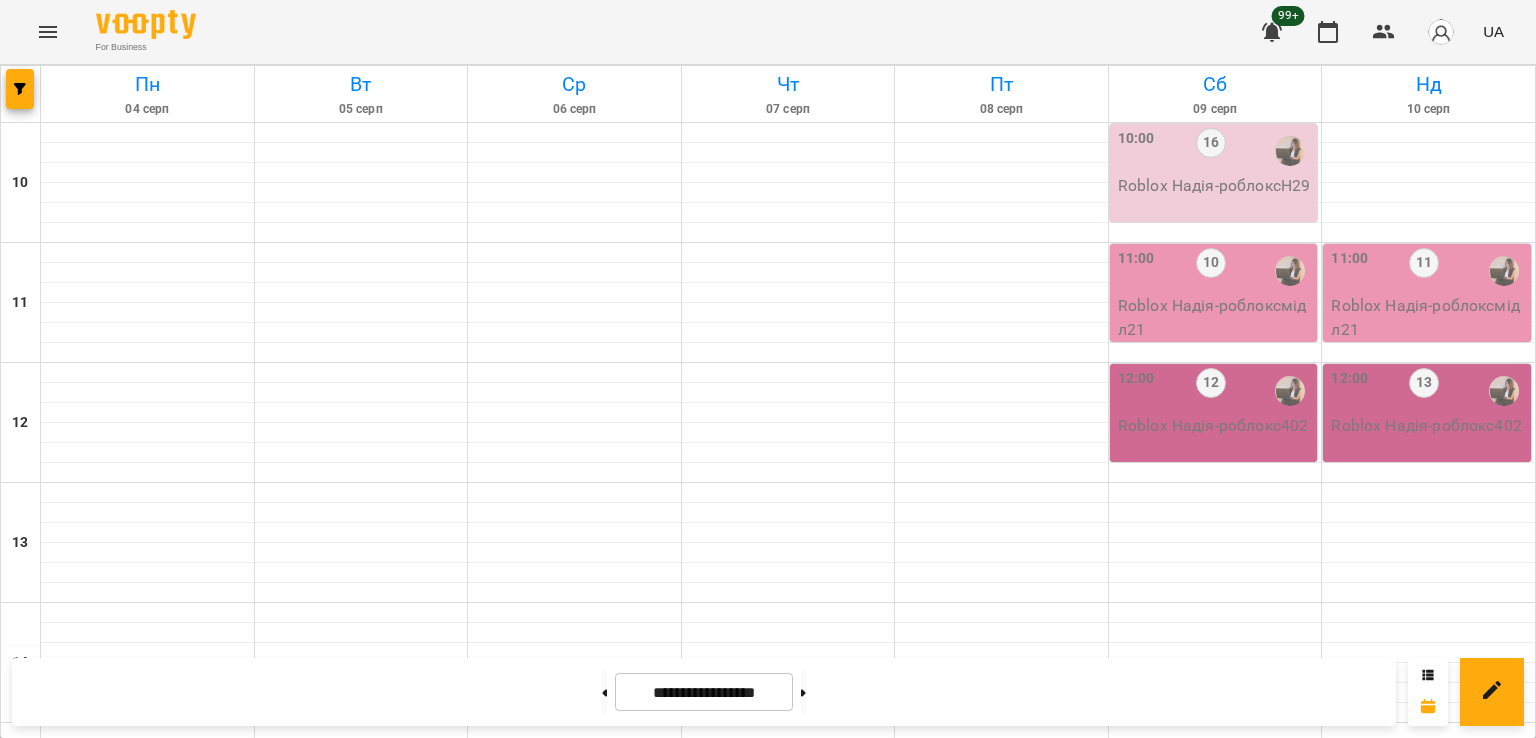 click on "8" at bounding box center [575, 1386] 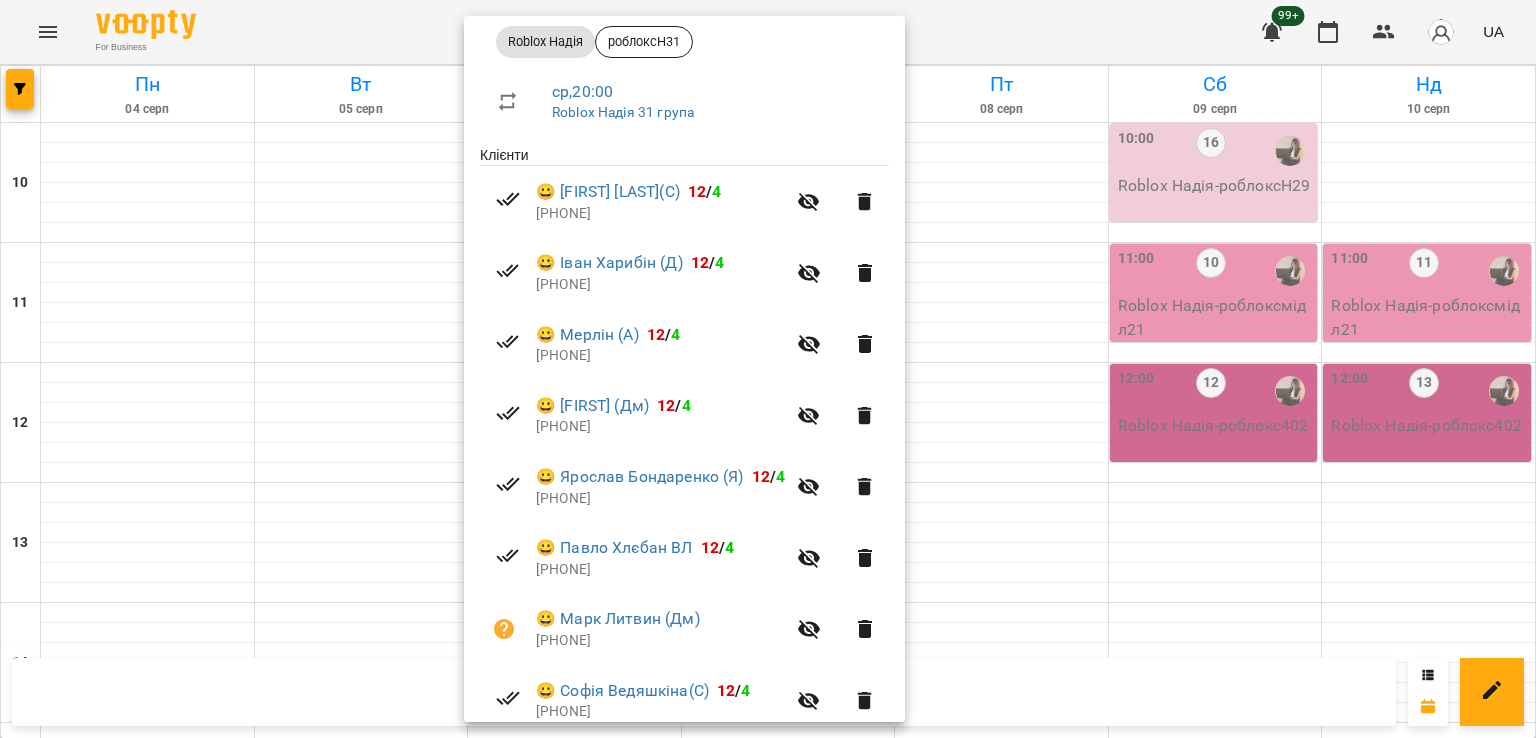 scroll, scrollTop: 384, scrollLeft: 0, axis: vertical 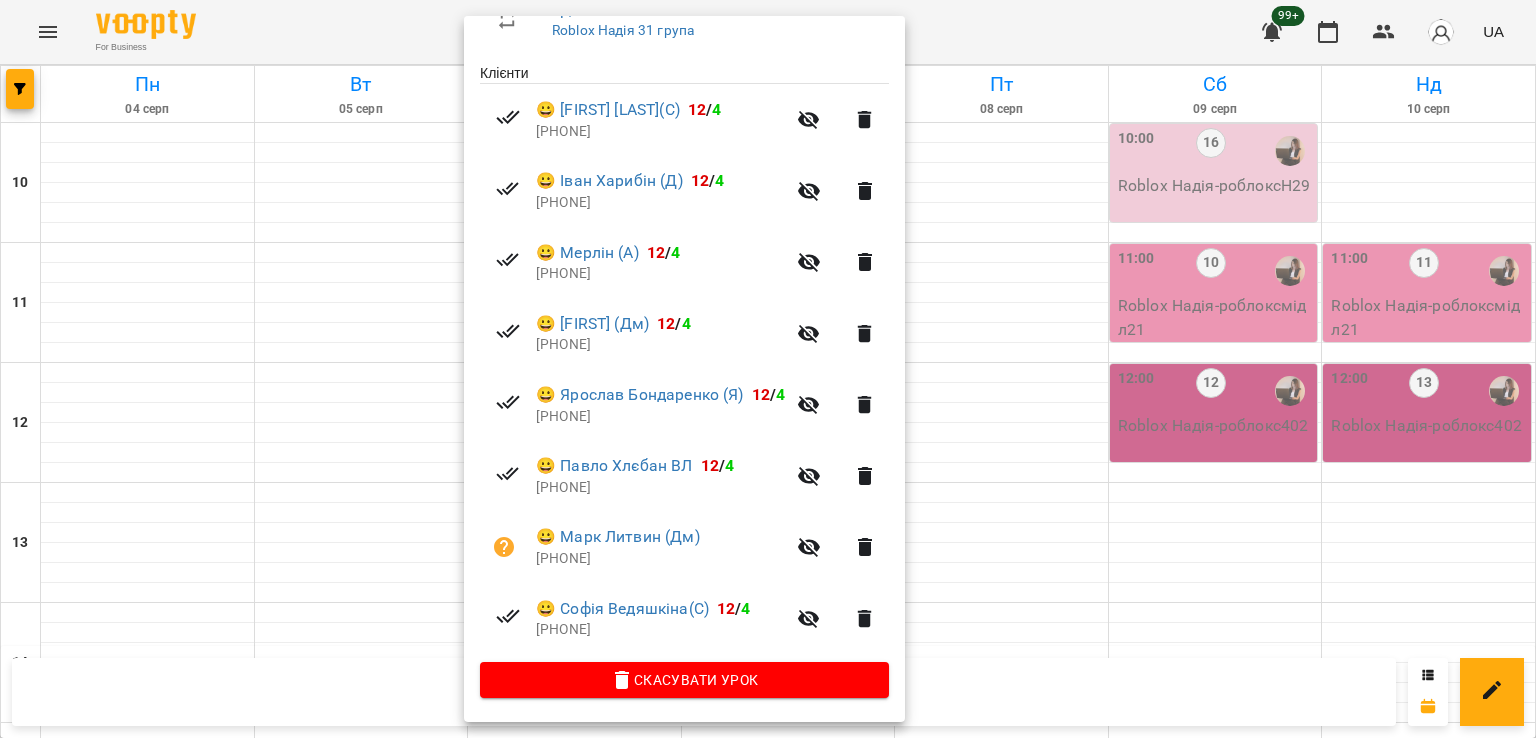 click at bounding box center [768, 369] 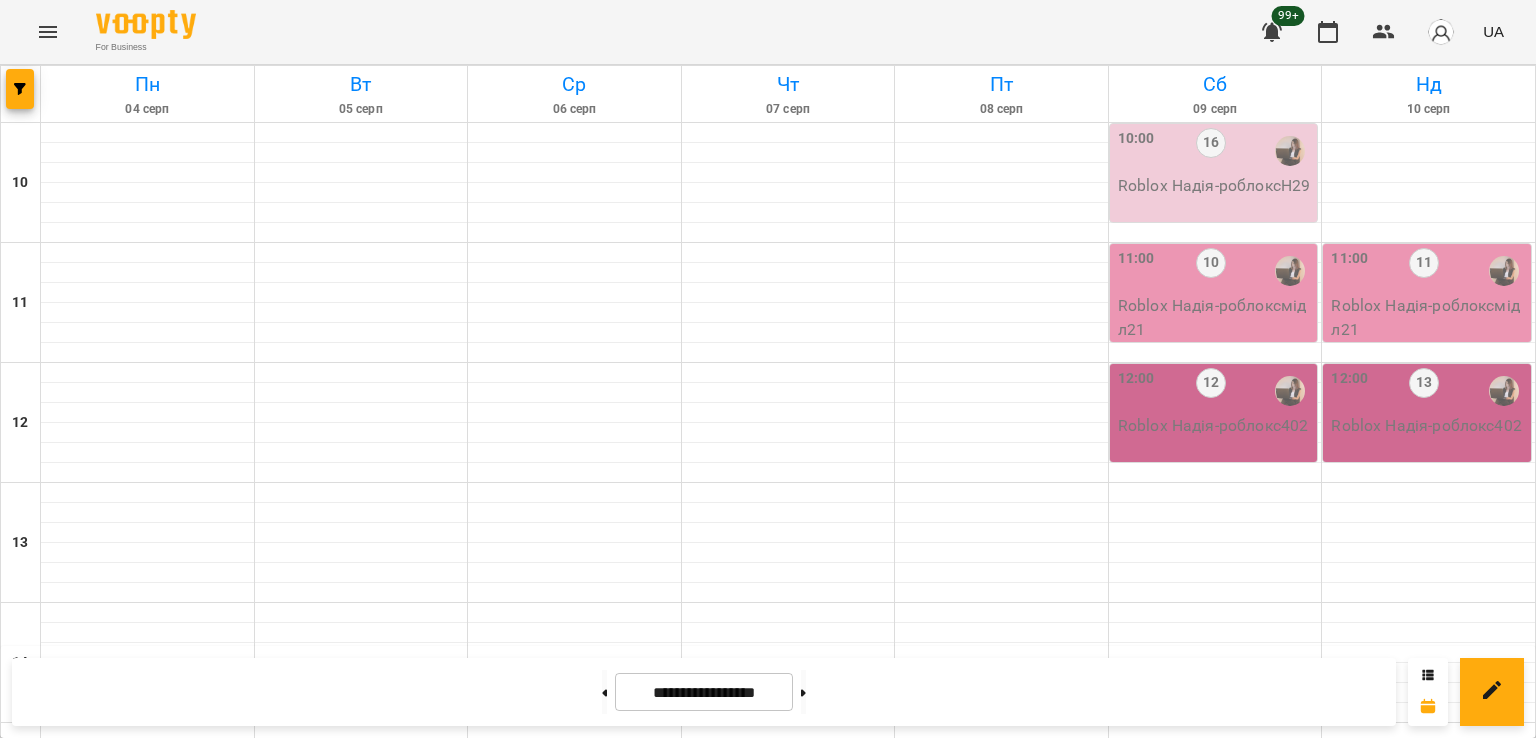 scroll, scrollTop: 800, scrollLeft: 0, axis: vertical 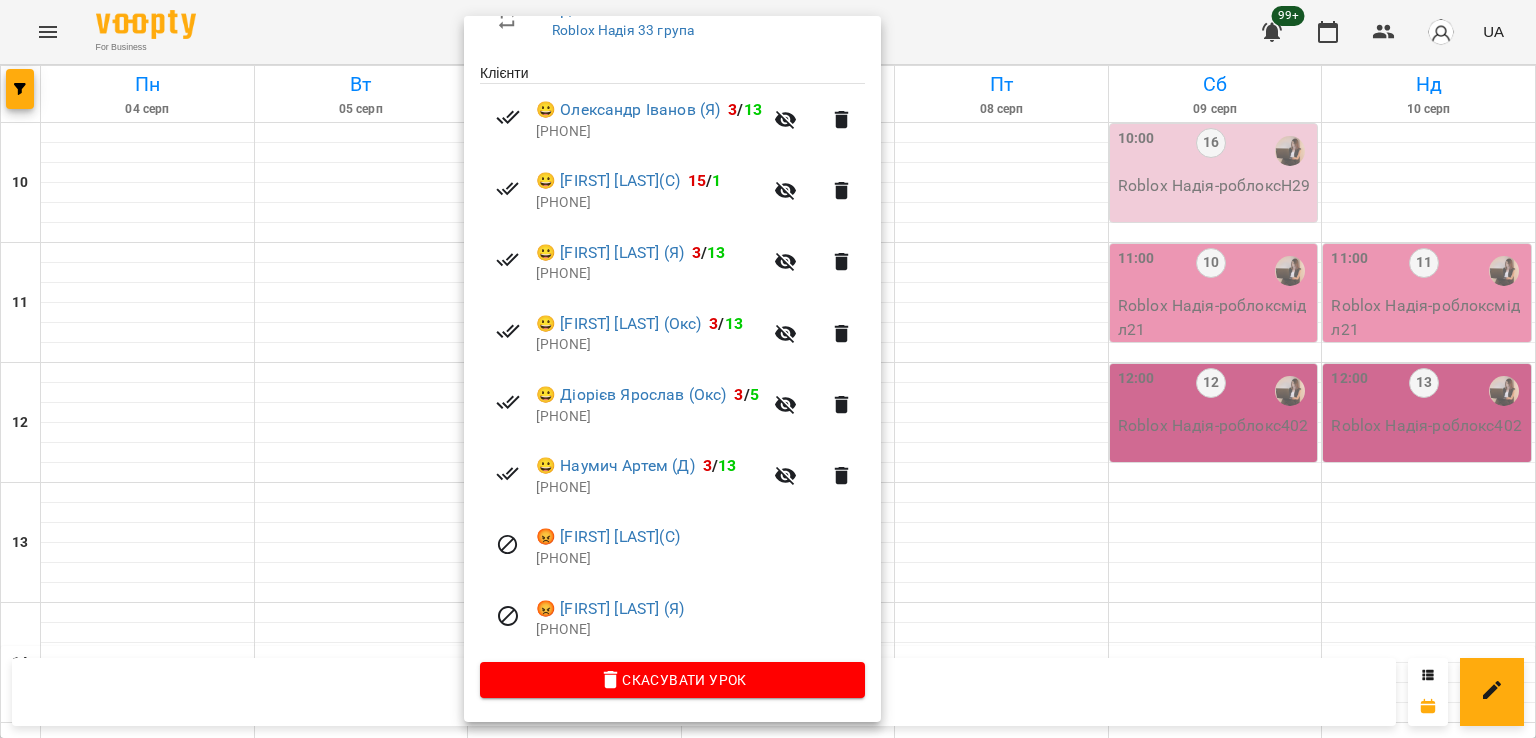 click on "[PHONE]" at bounding box center [700, 559] 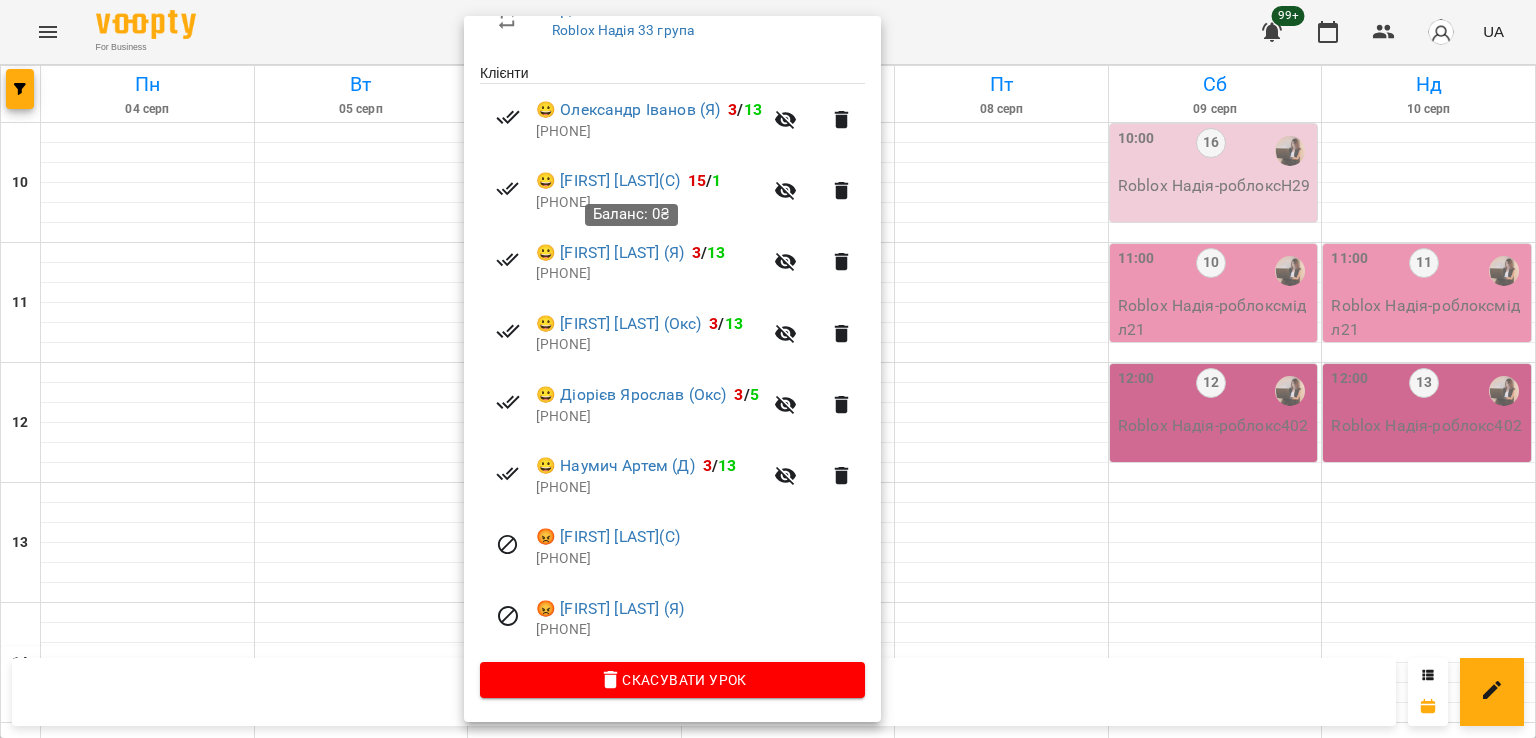 copy on "[PHONE]" 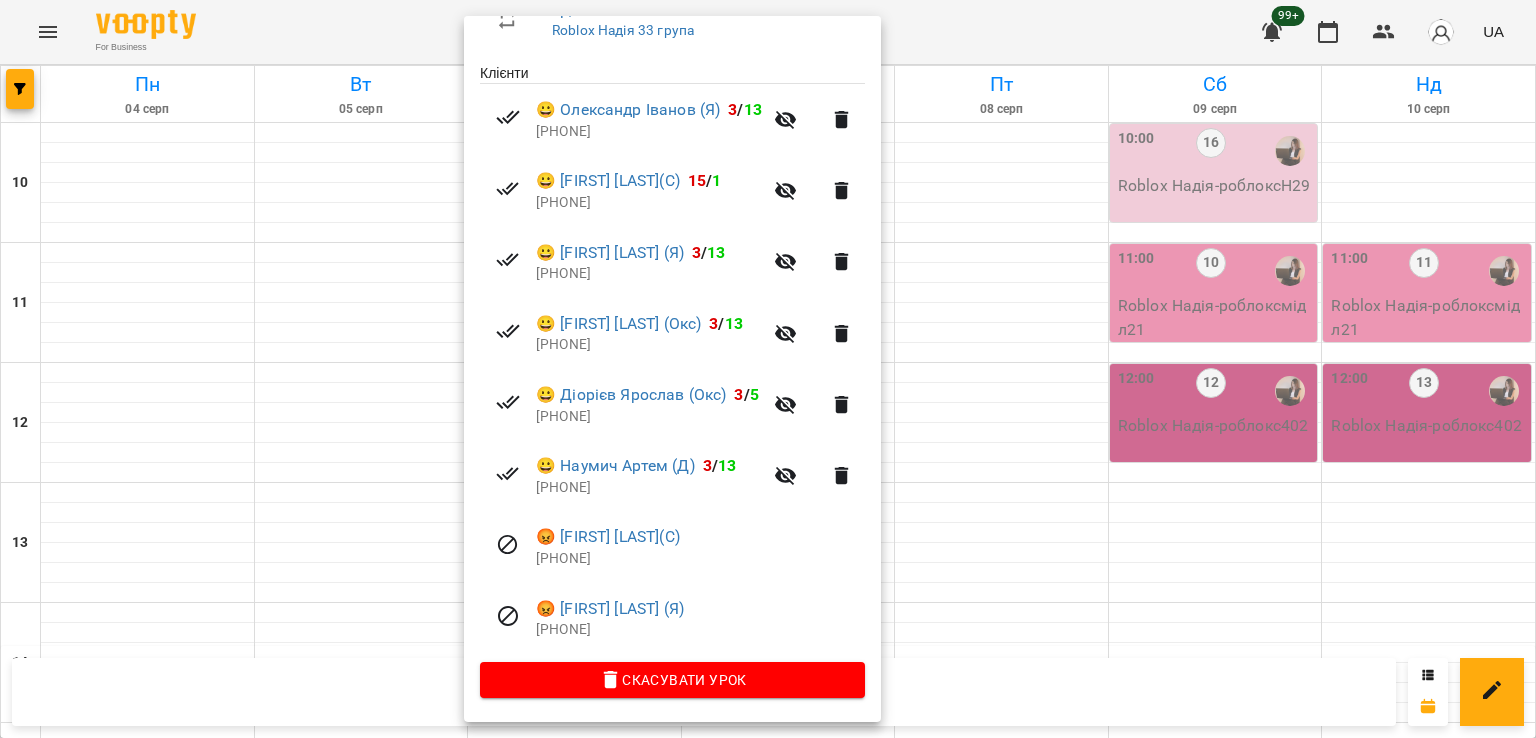 click at bounding box center (768, 369) 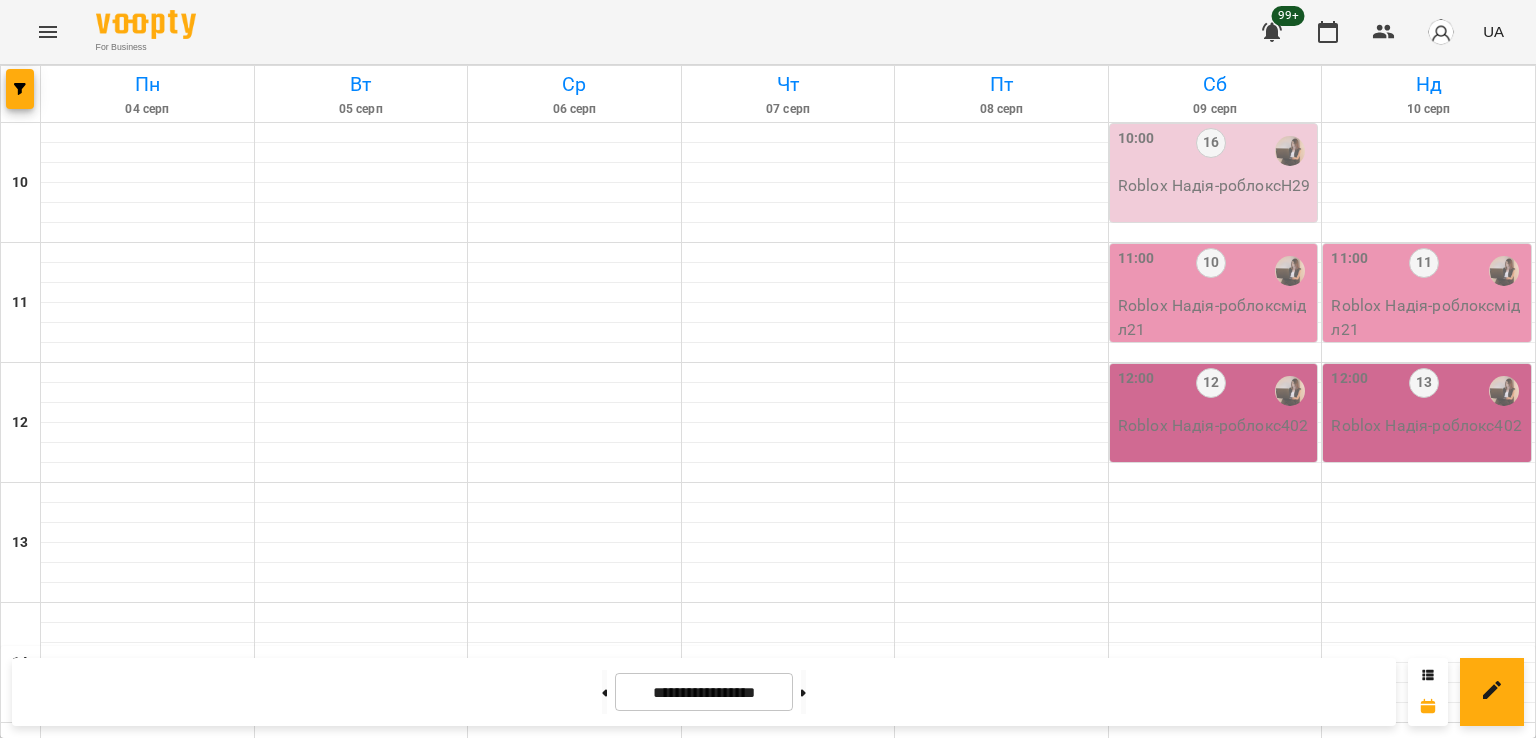 click on "18:00 3" at bounding box center (575, 1111) 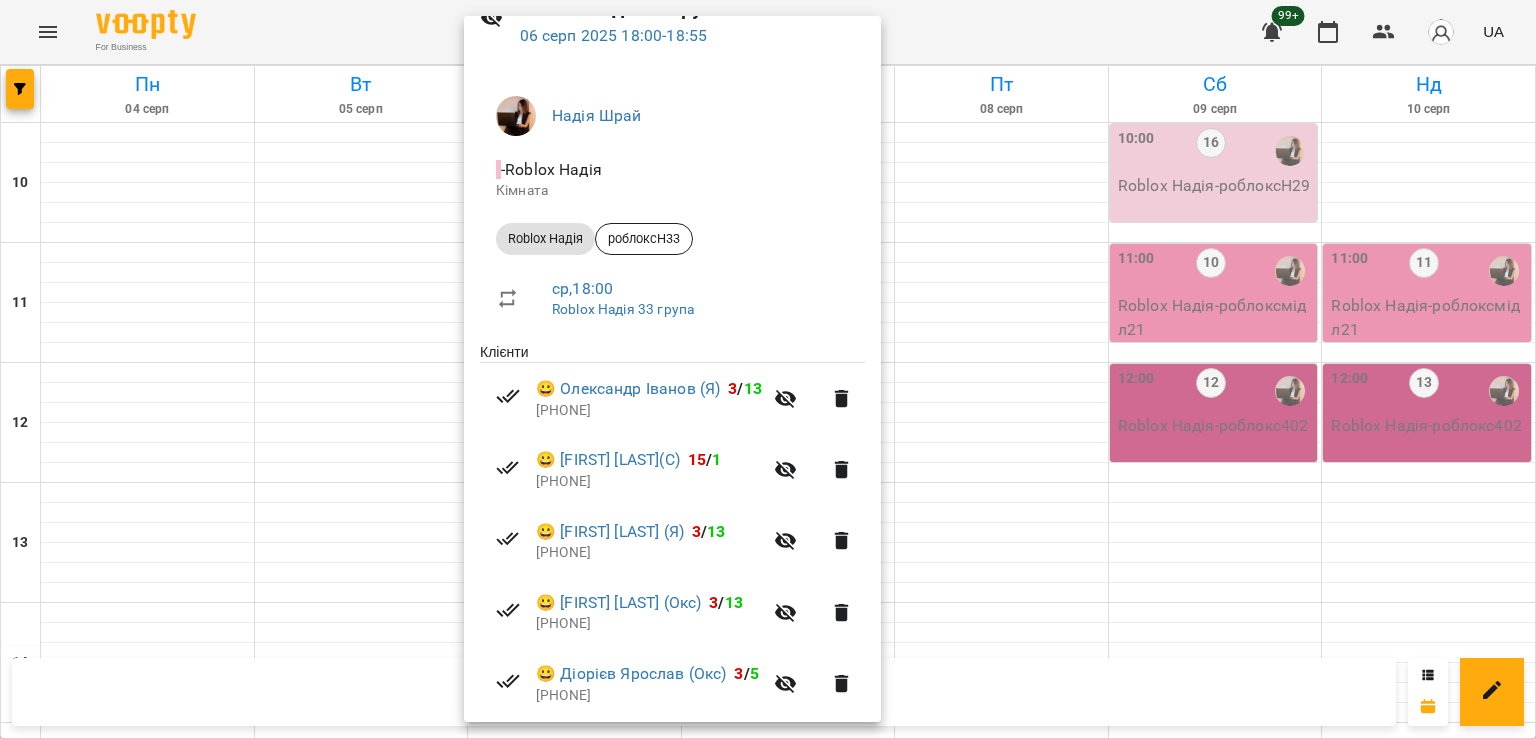 scroll, scrollTop: 384, scrollLeft: 0, axis: vertical 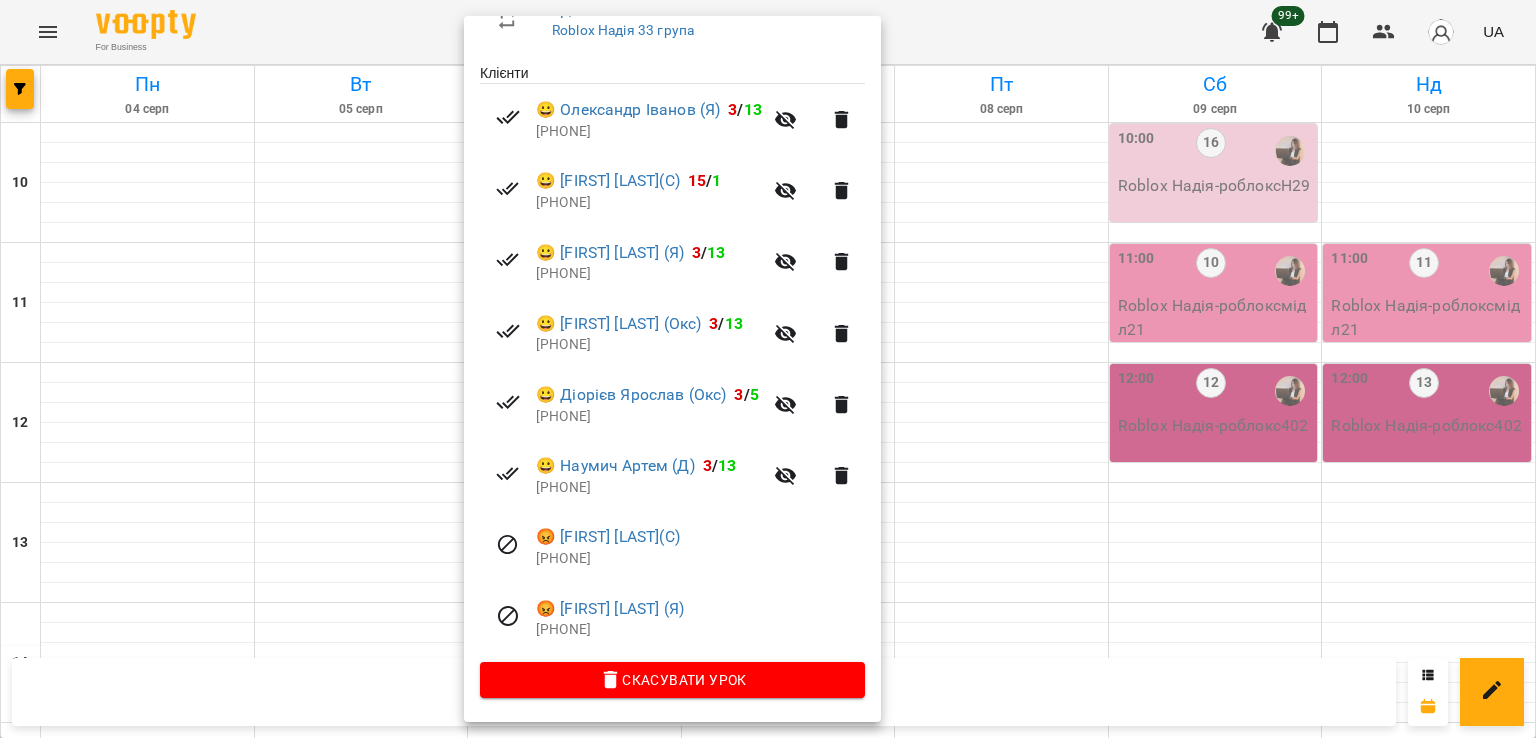 click at bounding box center [768, 369] 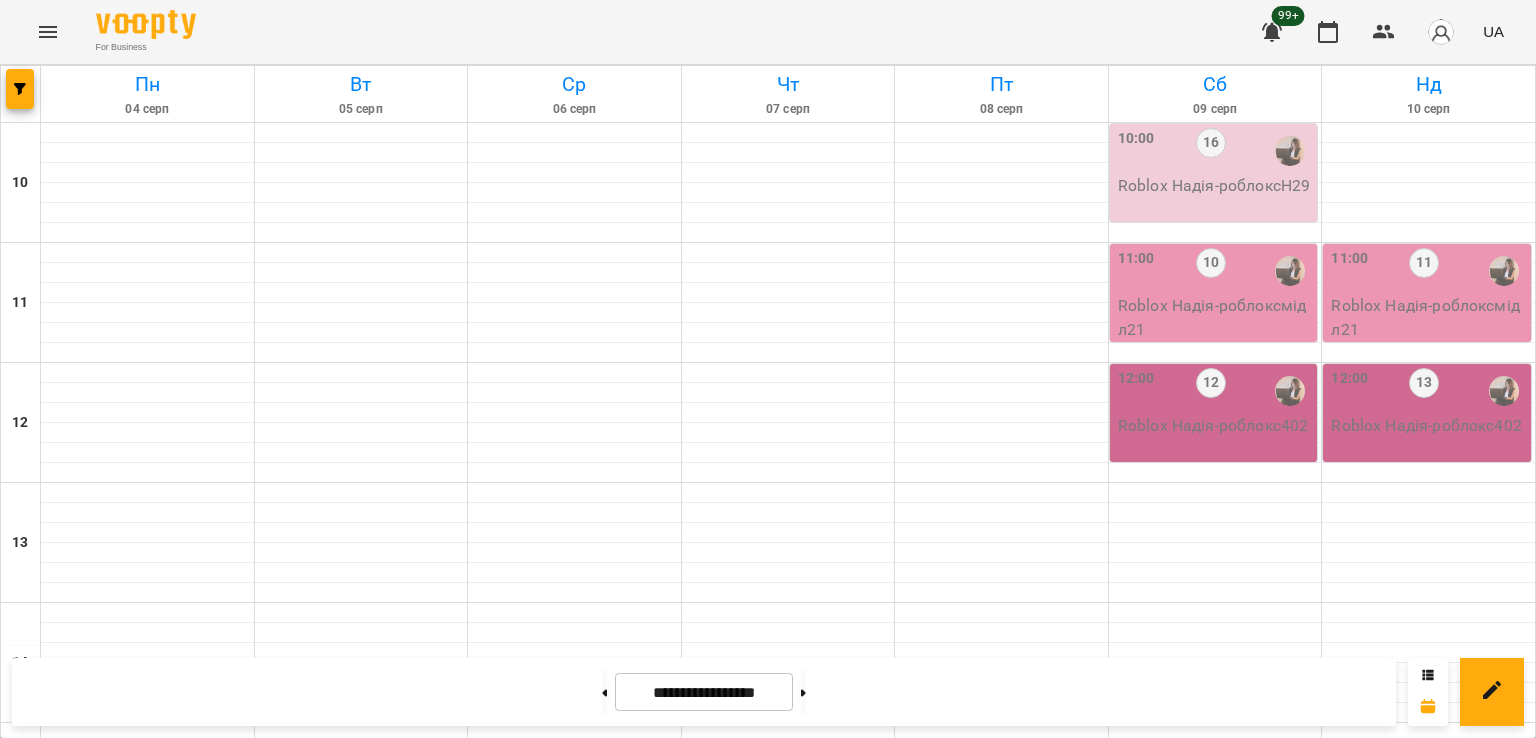 click on "2" at bounding box center (143, 1111) 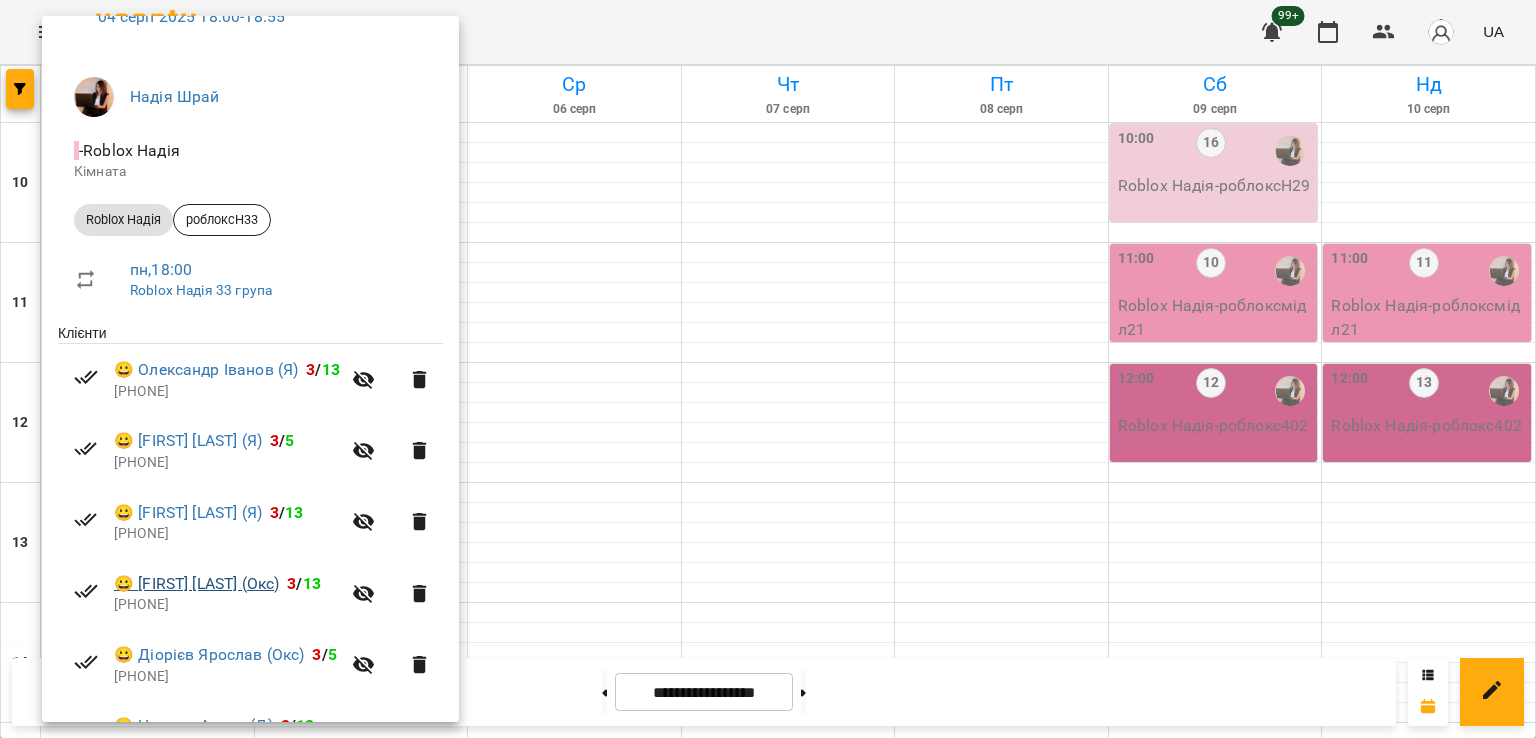scroll, scrollTop: 384, scrollLeft: 0, axis: vertical 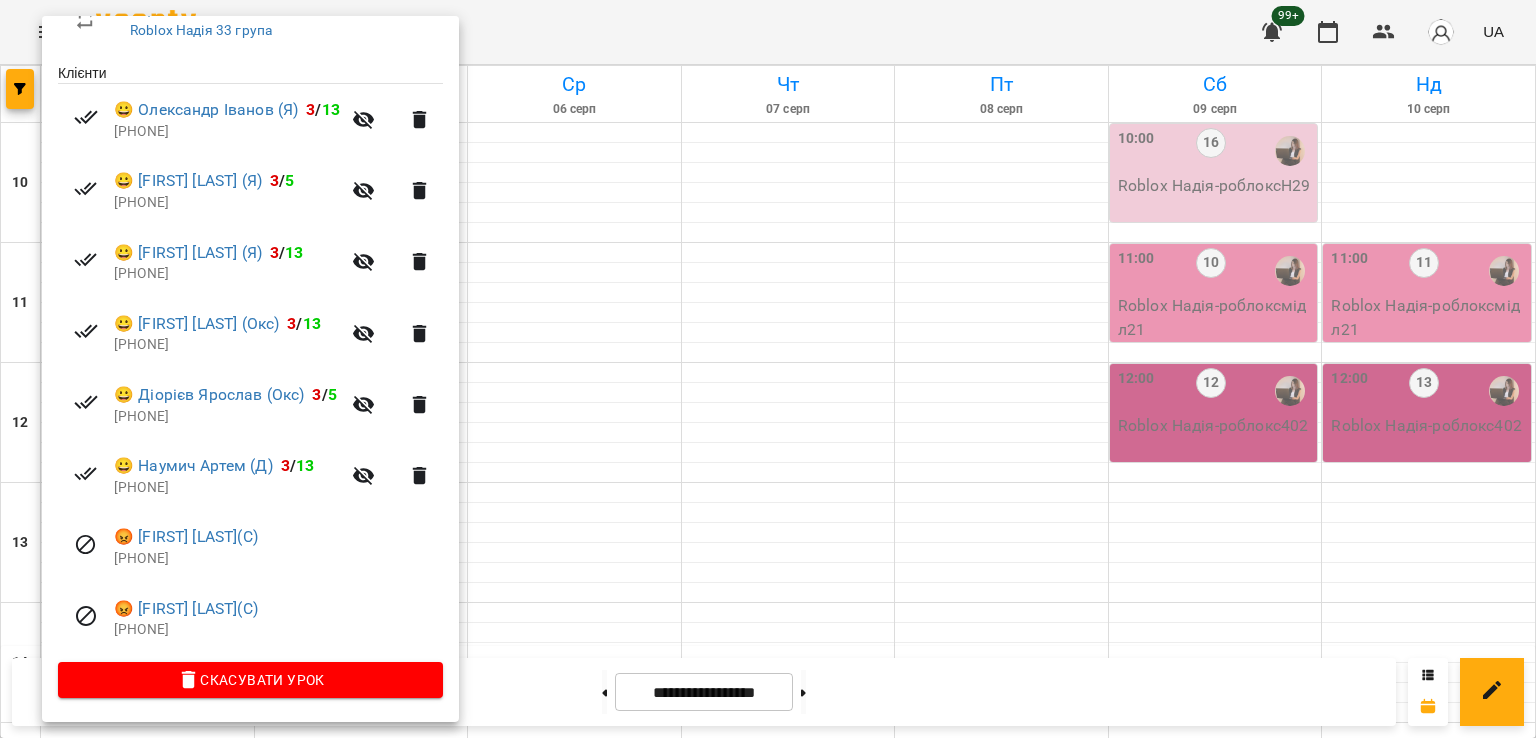 click at bounding box center (768, 369) 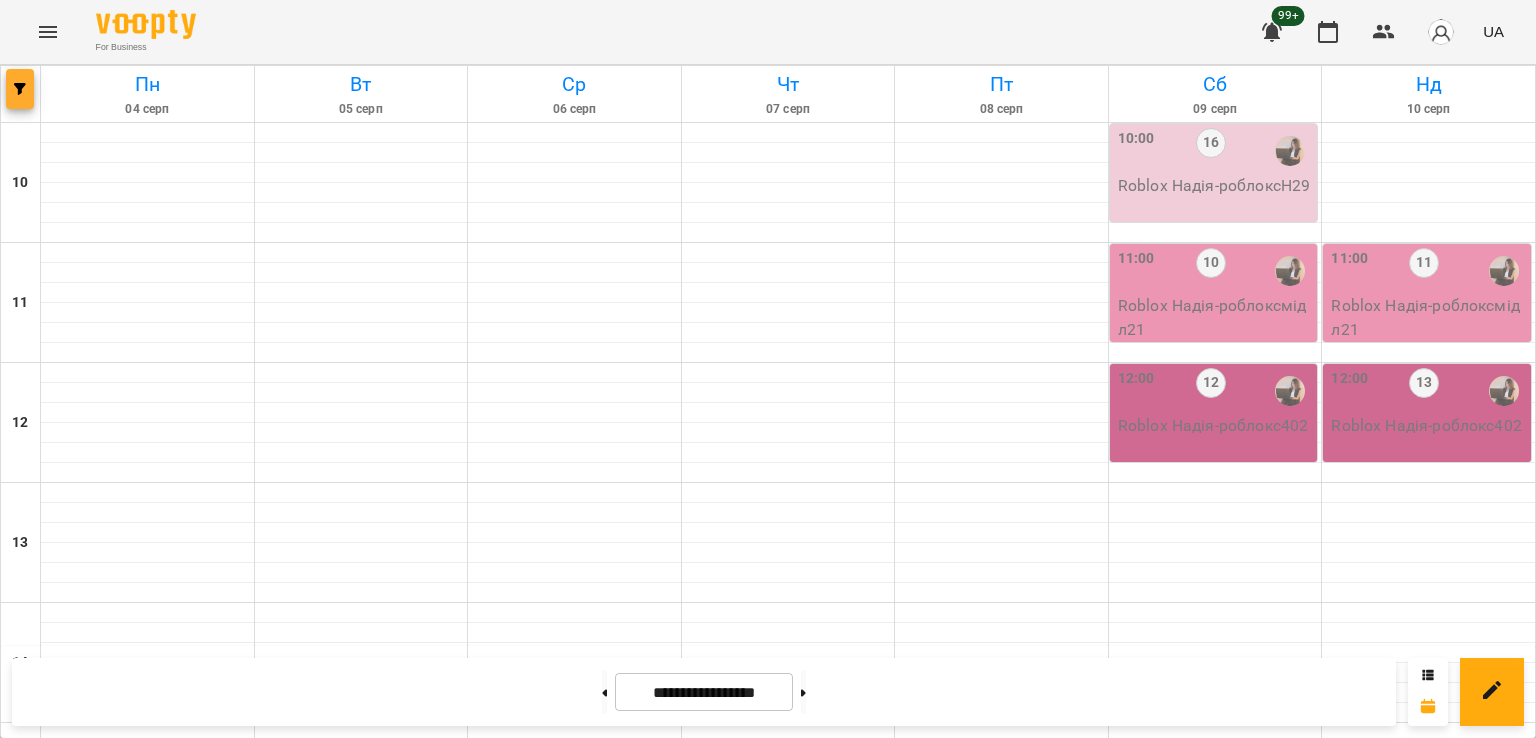 click 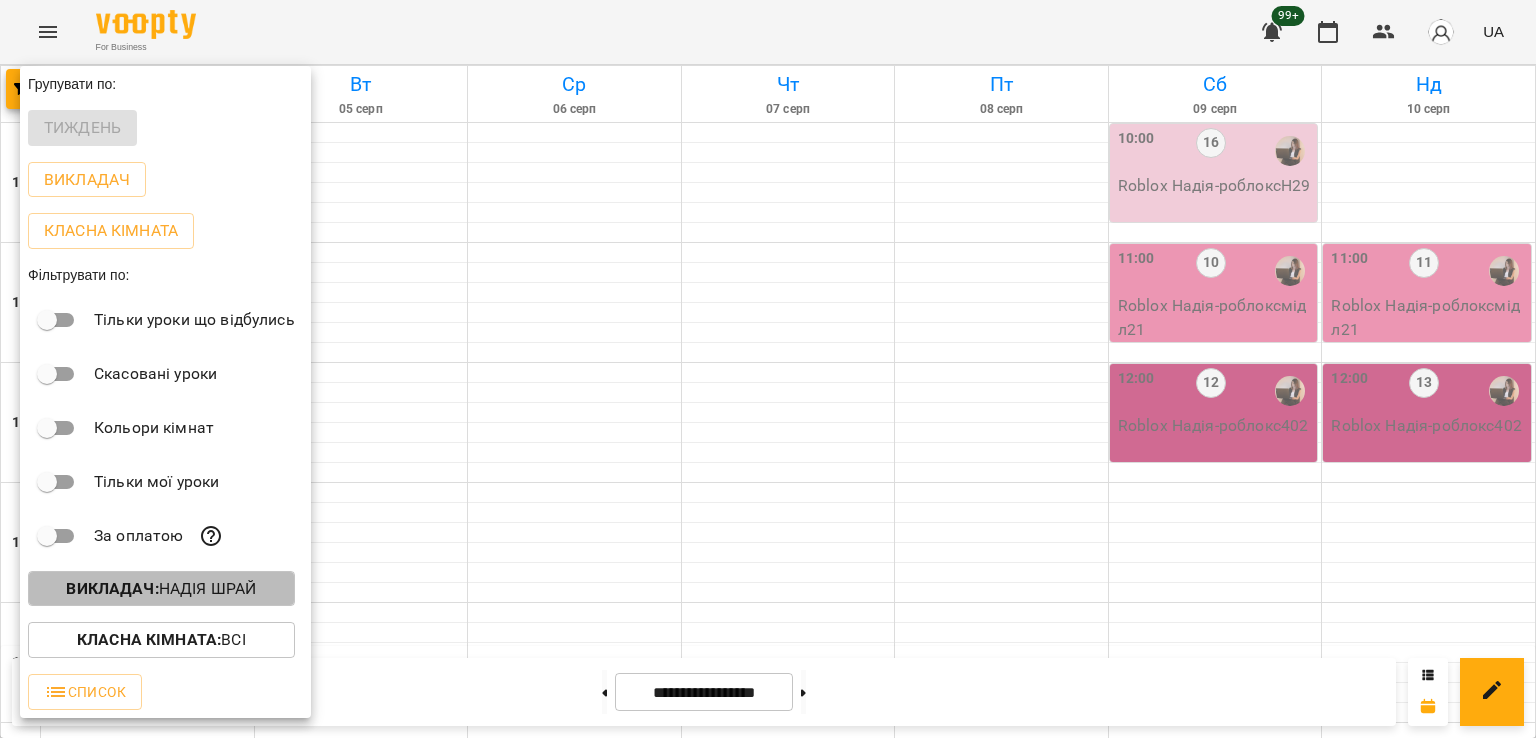click on "Викладач :  [FIRST] [LAST]" at bounding box center (161, 589) 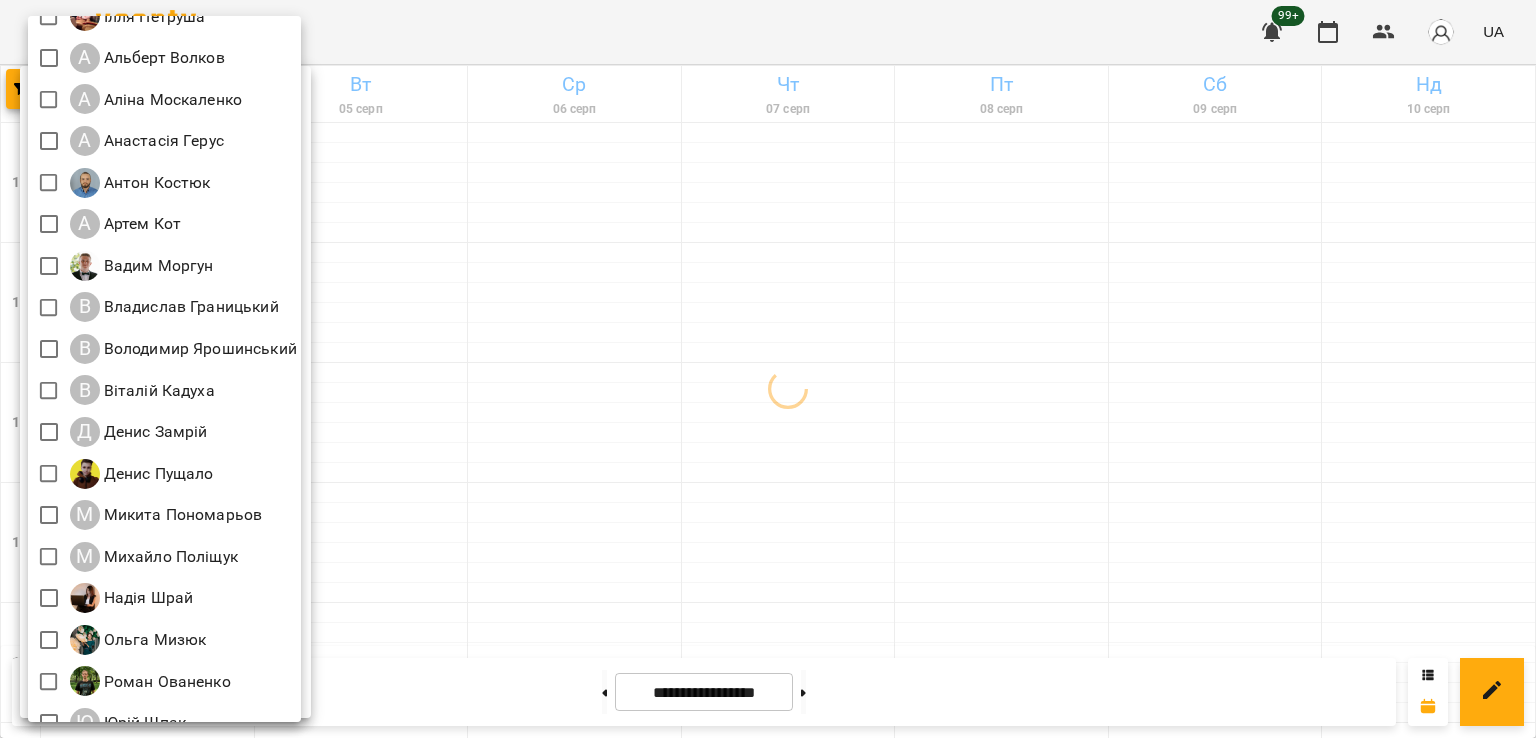 scroll, scrollTop: 129, scrollLeft: 0, axis: vertical 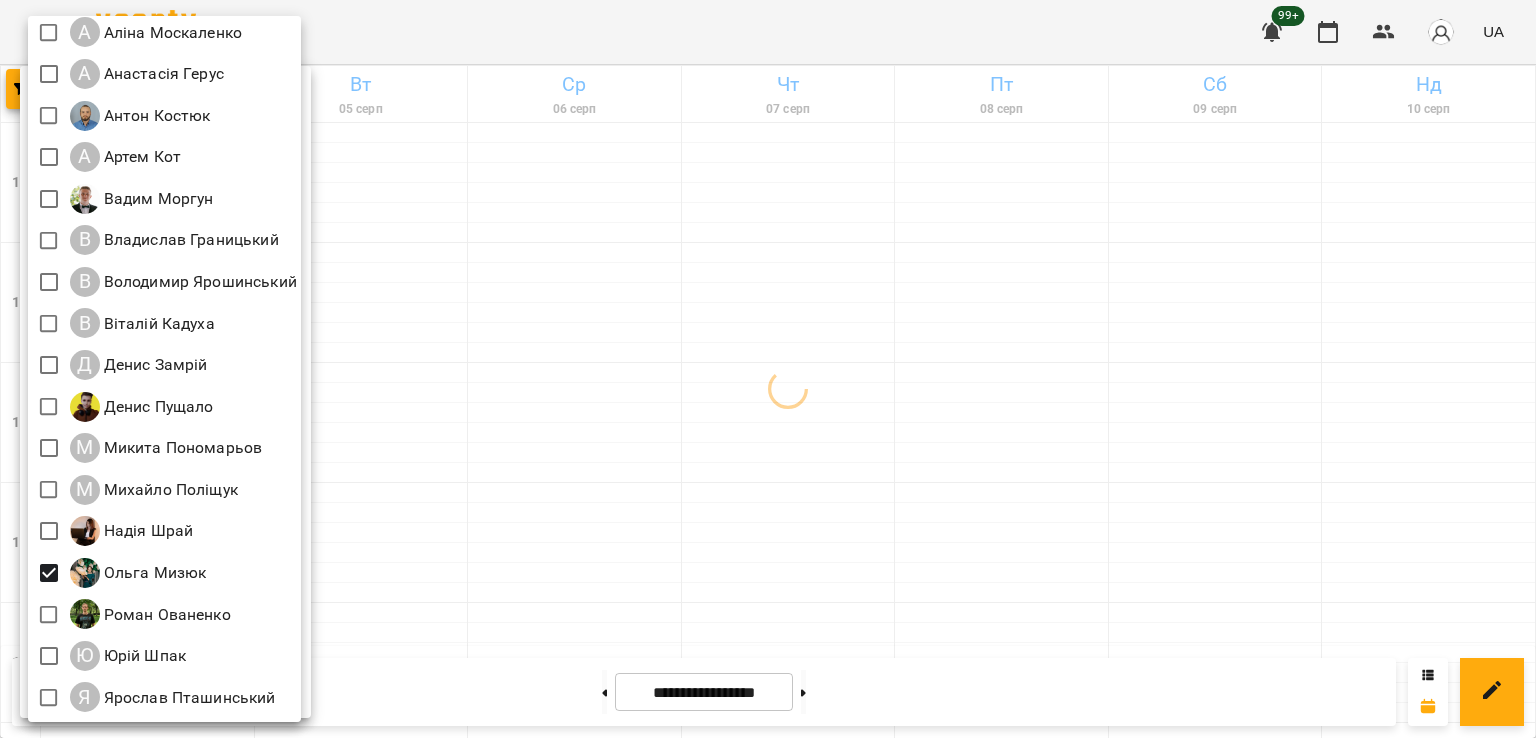 click at bounding box center (768, 369) 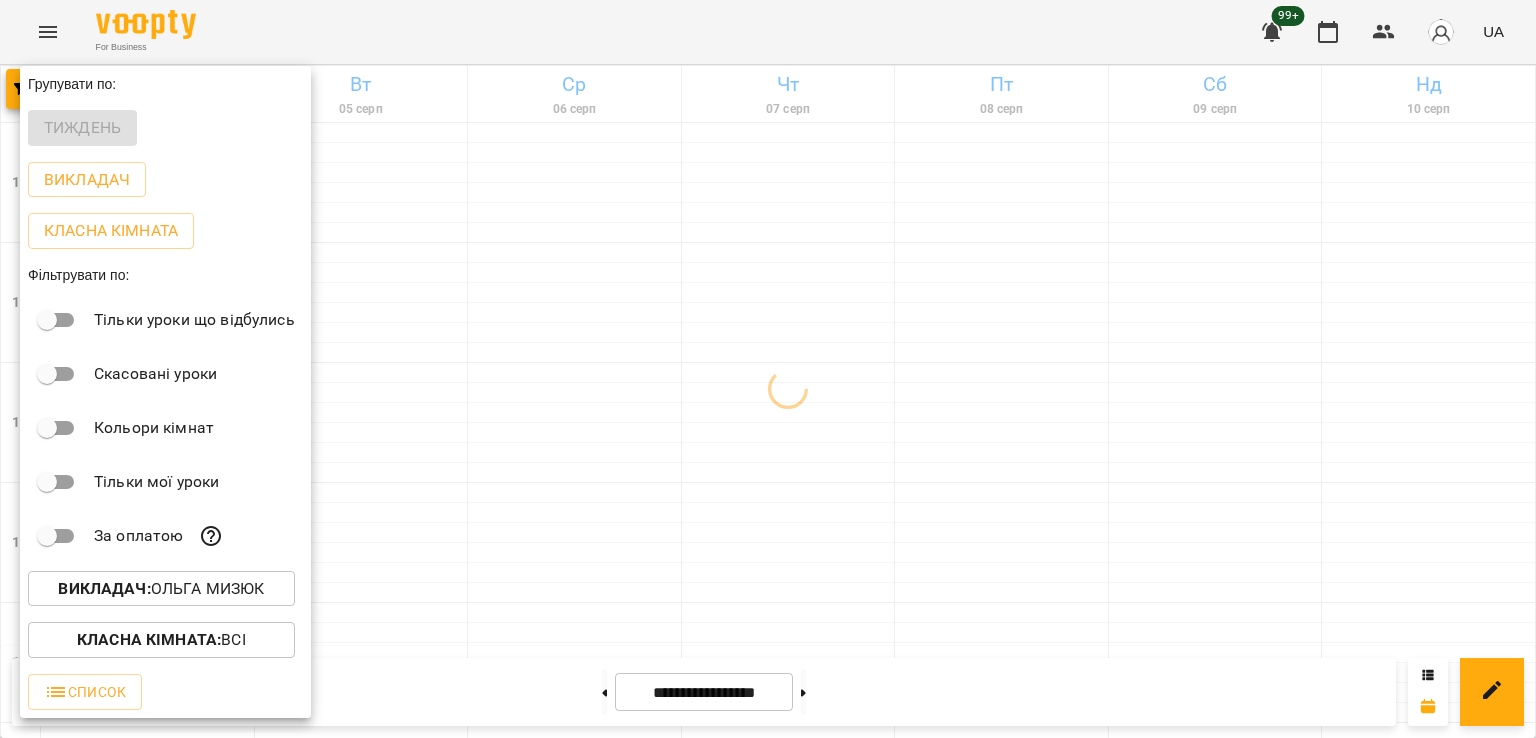click at bounding box center [768, 369] 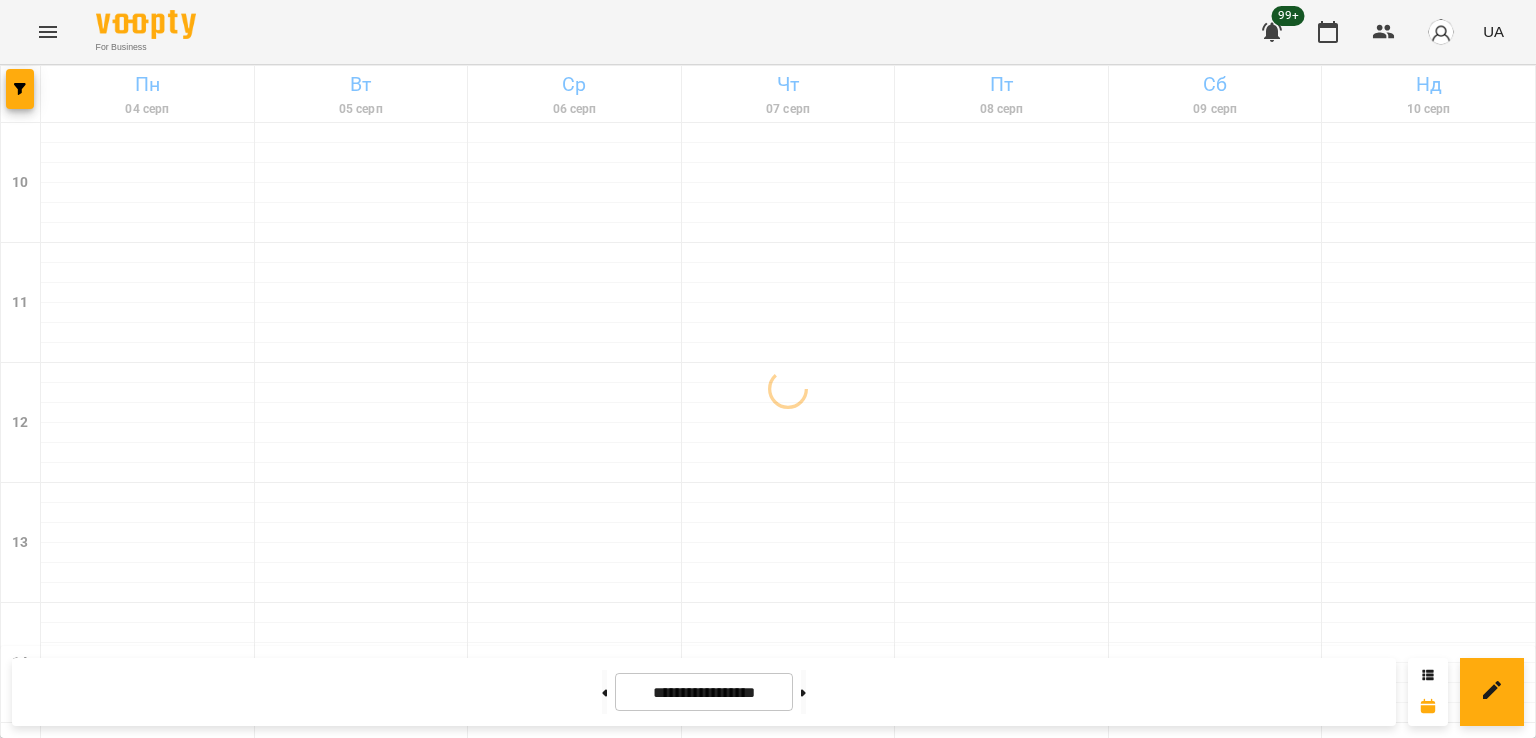 scroll, scrollTop: 1035, scrollLeft: 0, axis: vertical 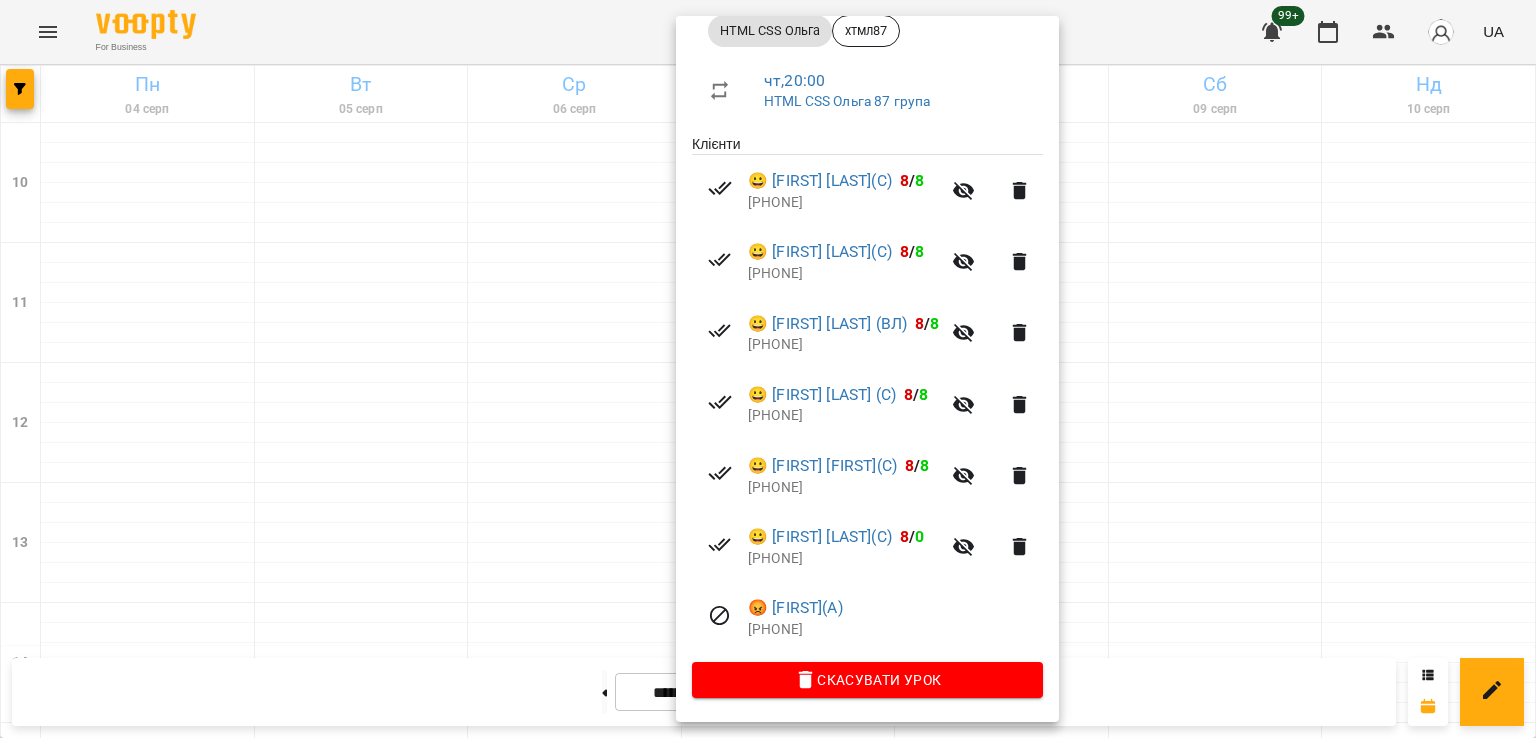 click on "[PHONE]" at bounding box center (844, 559) 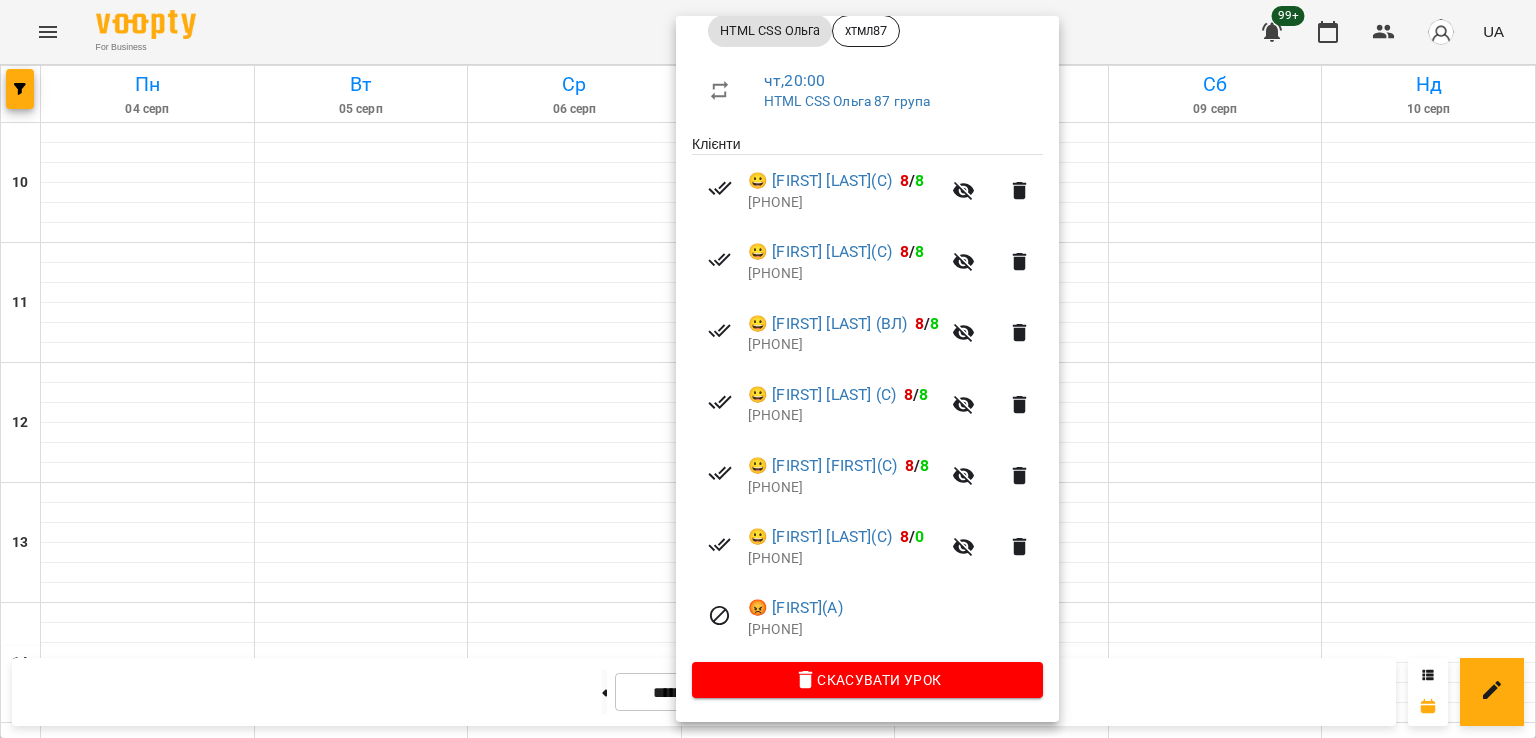 click at bounding box center [768, 369] 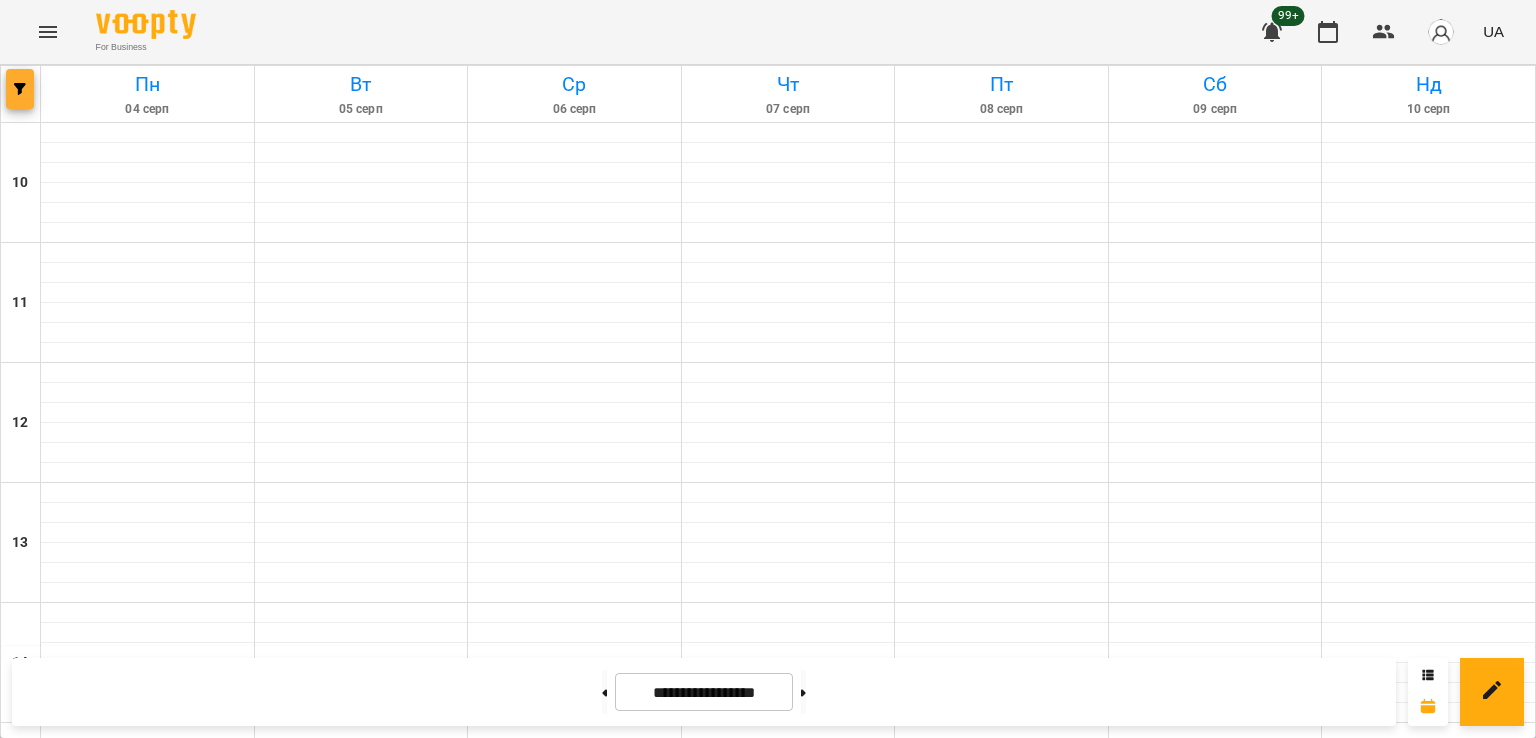 click 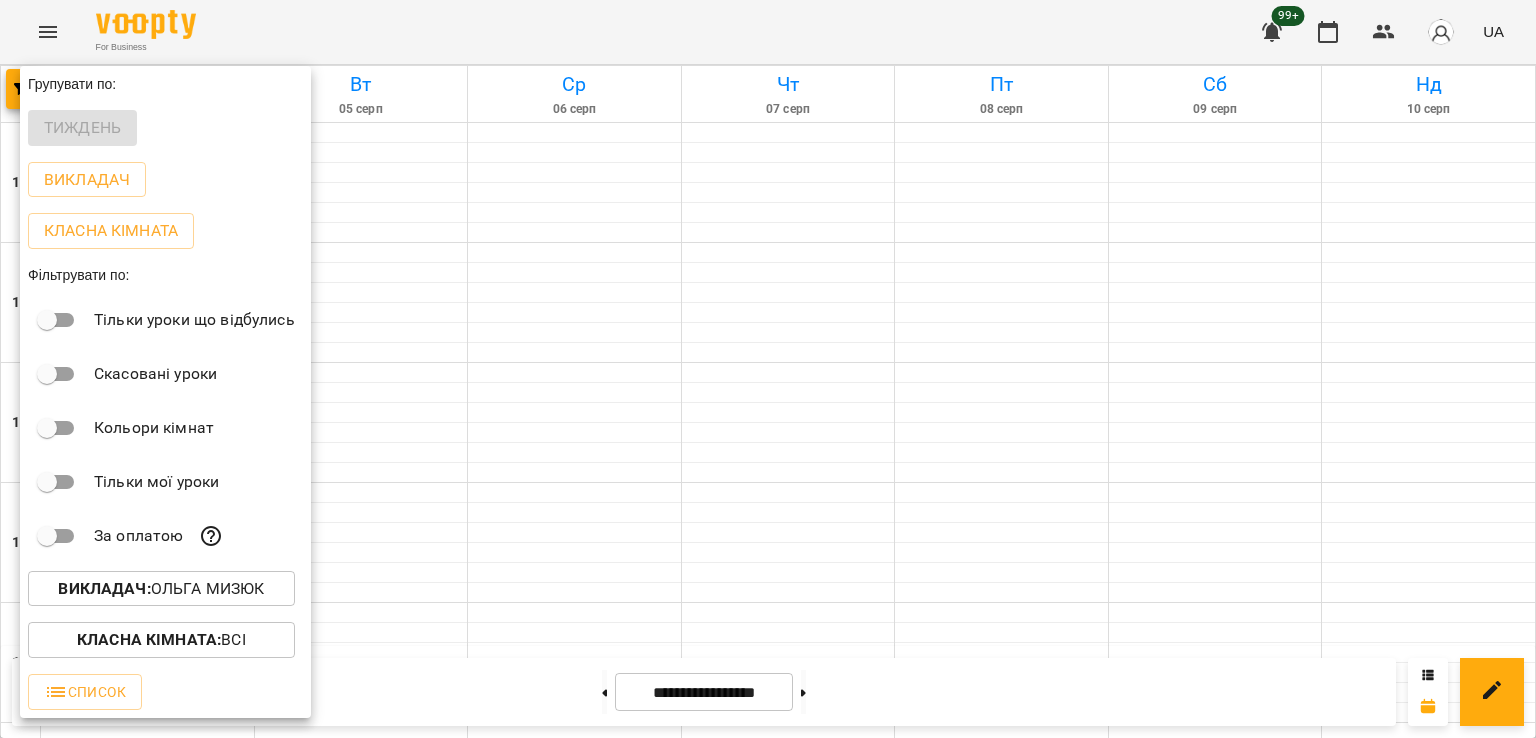 click on "Викладач :  Ольга Мизюк" at bounding box center [161, 589] 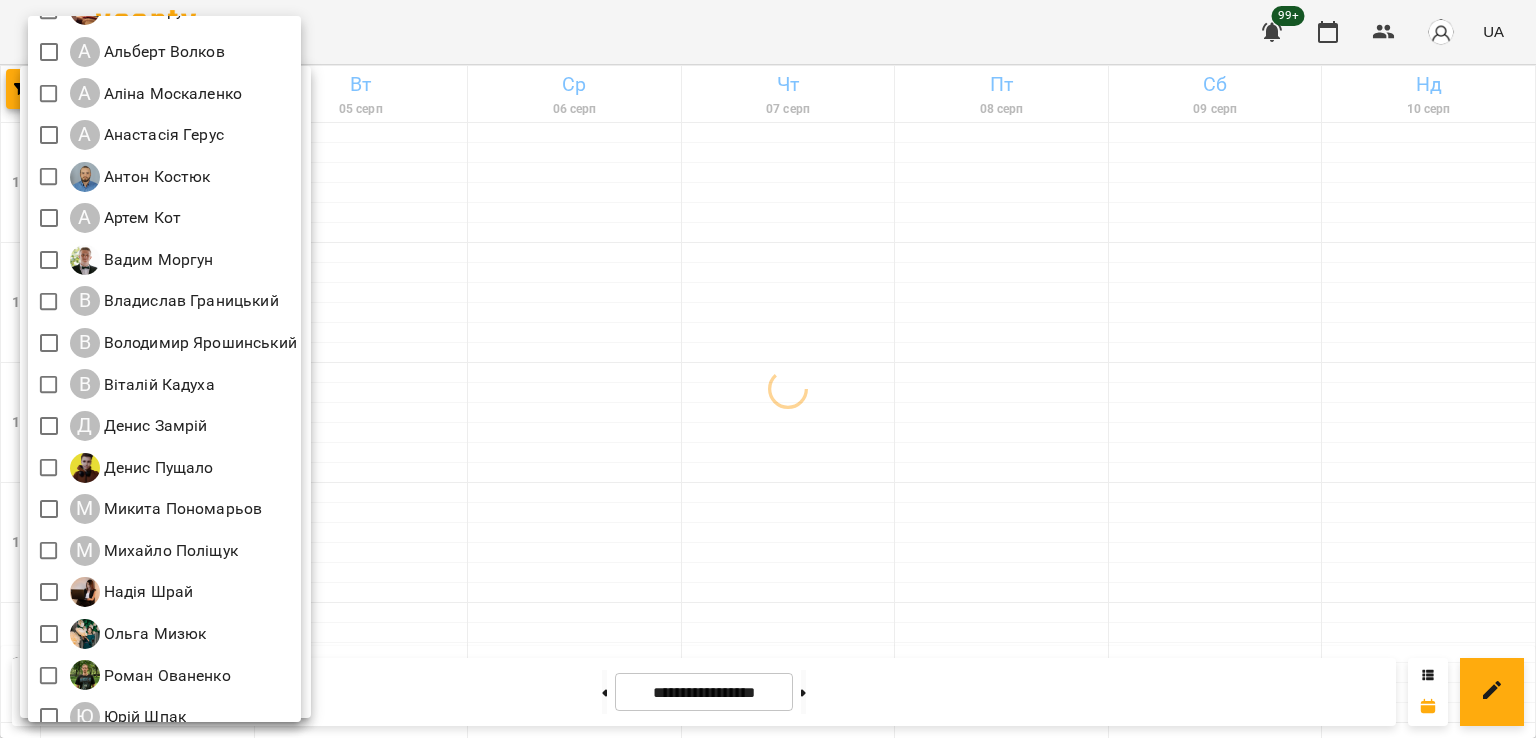 scroll, scrollTop: 129, scrollLeft: 0, axis: vertical 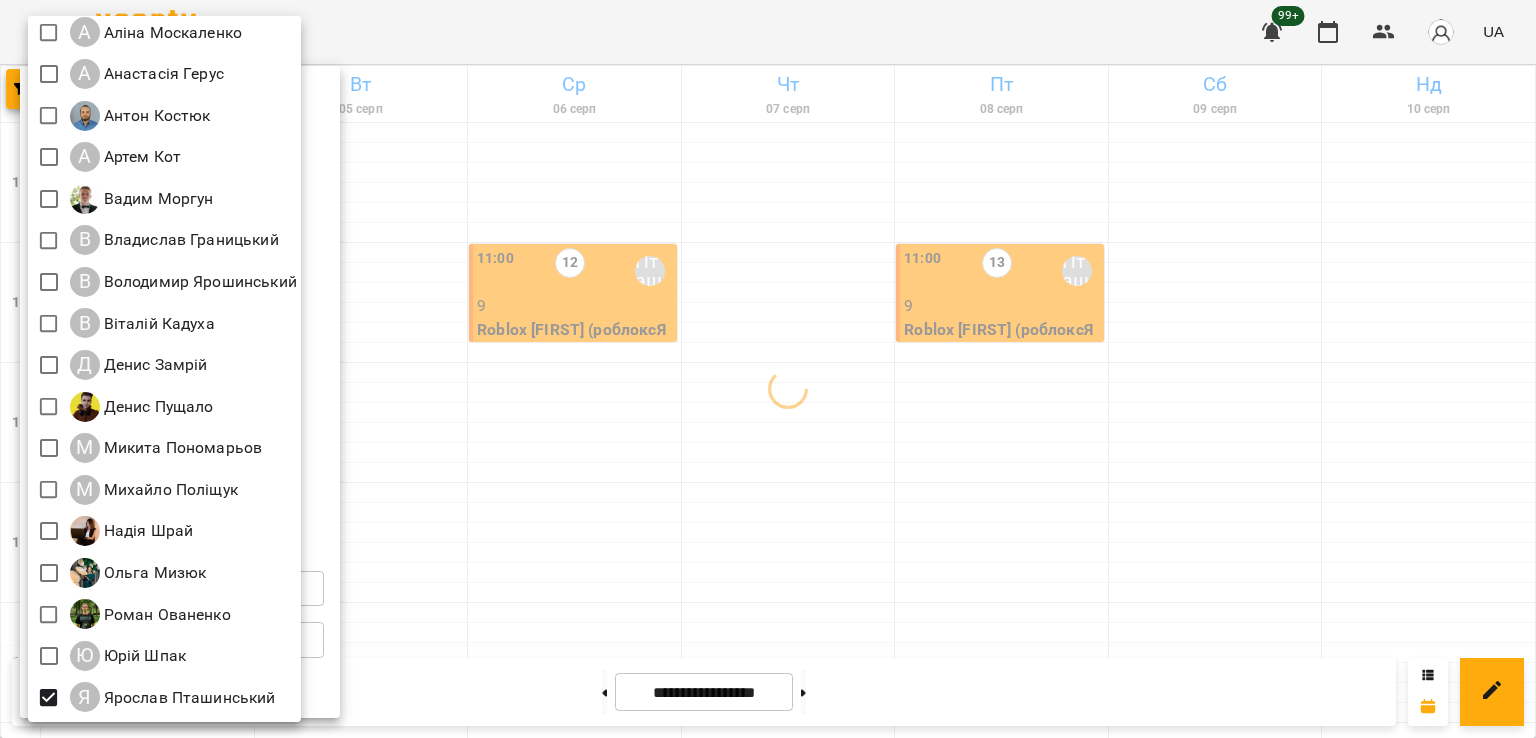 drag, startPoint x: 520, startPoint y: 445, endPoint x: 592, endPoint y: 398, distance: 85.98256 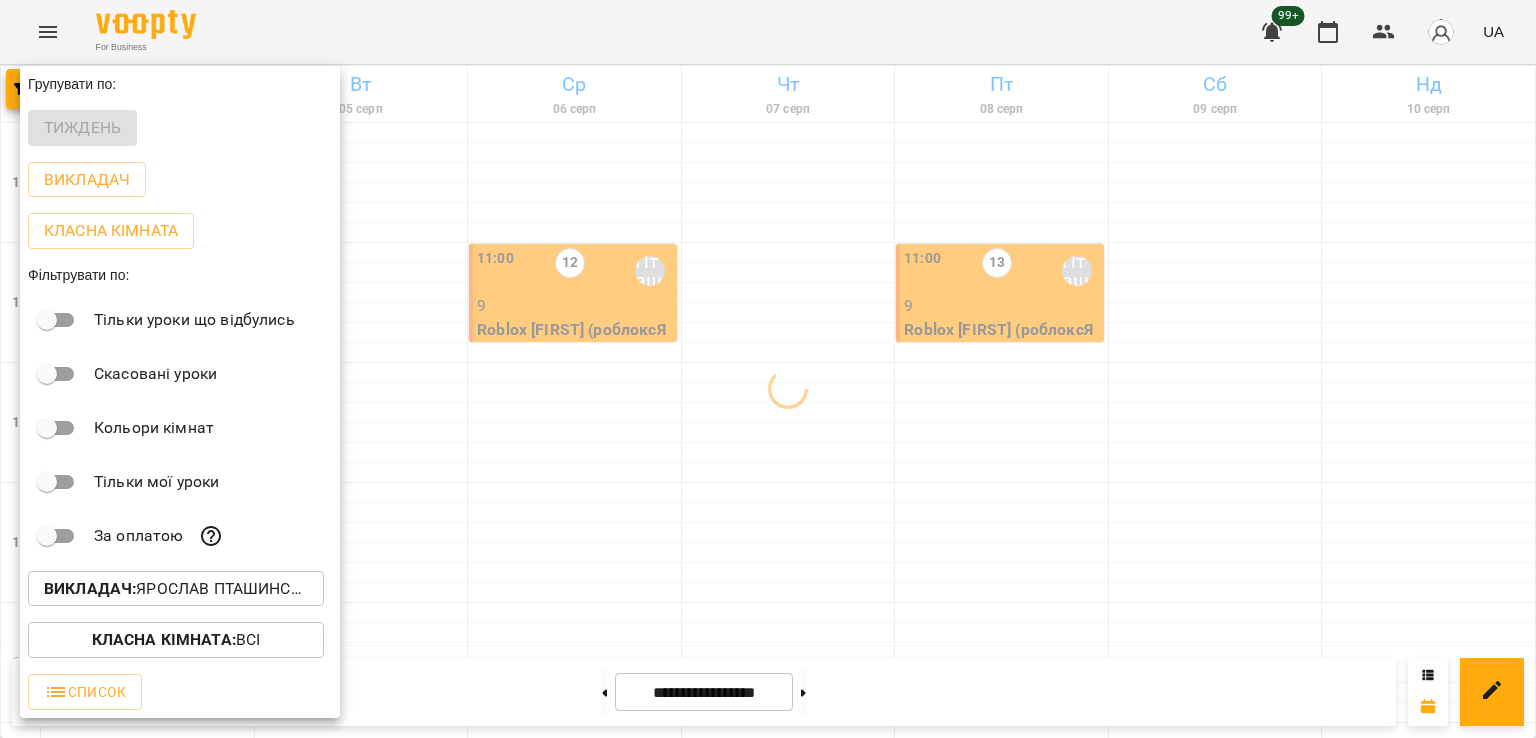 click at bounding box center [768, 369] 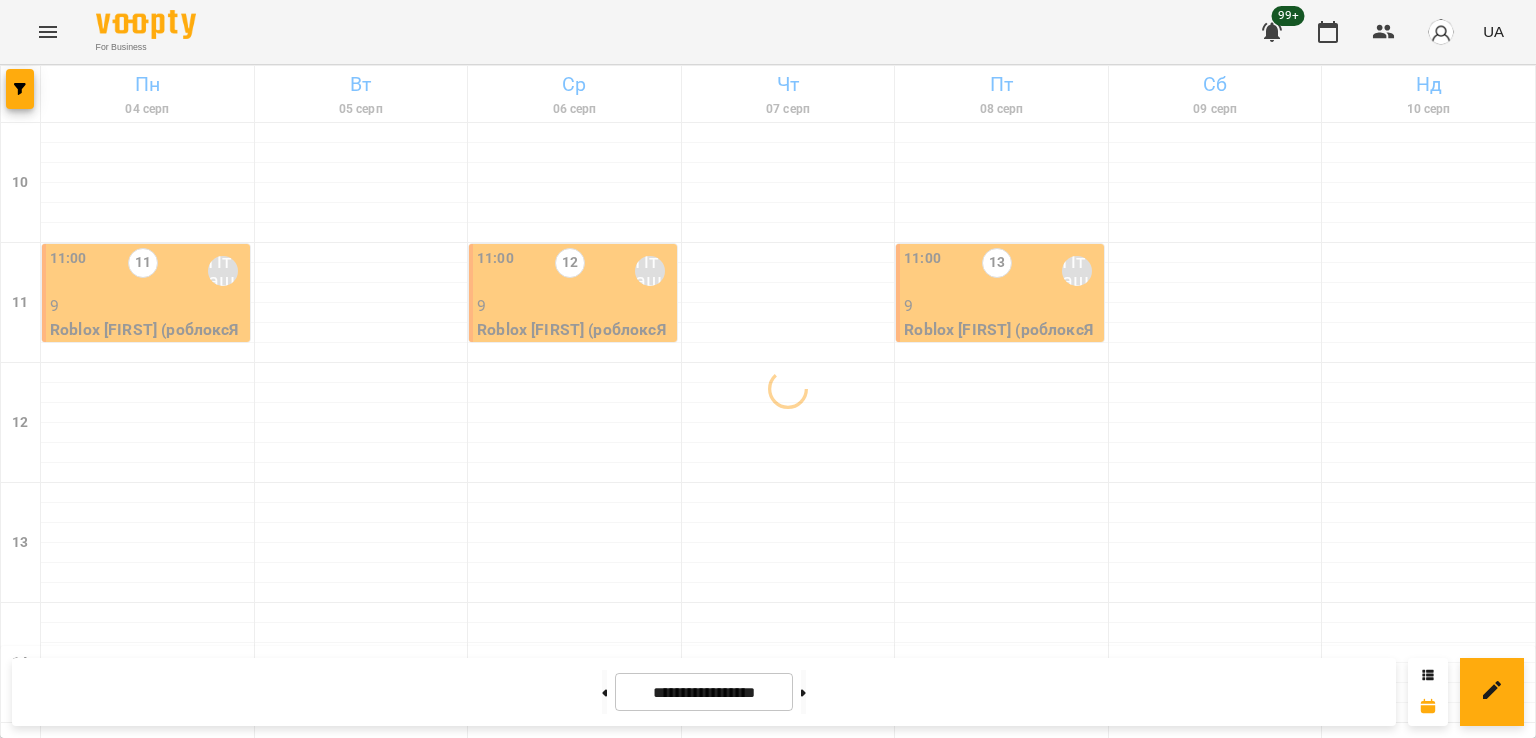 scroll, scrollTop: 935, scrollLeft: 0, axis: vertical 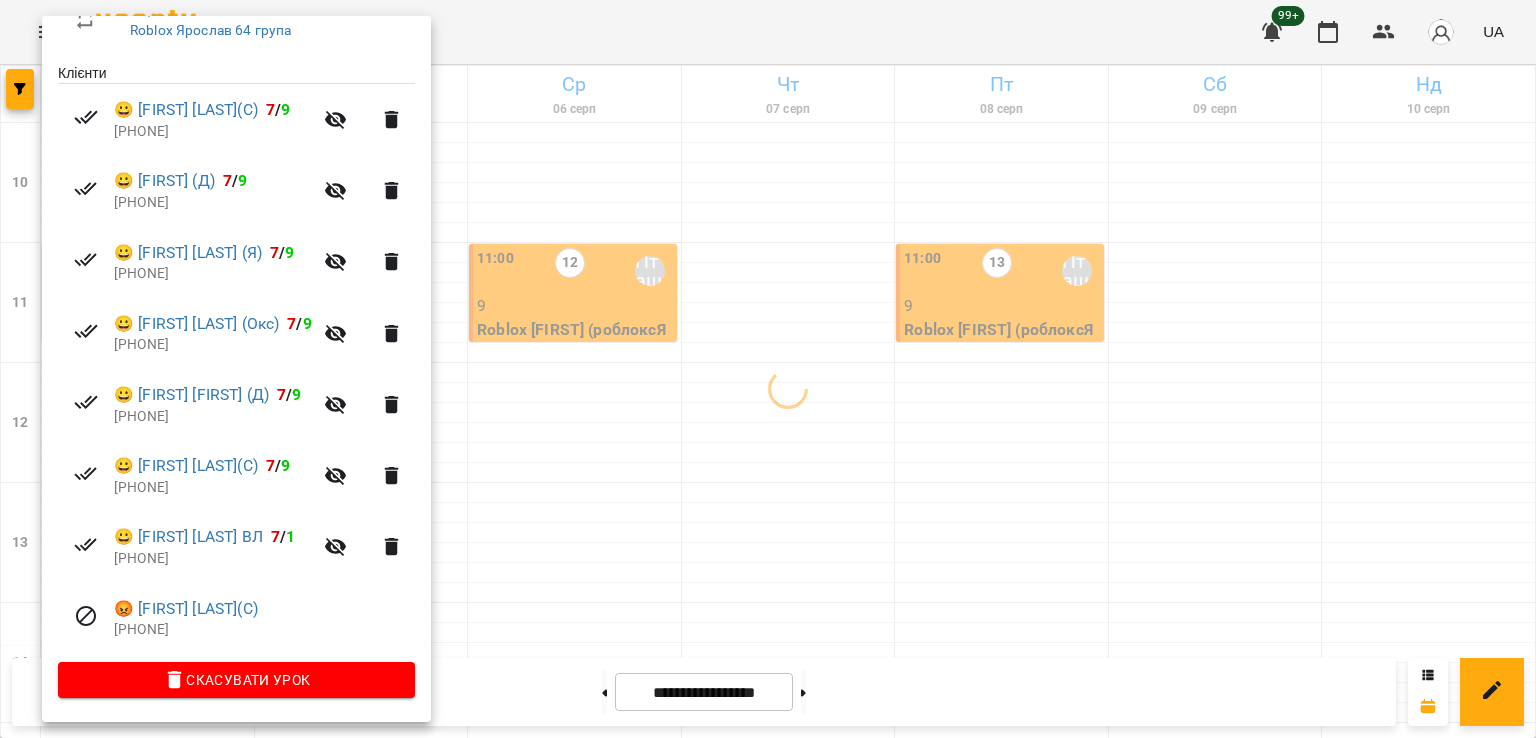 click at bounding box center (768, 369) 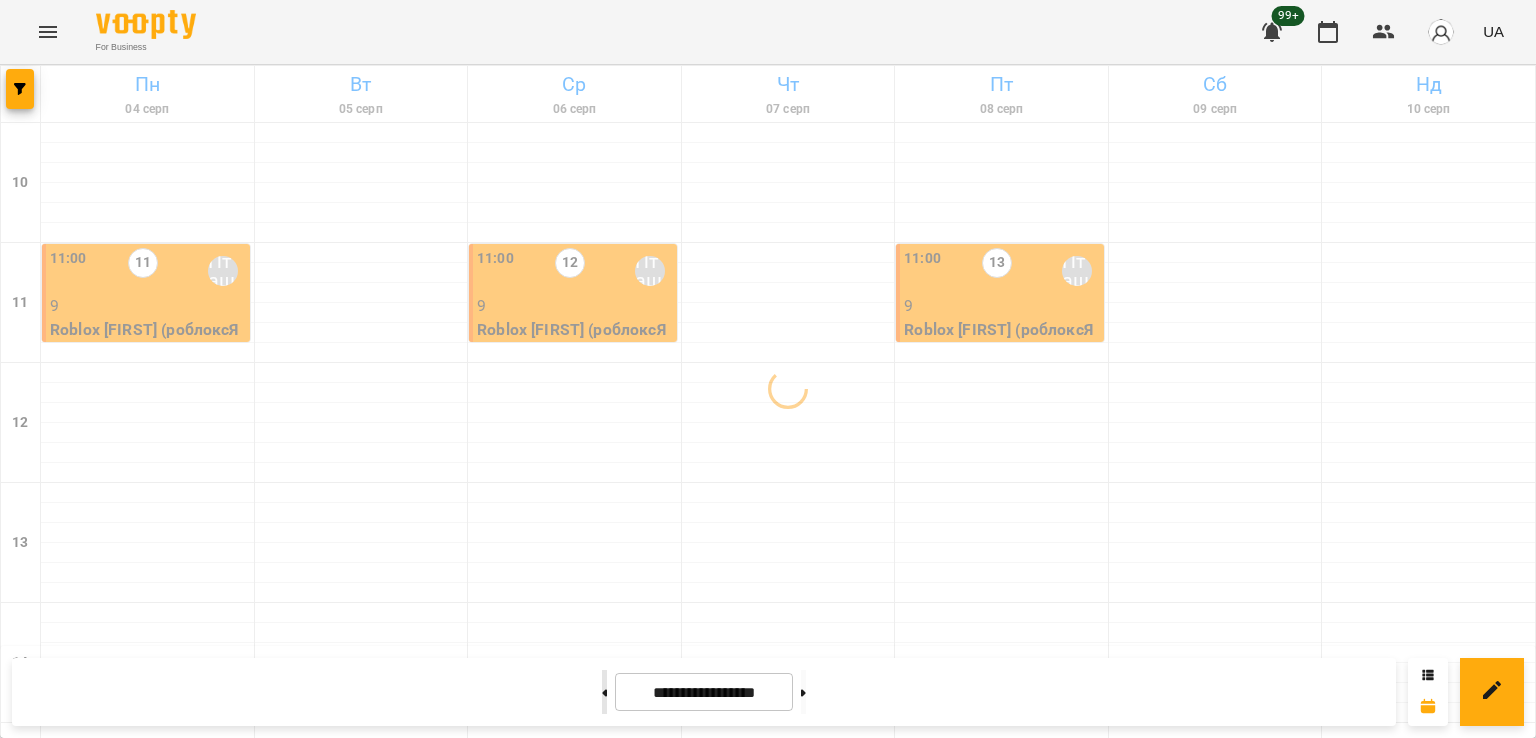 click at bounding box center (604, 692) 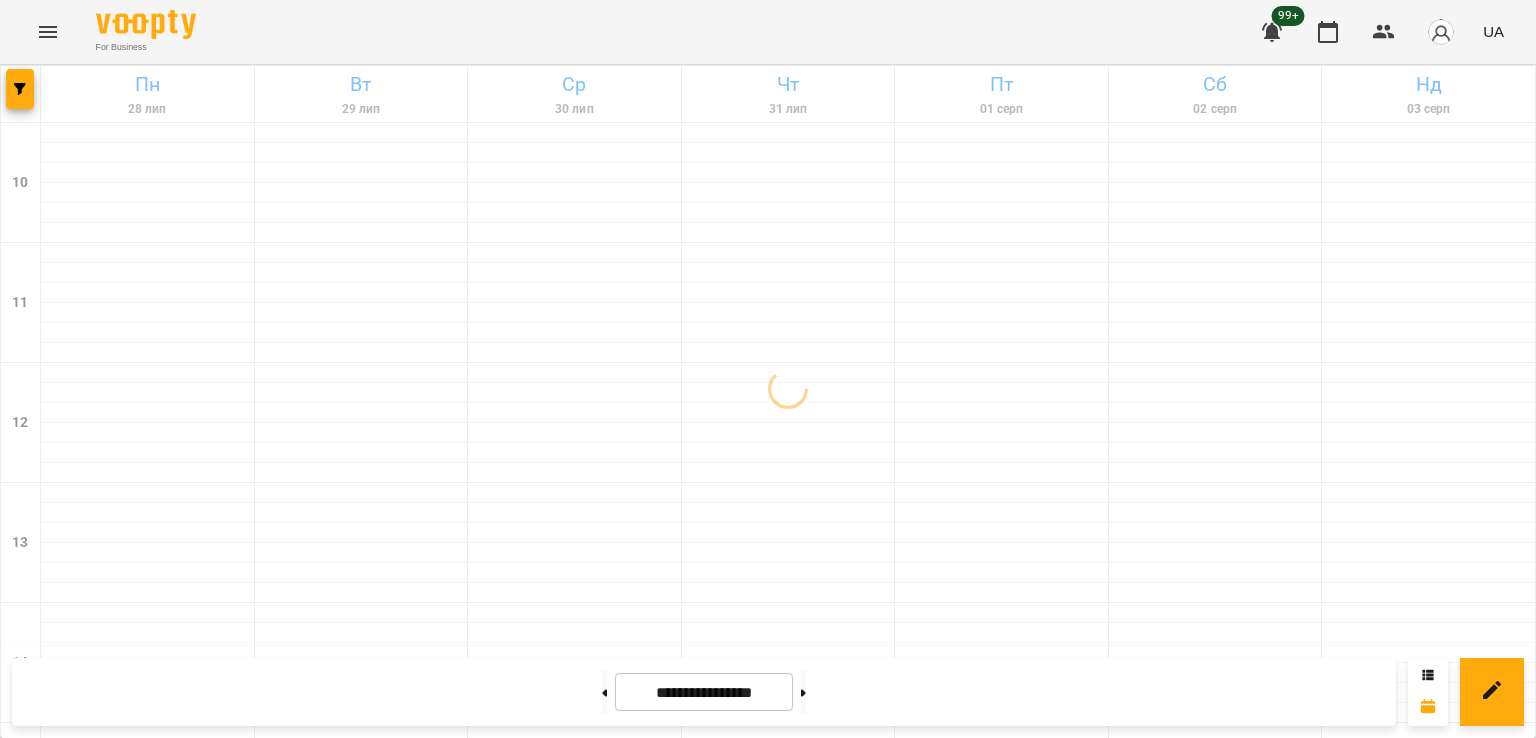 scroll, scrollTop: 1035, scrollLeft: 0, axis: vertical 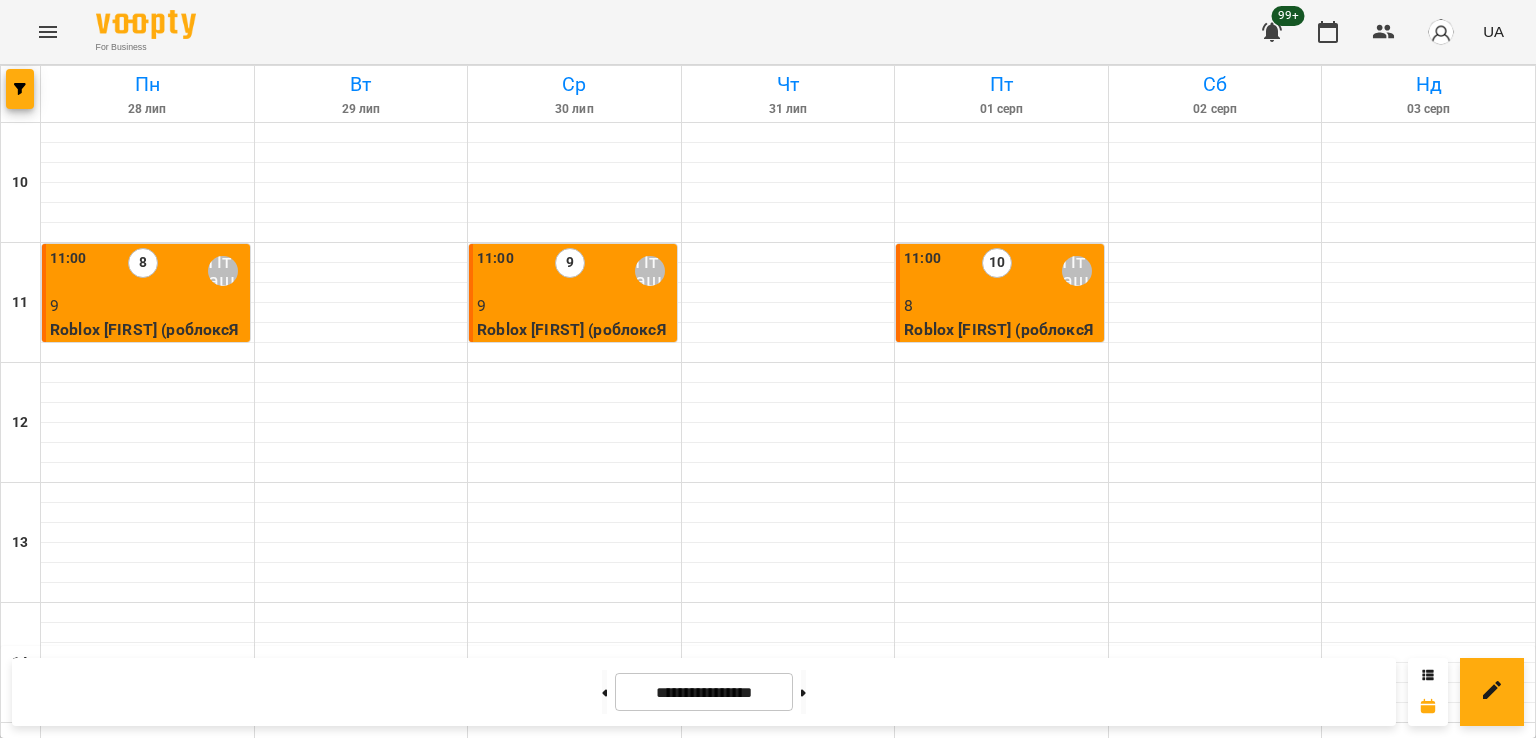 click on "5" at bounding box center [789, 1506] 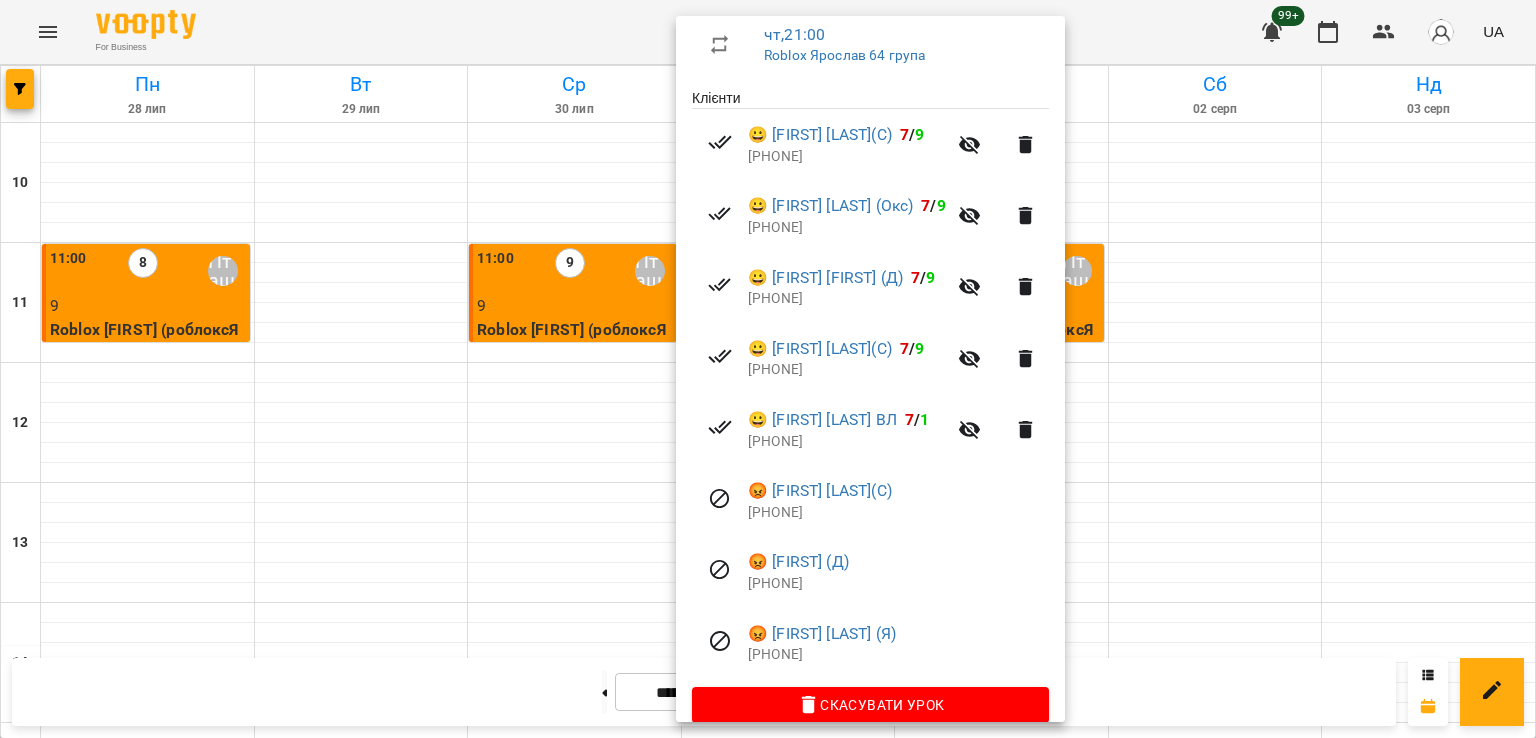 scroll, scrollTop: 384, scrollLeft: 0, axis: vertical 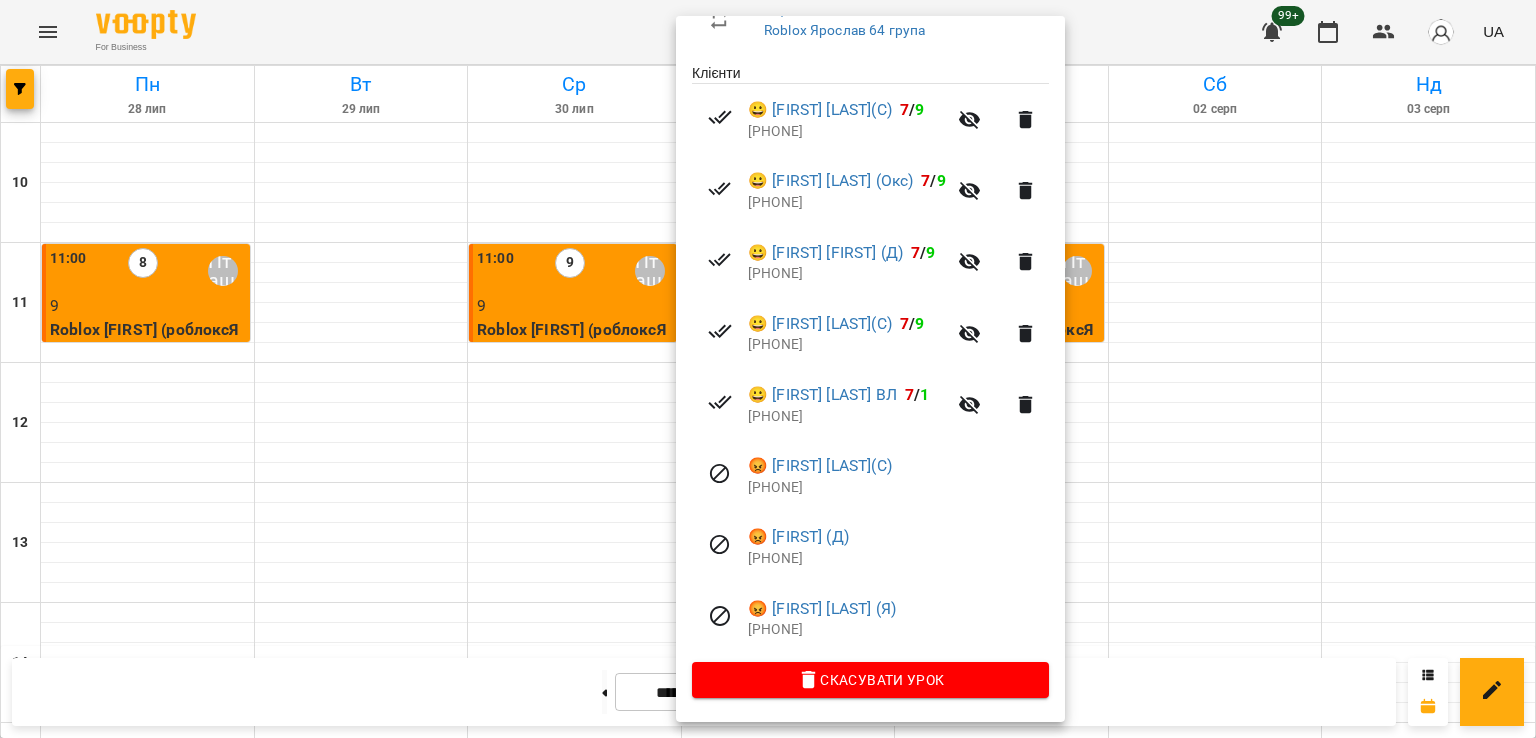 click at bounding box center (768, 369) 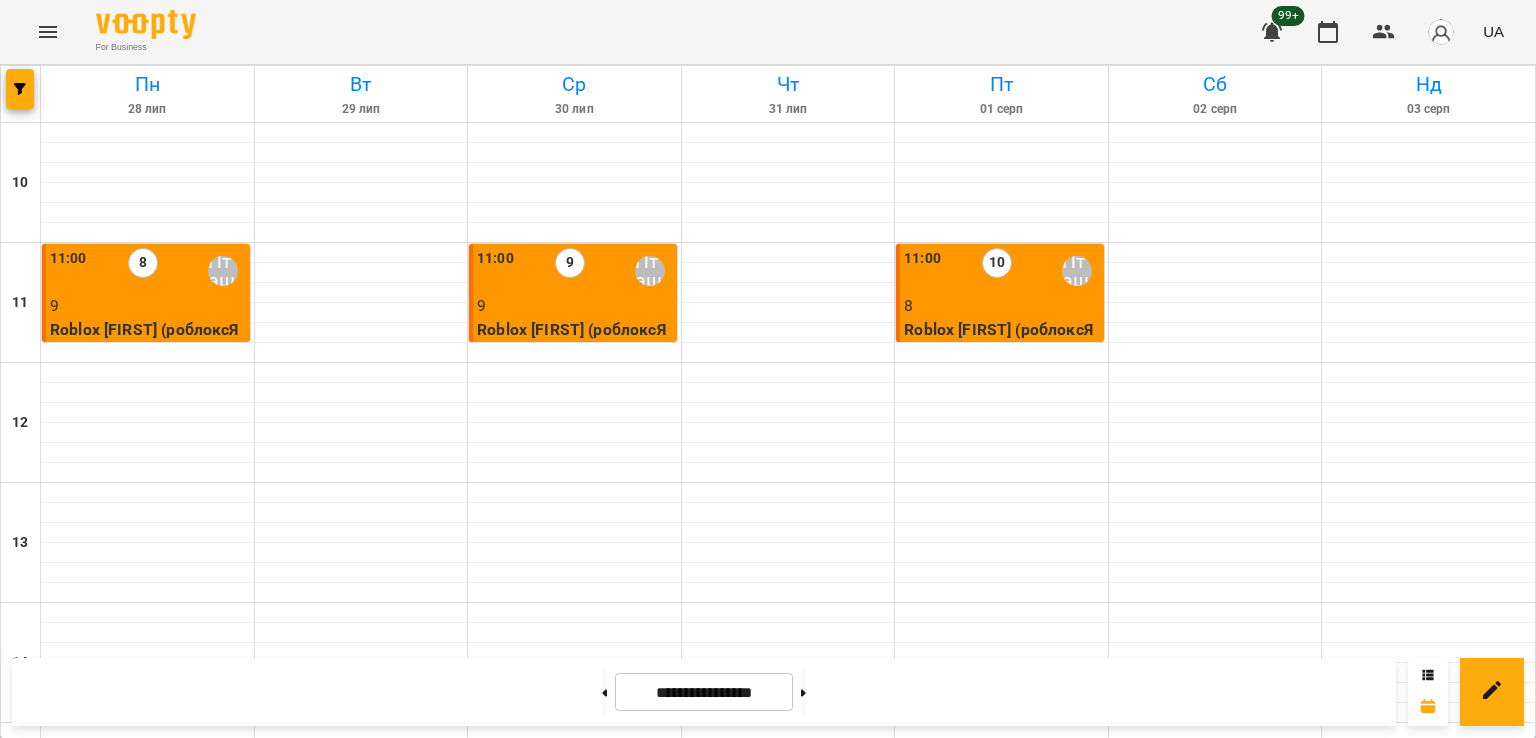 click on "8" at bounding box center [148, 1506] 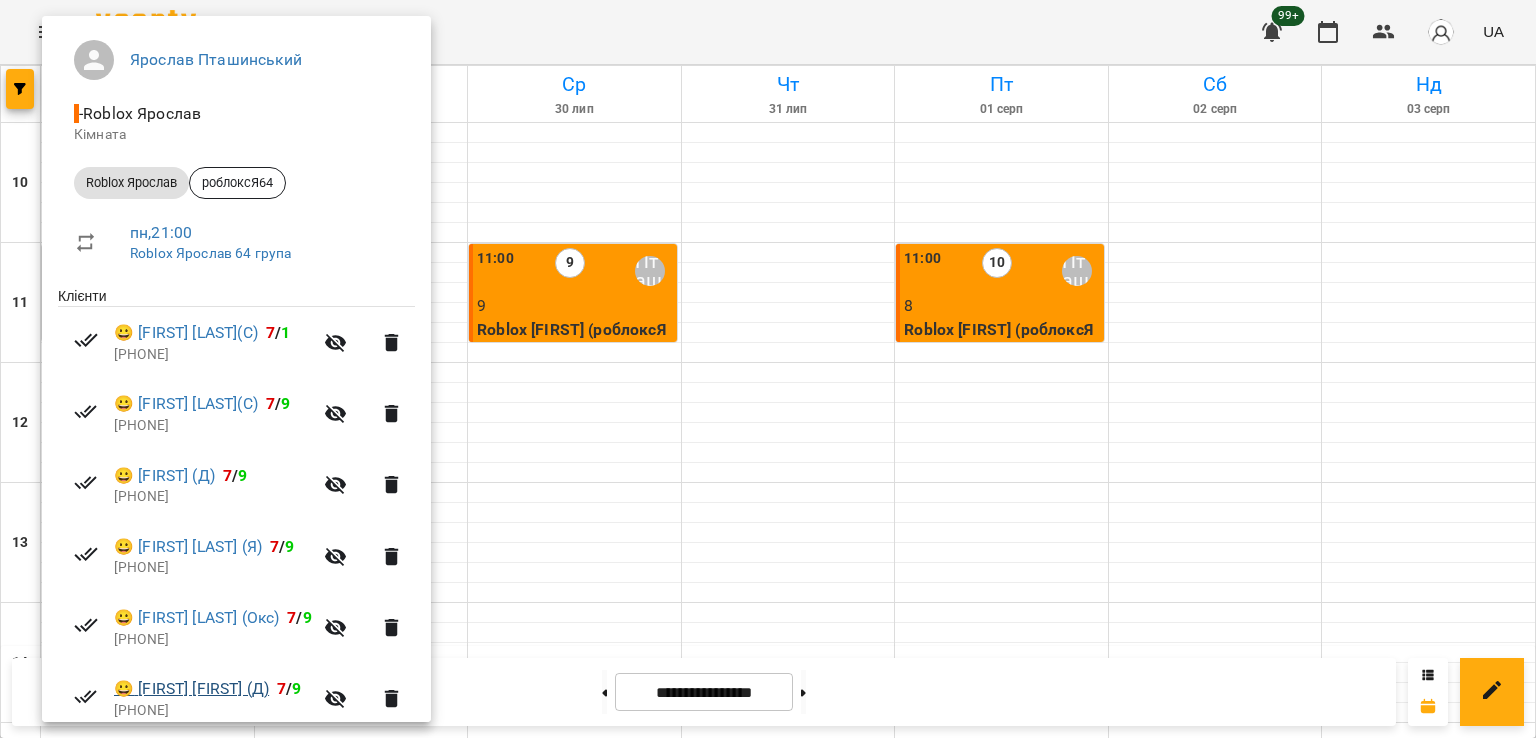scroll, scrollTop: 384, scrollLeft: 0, axis: vertical 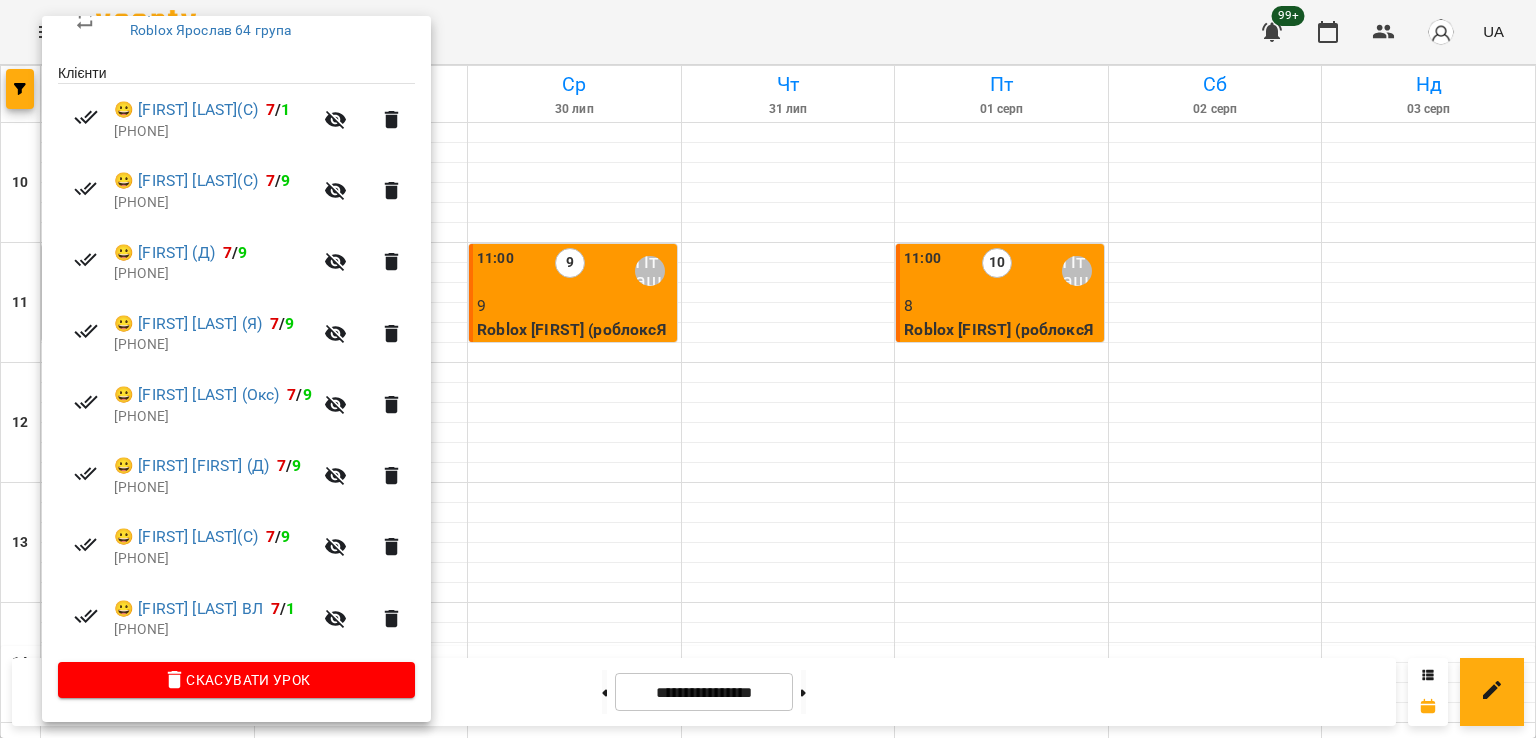 click at bounding box center (768, 369) 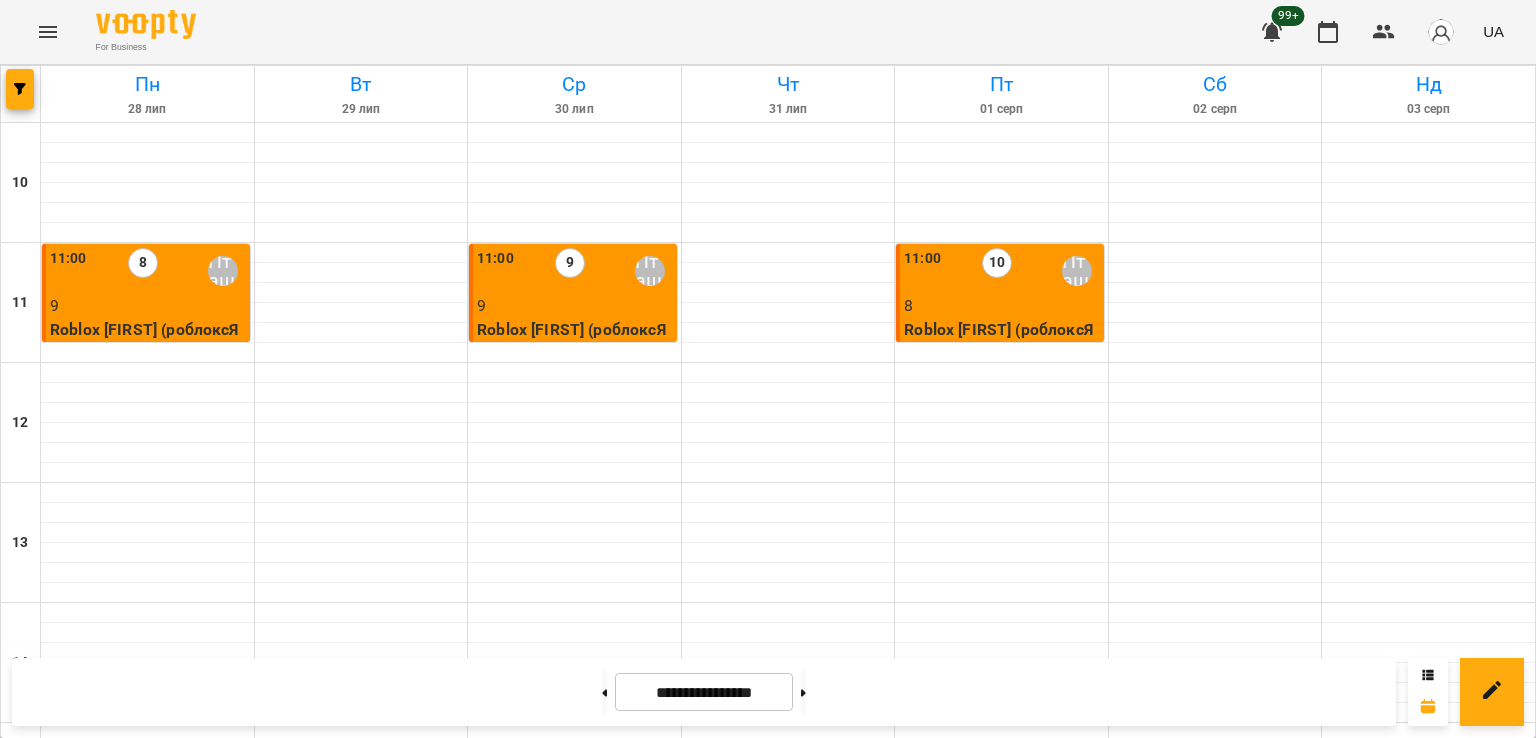 click on "21:00 [LAST] [FIRST]" at bounding box center [789, 1471] 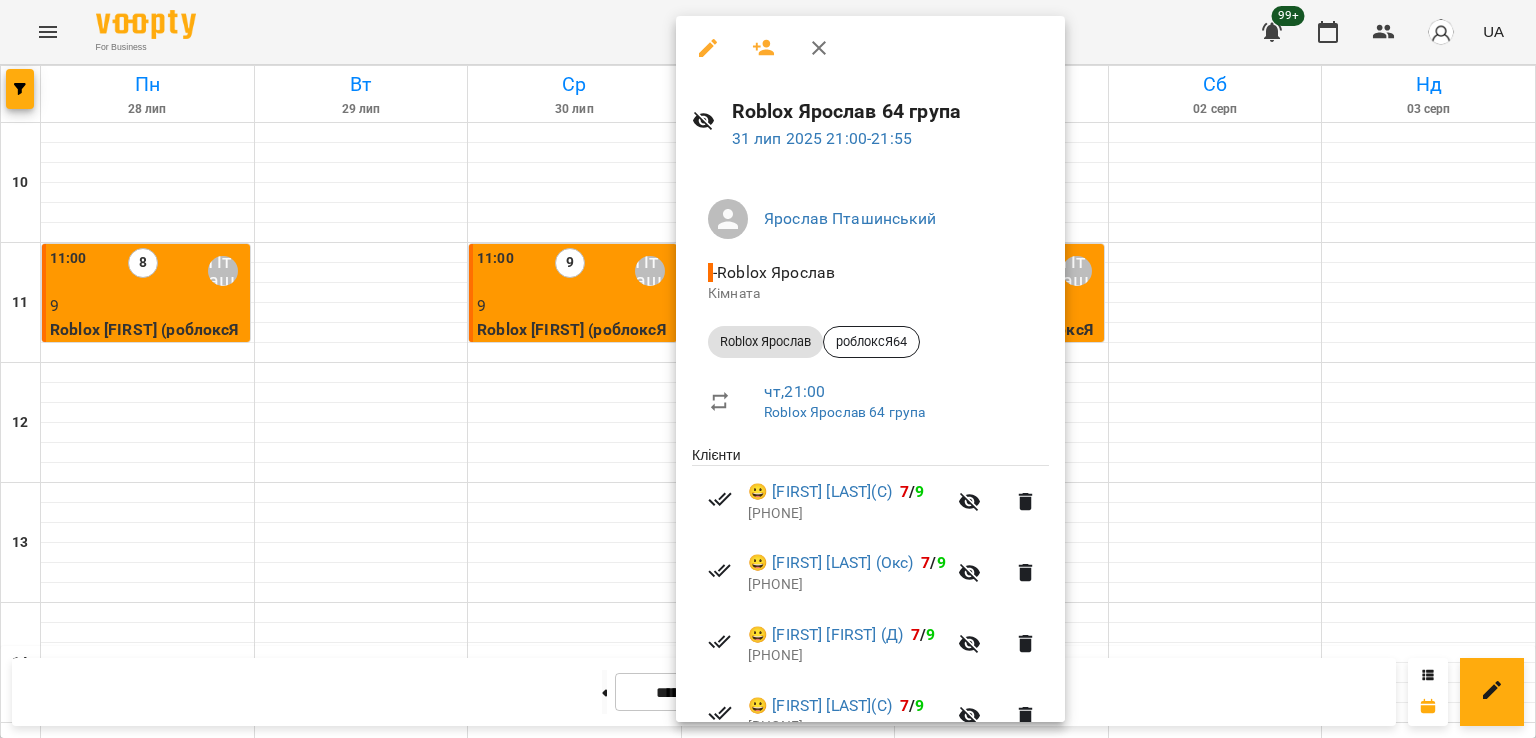 click at bounding box center [768, 369] 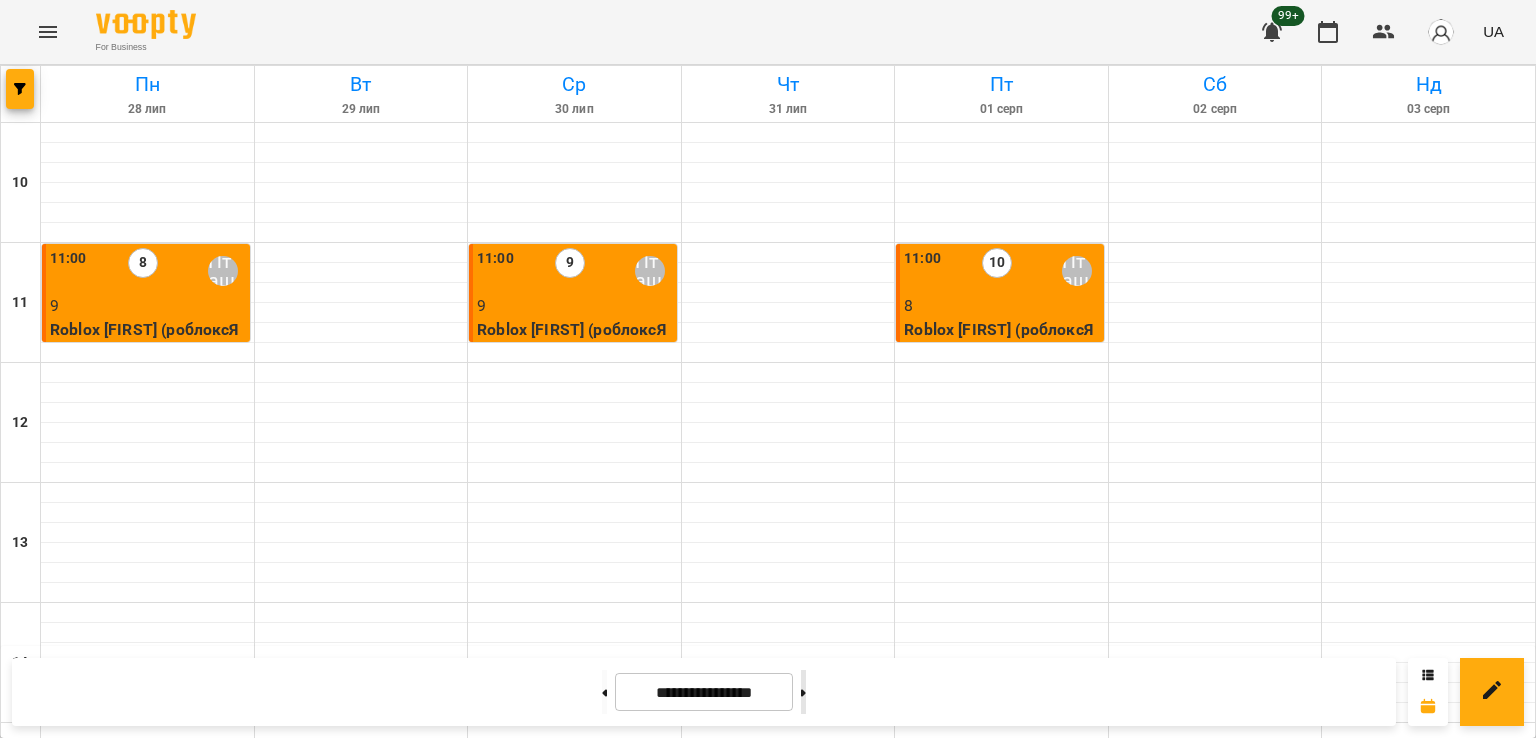 click at bounding box center (803, 692) 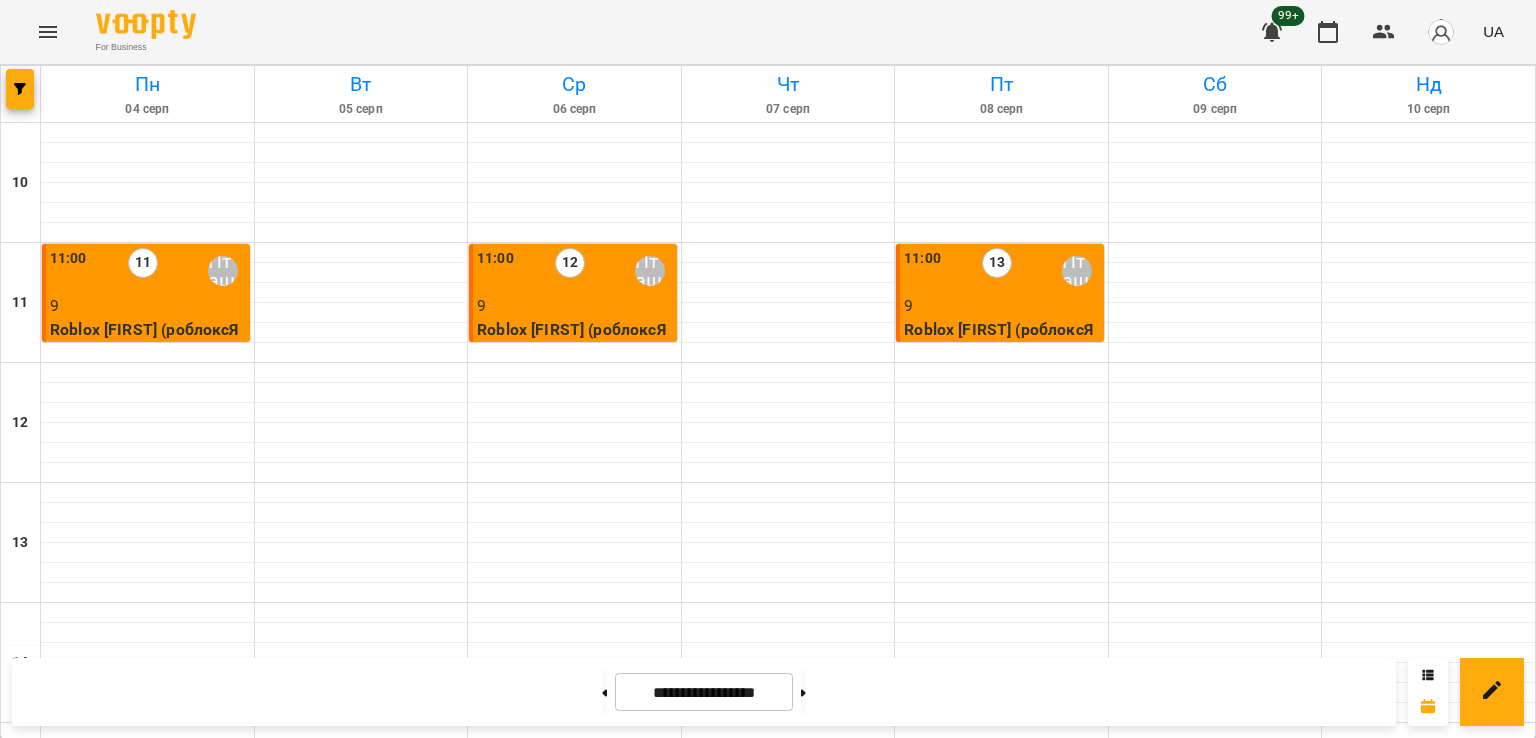 click on "21:00 [NUMBER] [LAST] [FIRST]" at bounding box center (789, 1471) 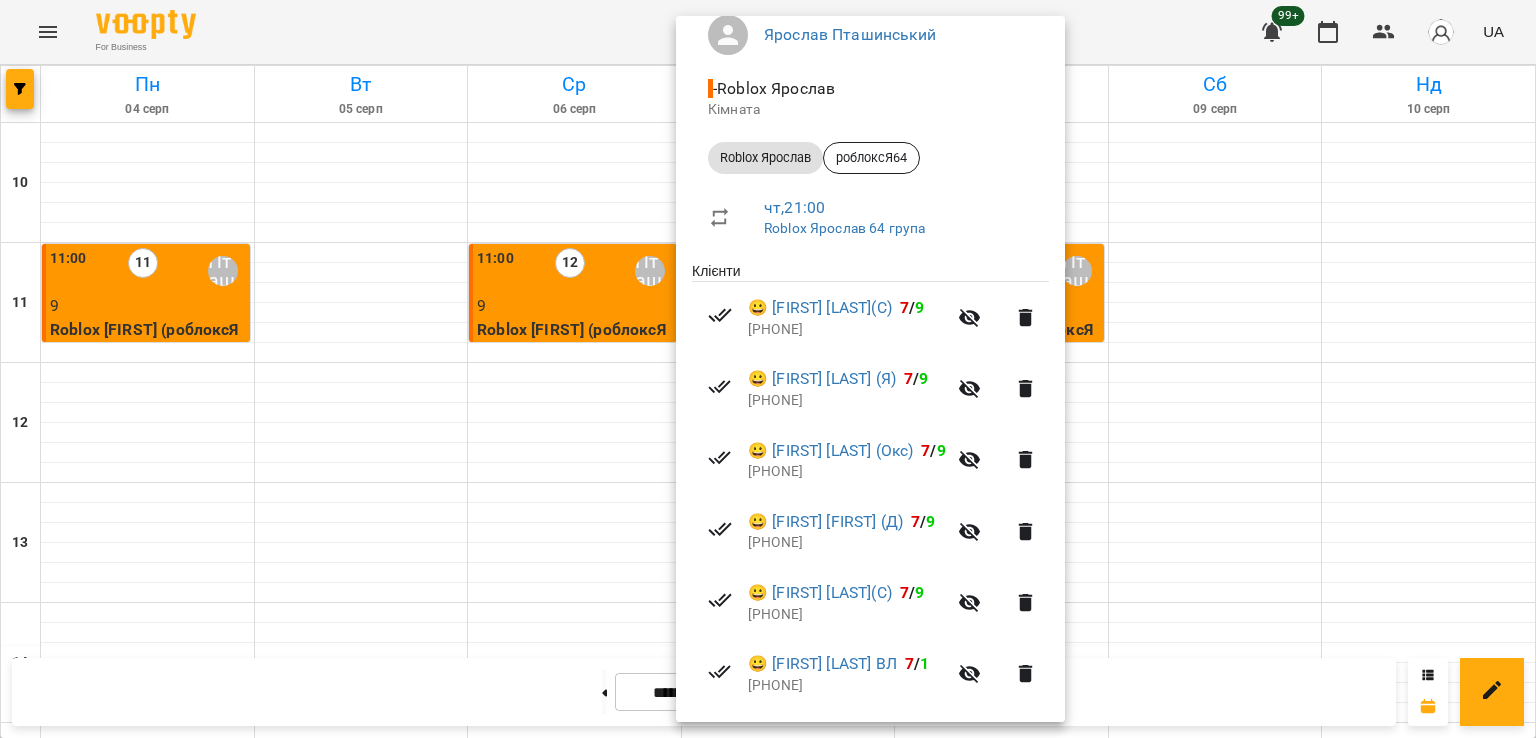 scroll, scrollTop: 384, scrollLeft: 0, axis: vertical 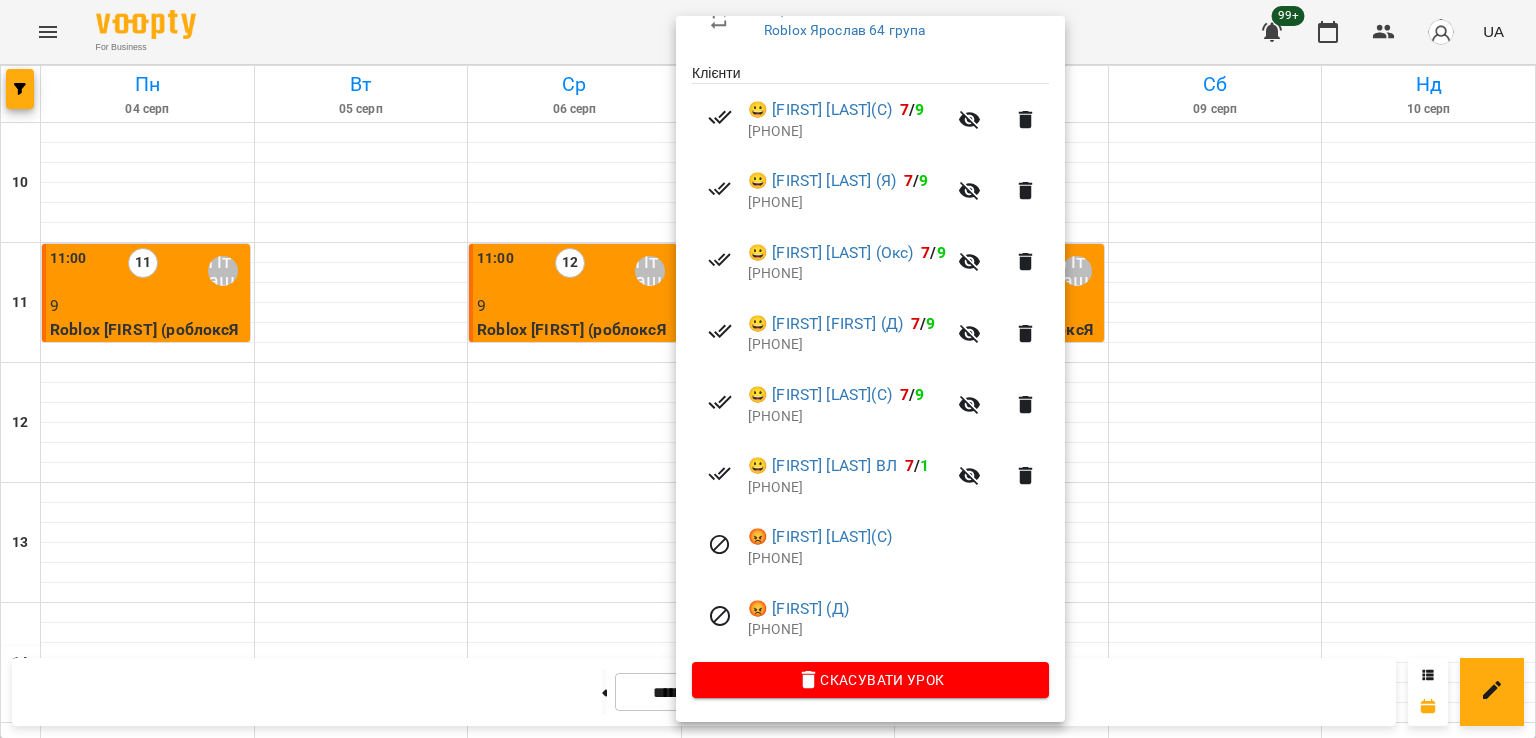 click at bounding box center (768, 369) 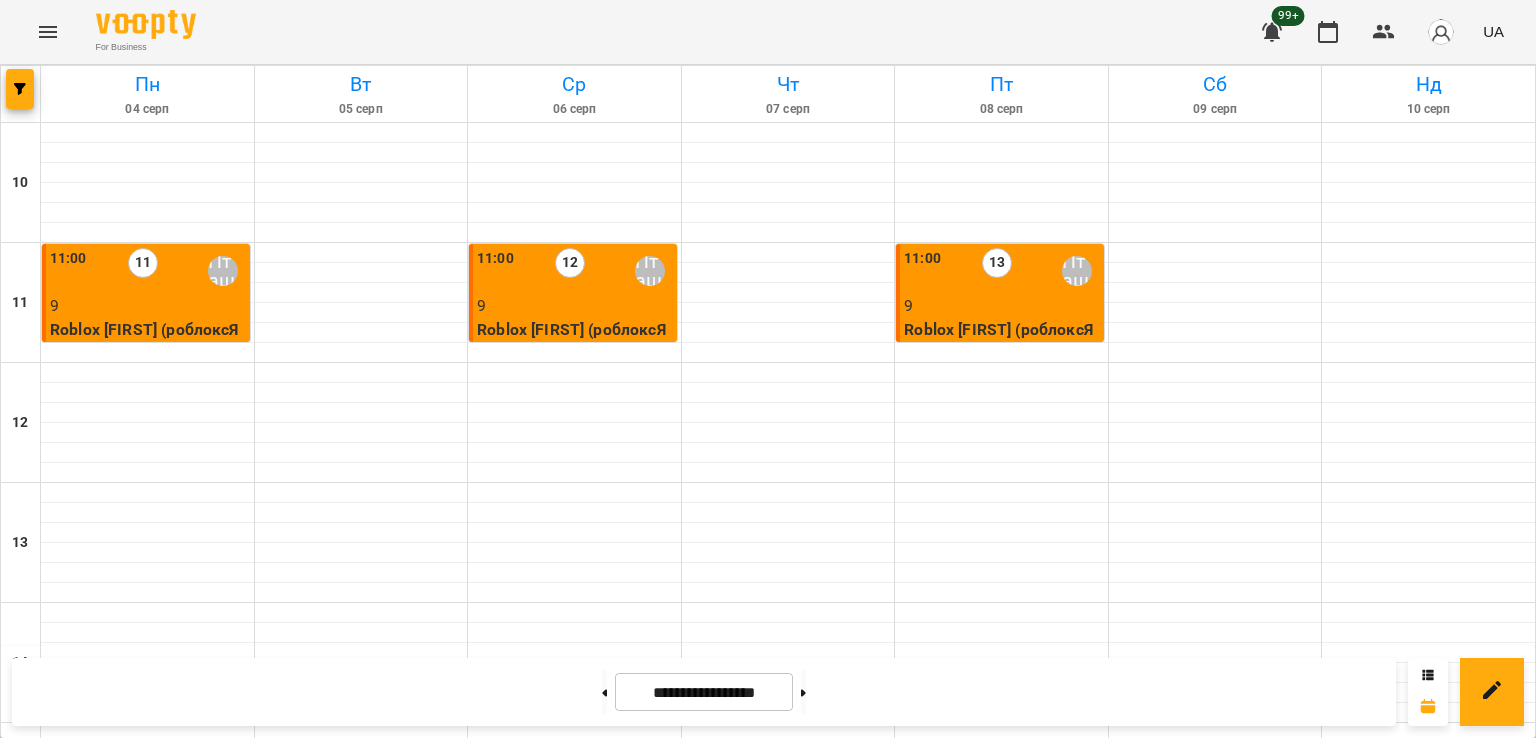 click on "[TIME] [NUMBER] [FIRST] [LAST]" at bounding box center (148, 1471) 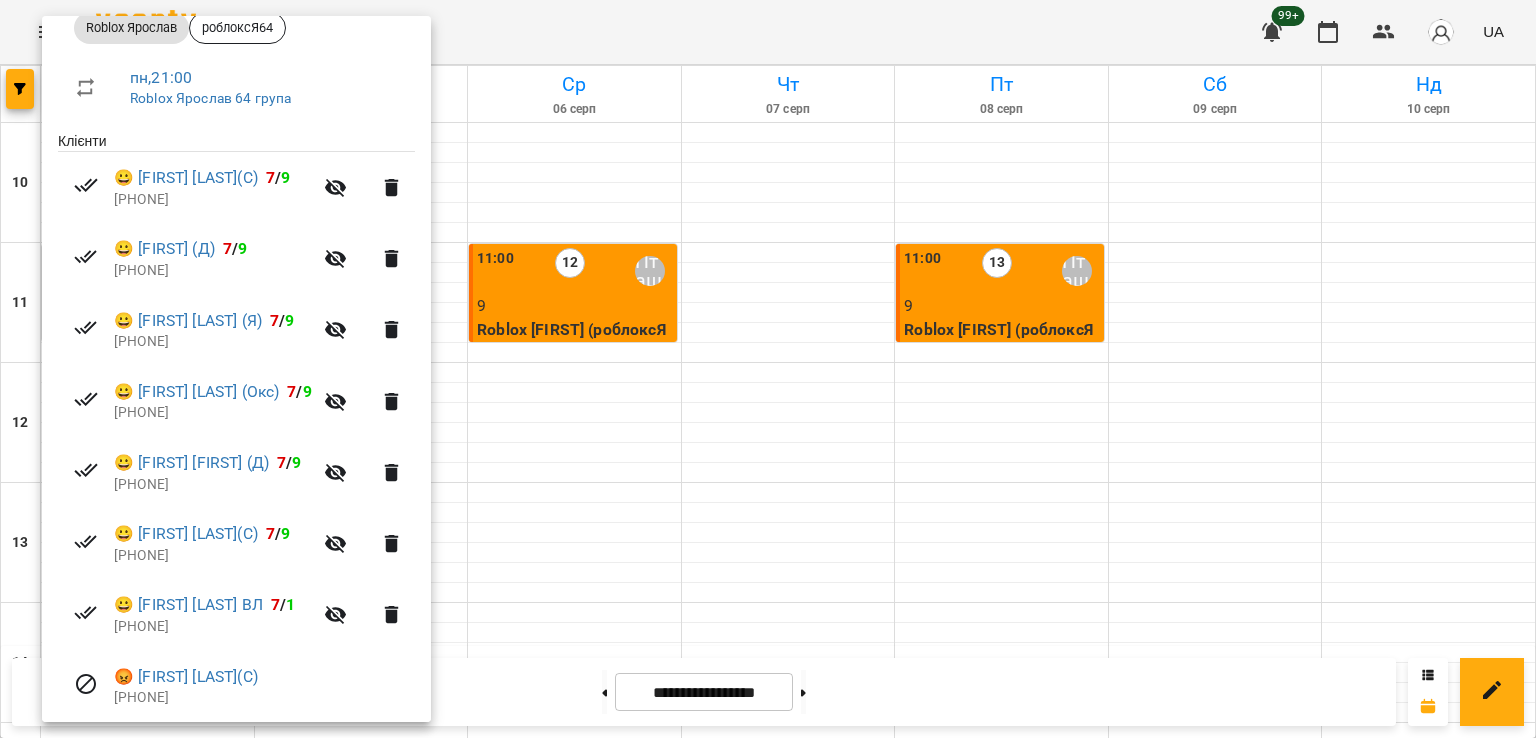 scroll, scrollTop: 384, scrollLeft: 0, axis: vertical 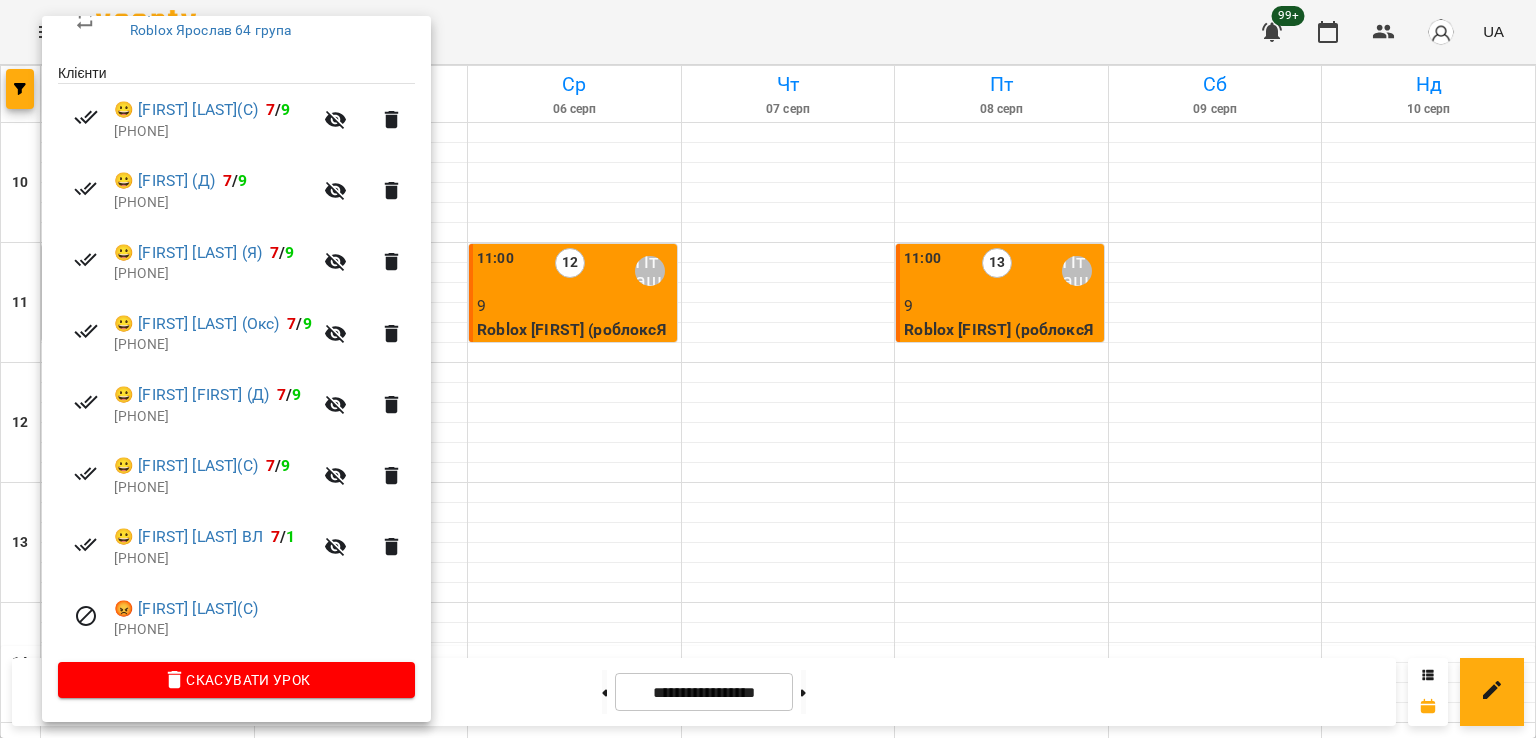 click at bounding box center (768, 369) 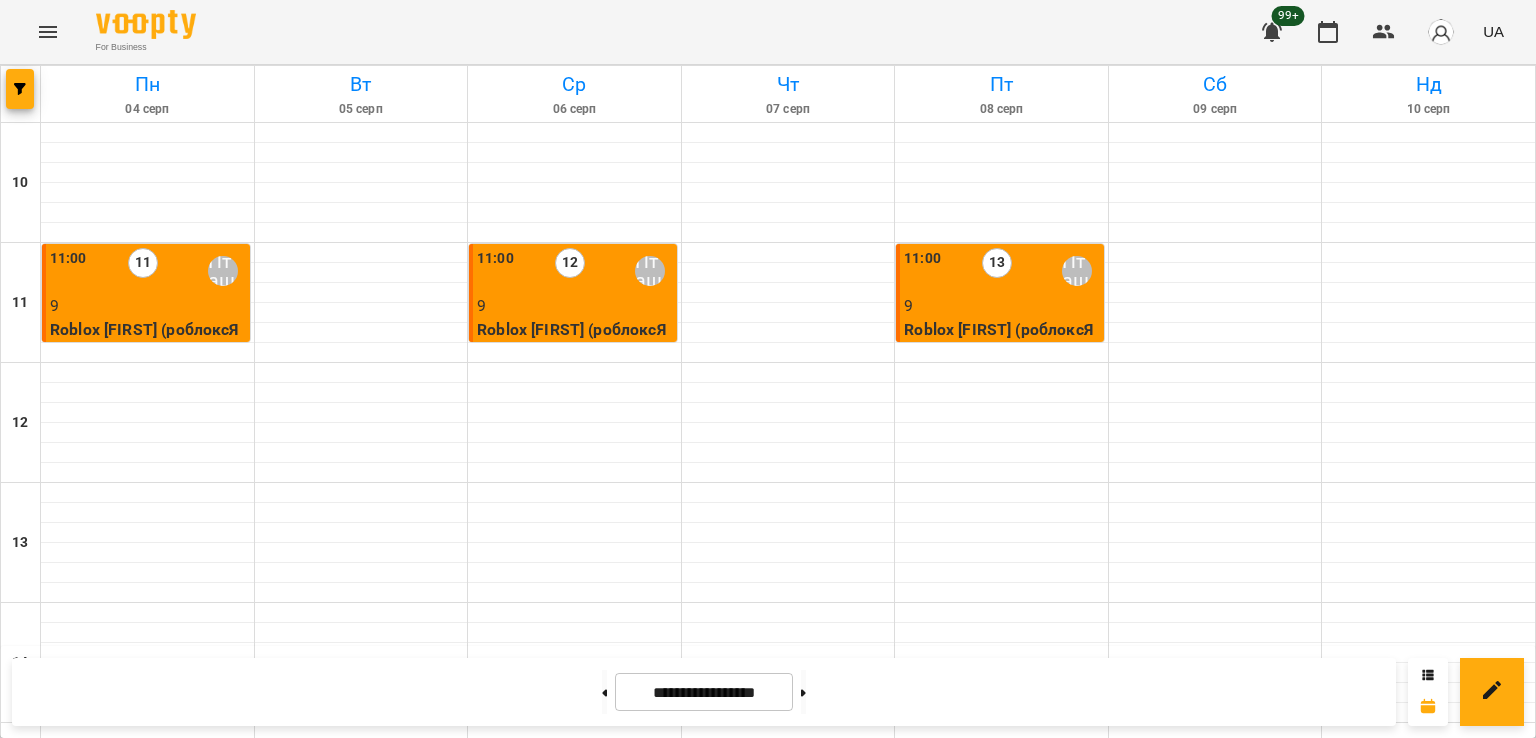 scroll, scrollTop: 1035, scrollLeft: 0, axis: vertical 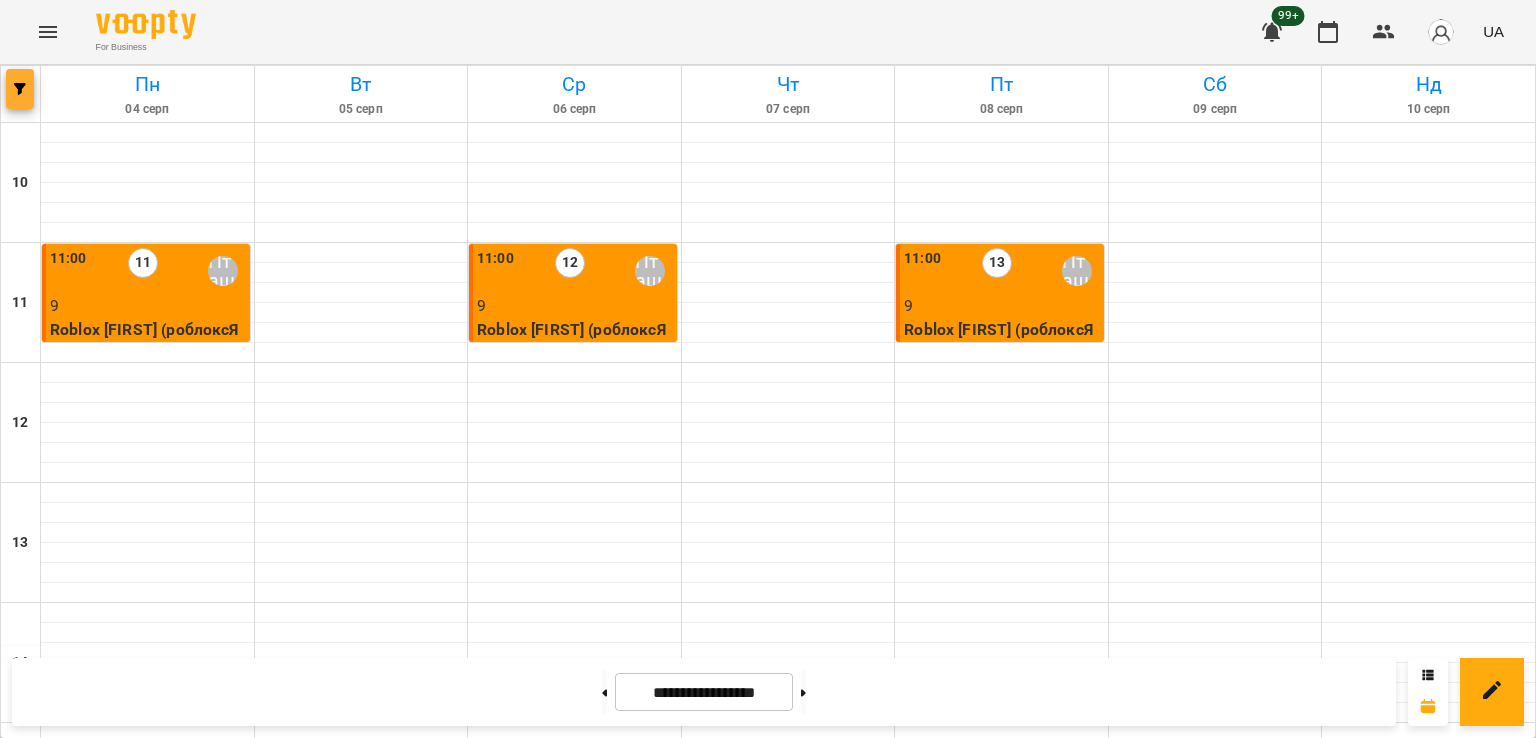 click at bounding box center [20, 89] 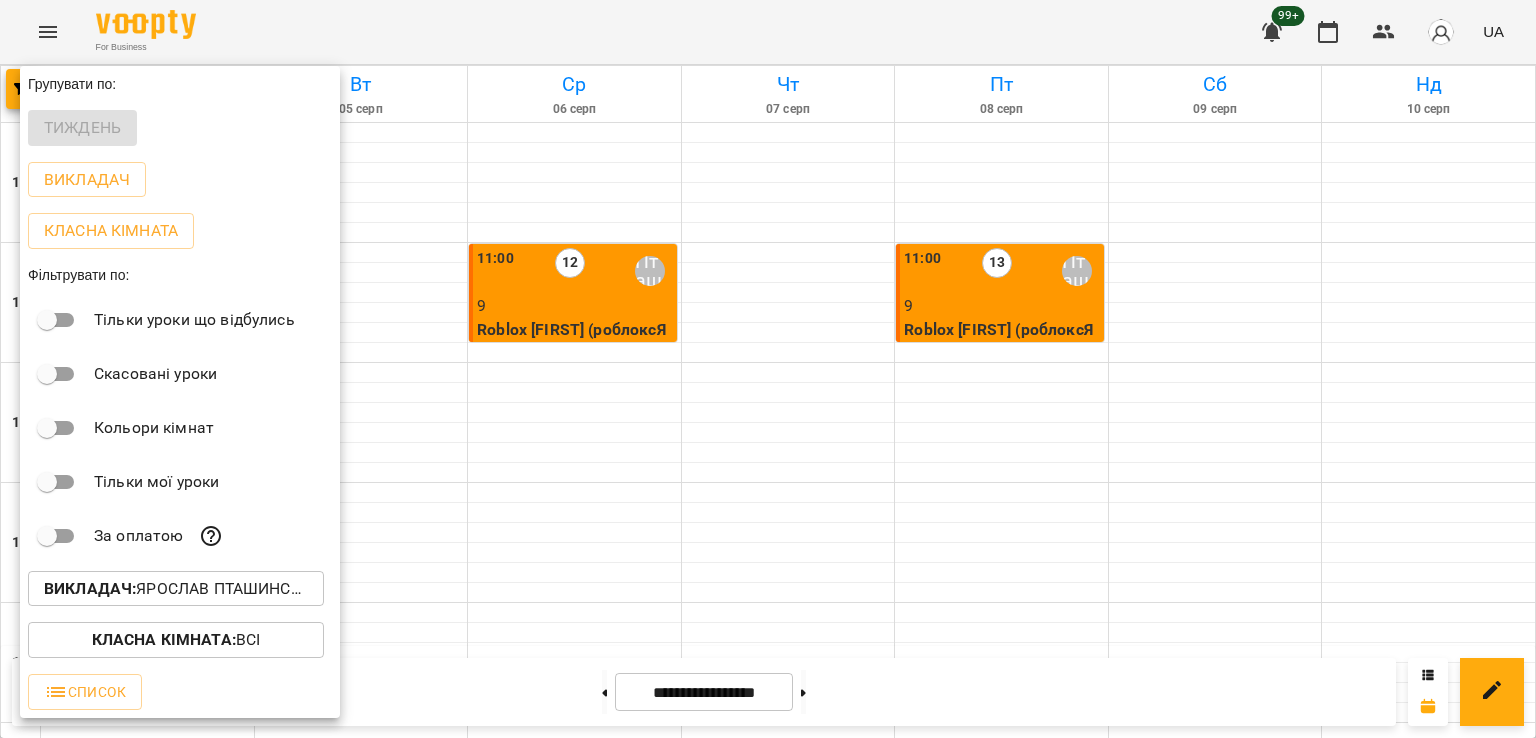 click on "Викладач :  [FIRST] [LAST]" at bounding box center (176, 589) 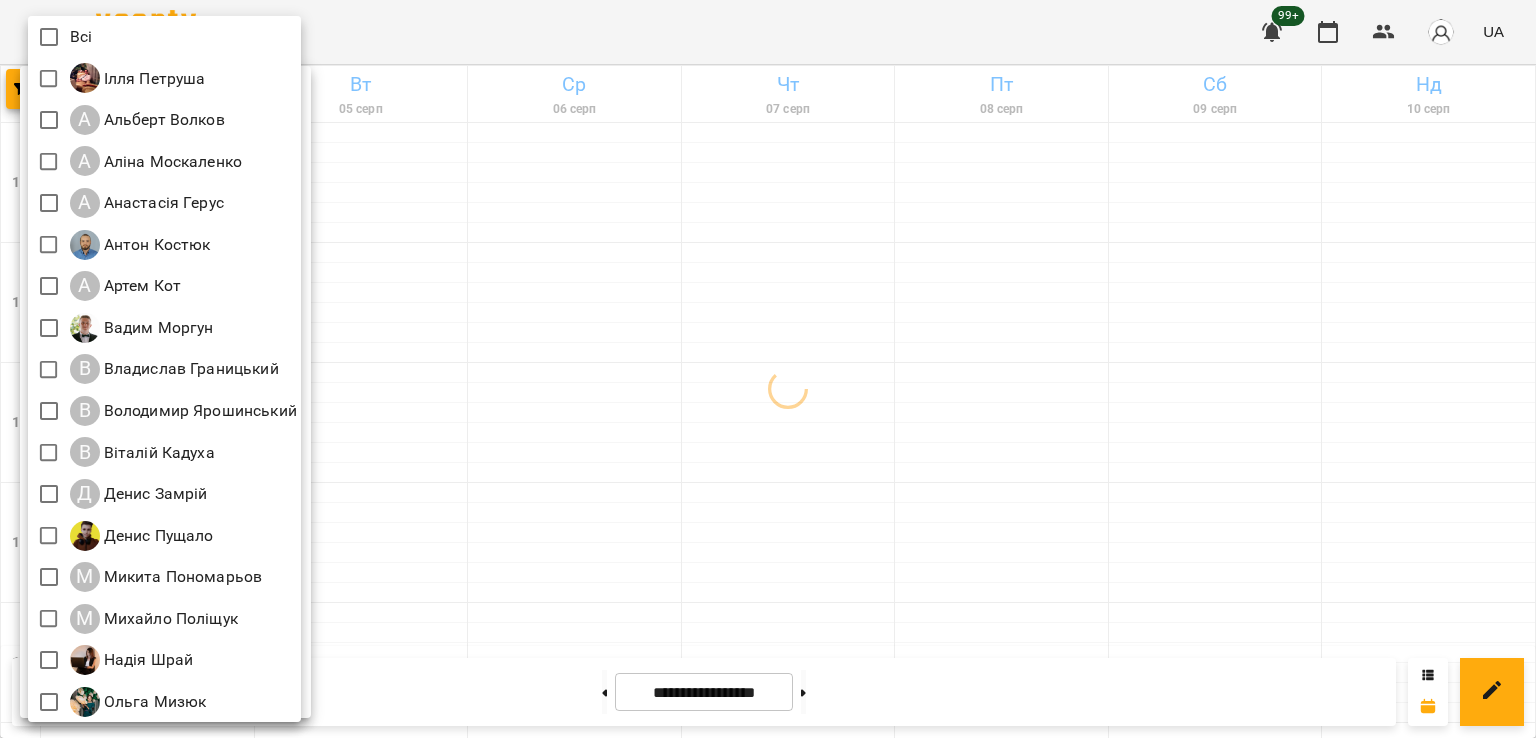 scroll, scrollTop: 129, scrollLeft: 0, axis: vertical 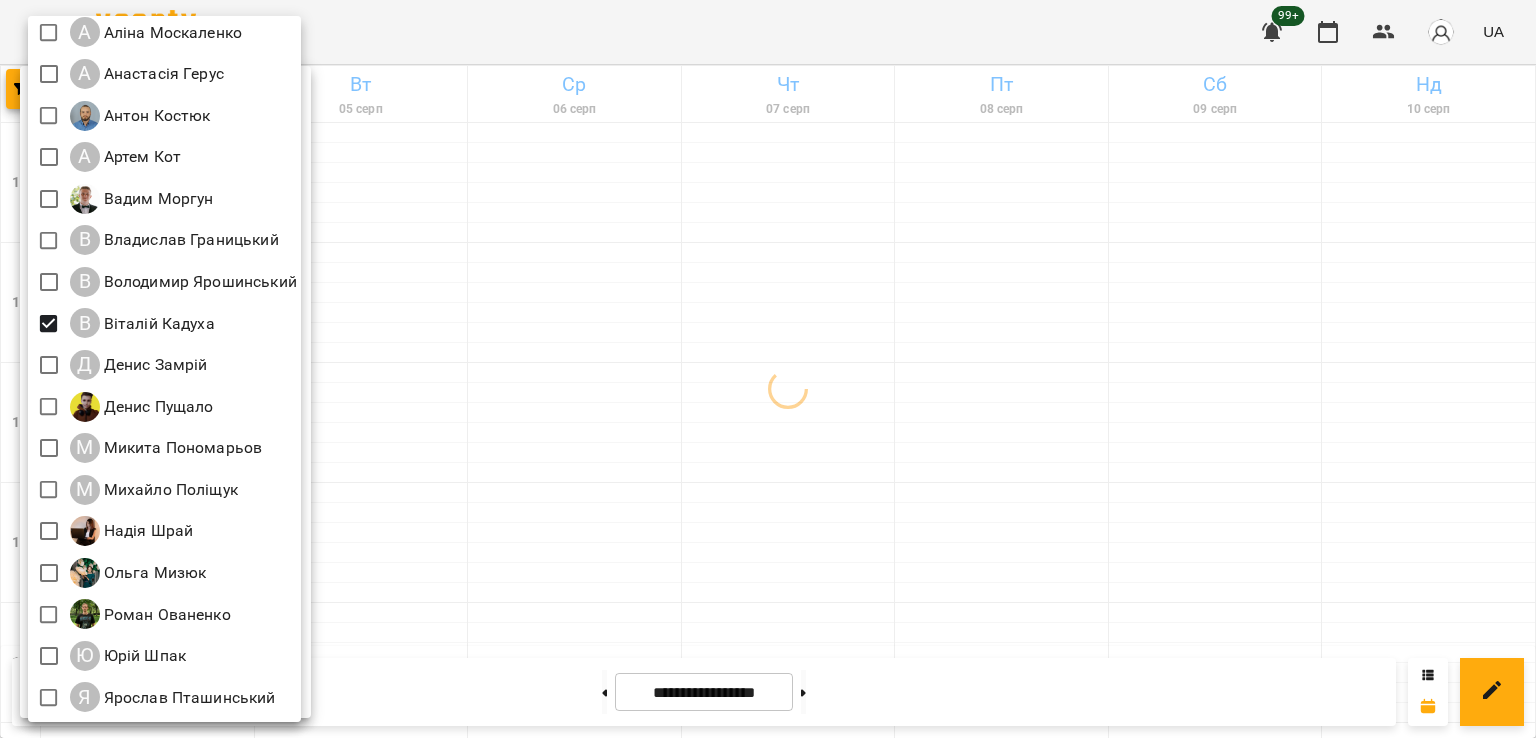 click at bounding box center (768, 369) 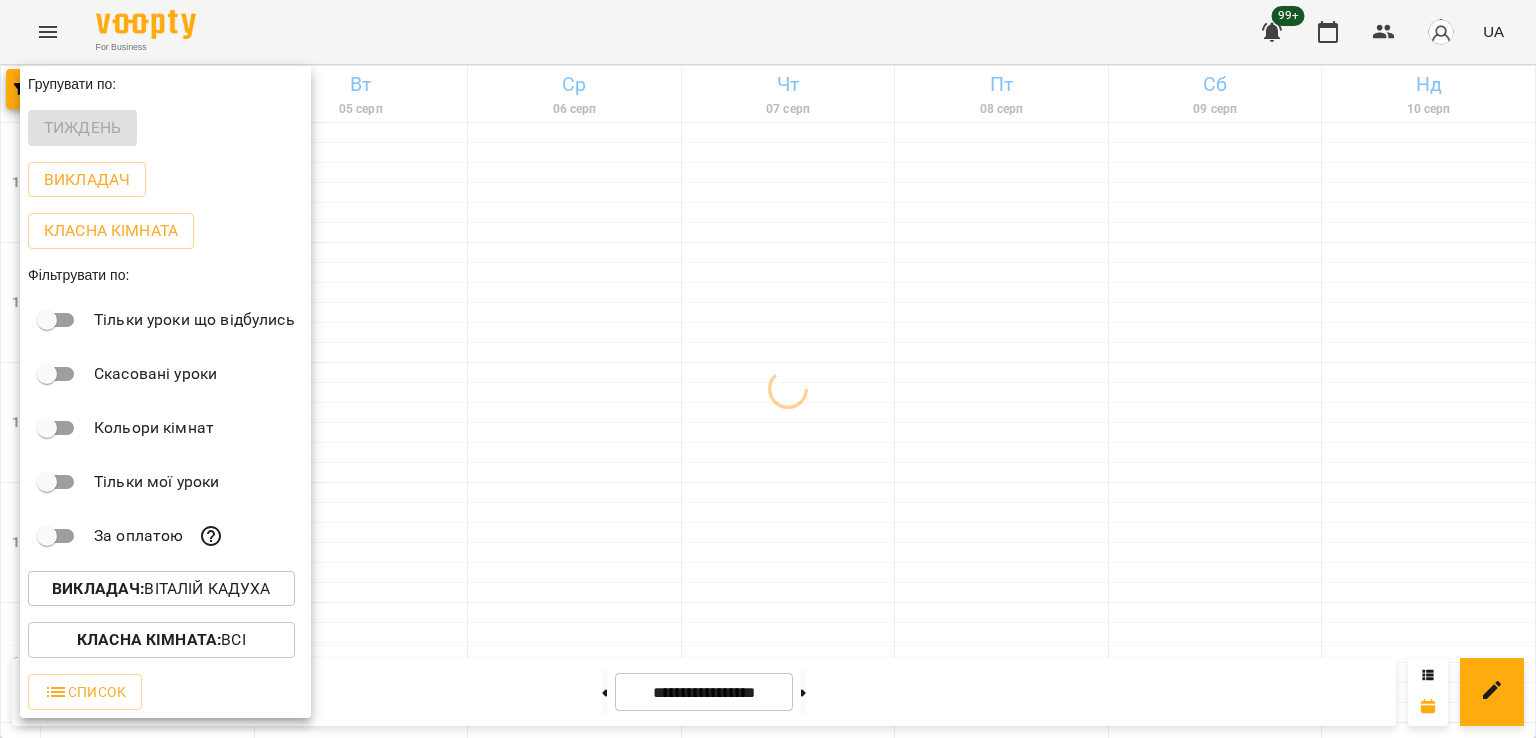 click at bounding box center (768, 369) 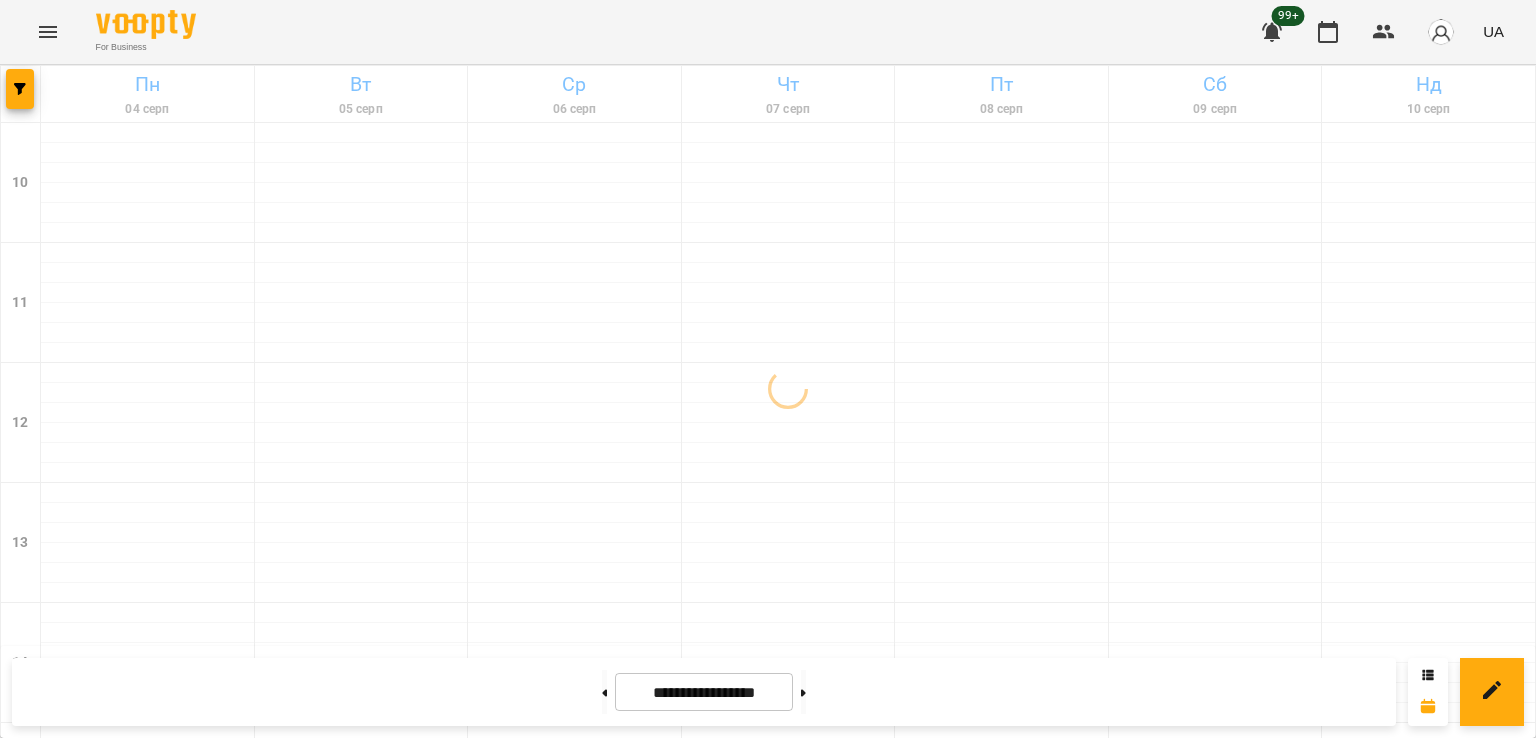 click on "Майнкрафт [FIRST] (майн16)" at bounding box center [789, 1421] 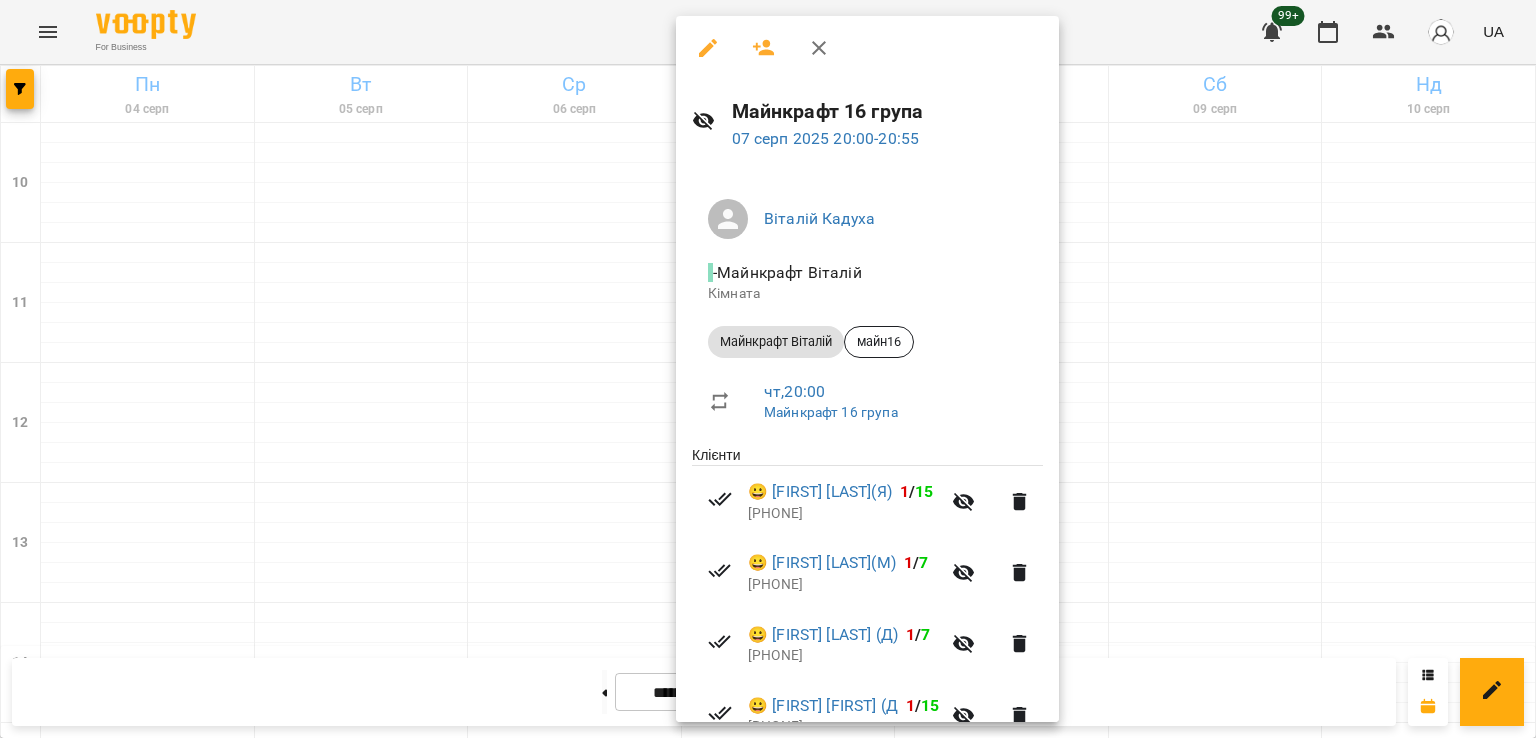 scroll, scrollTop: 384, scrollLeft: 0, axis: vertical 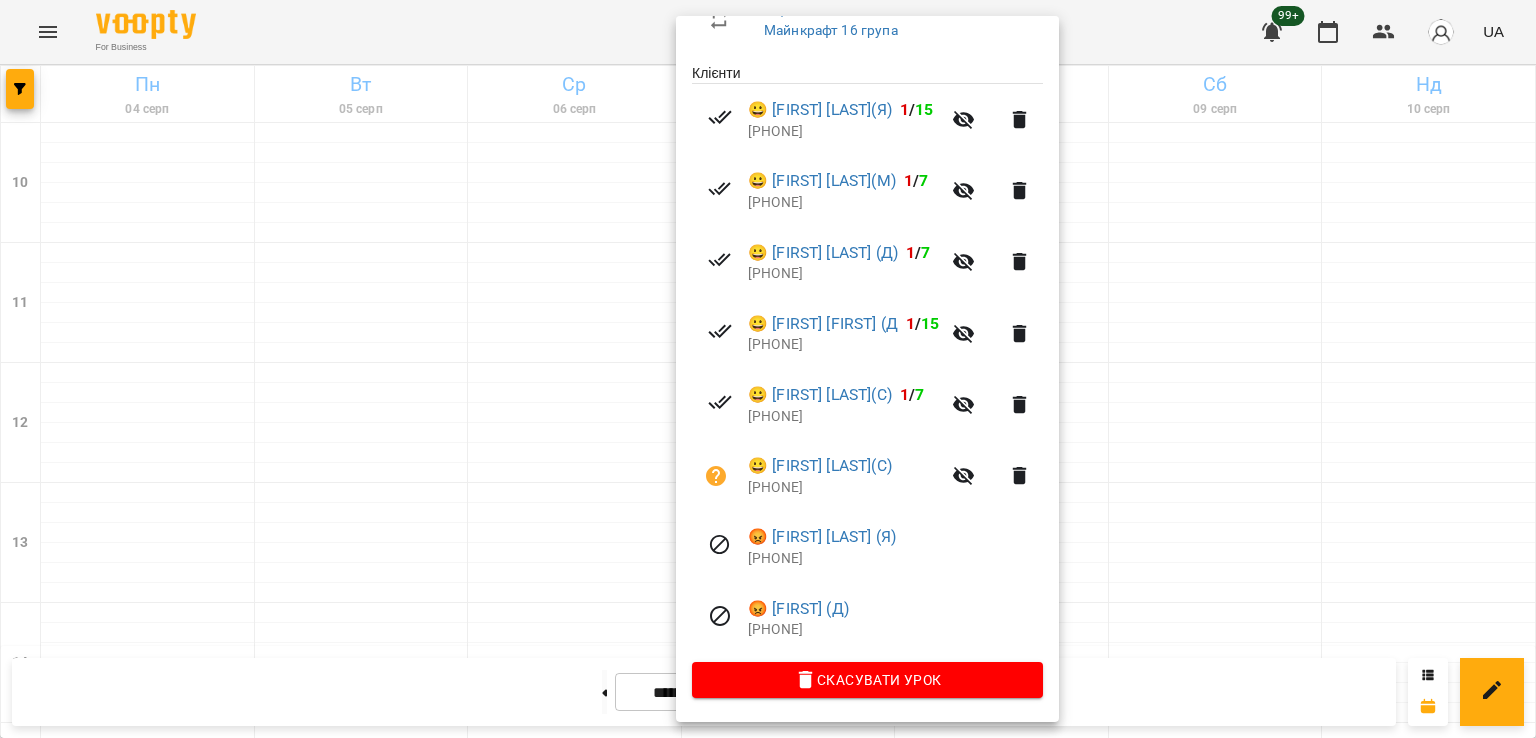 click at bounding box center [768, 369] 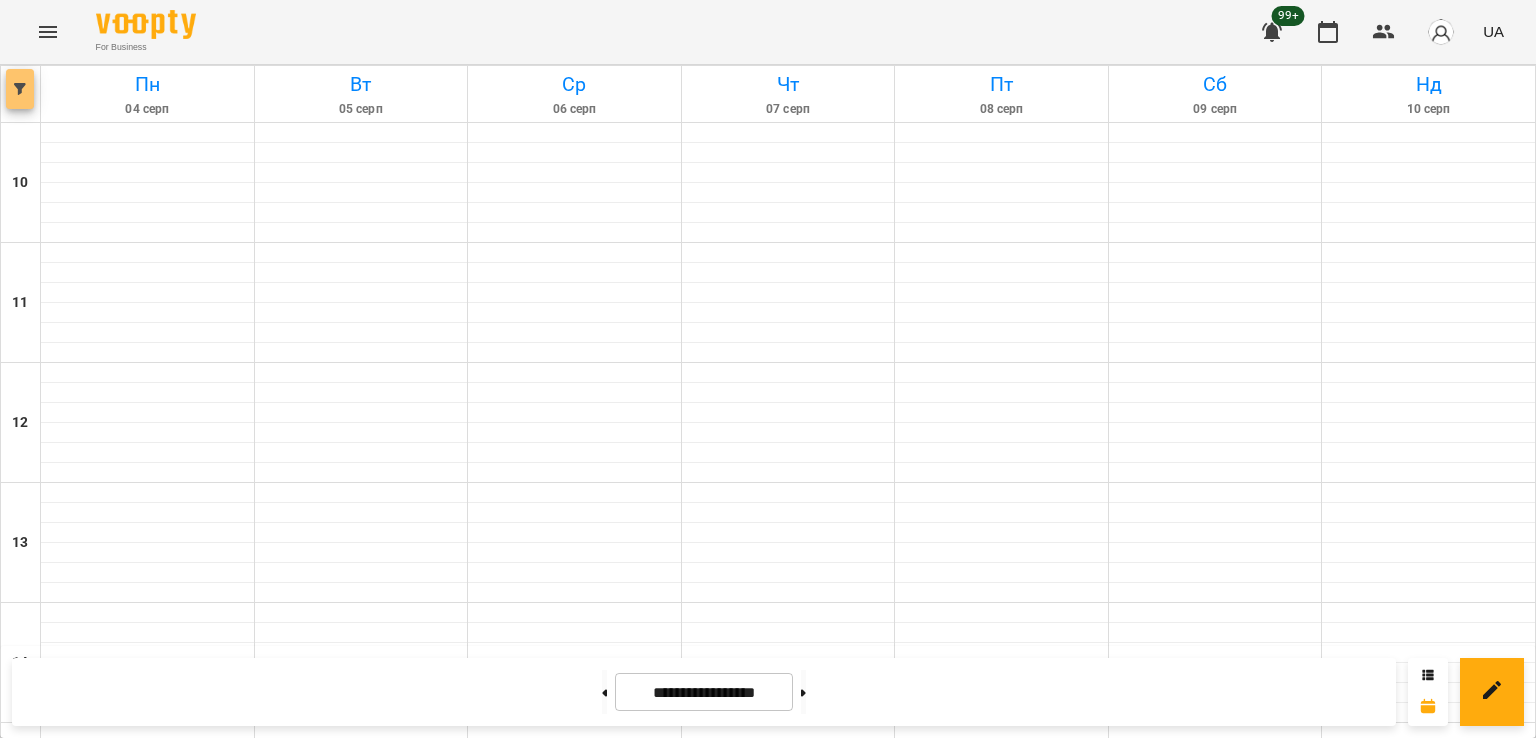 click 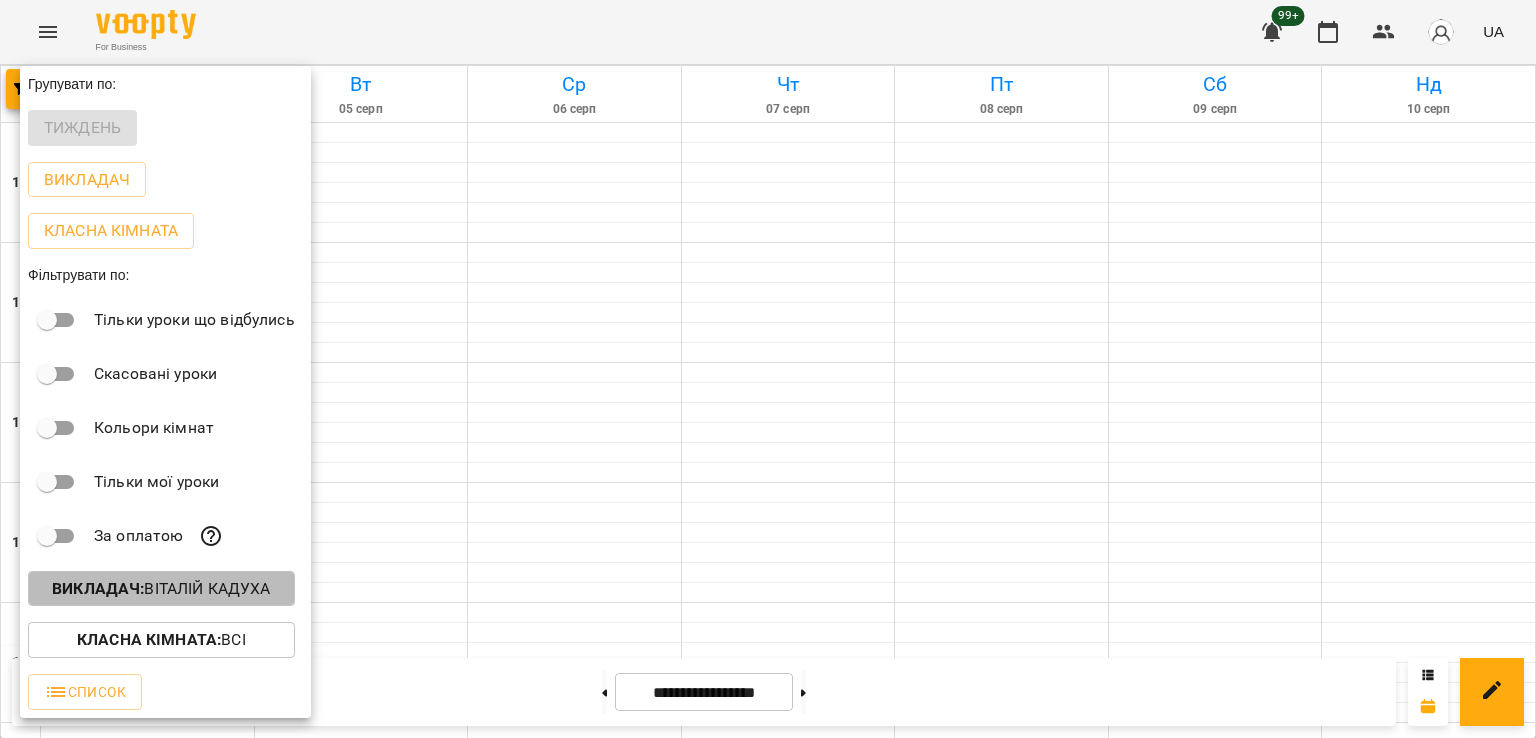 click on "Викладач :  [FIRST] [LAST]" at bounding box center [161, 589] 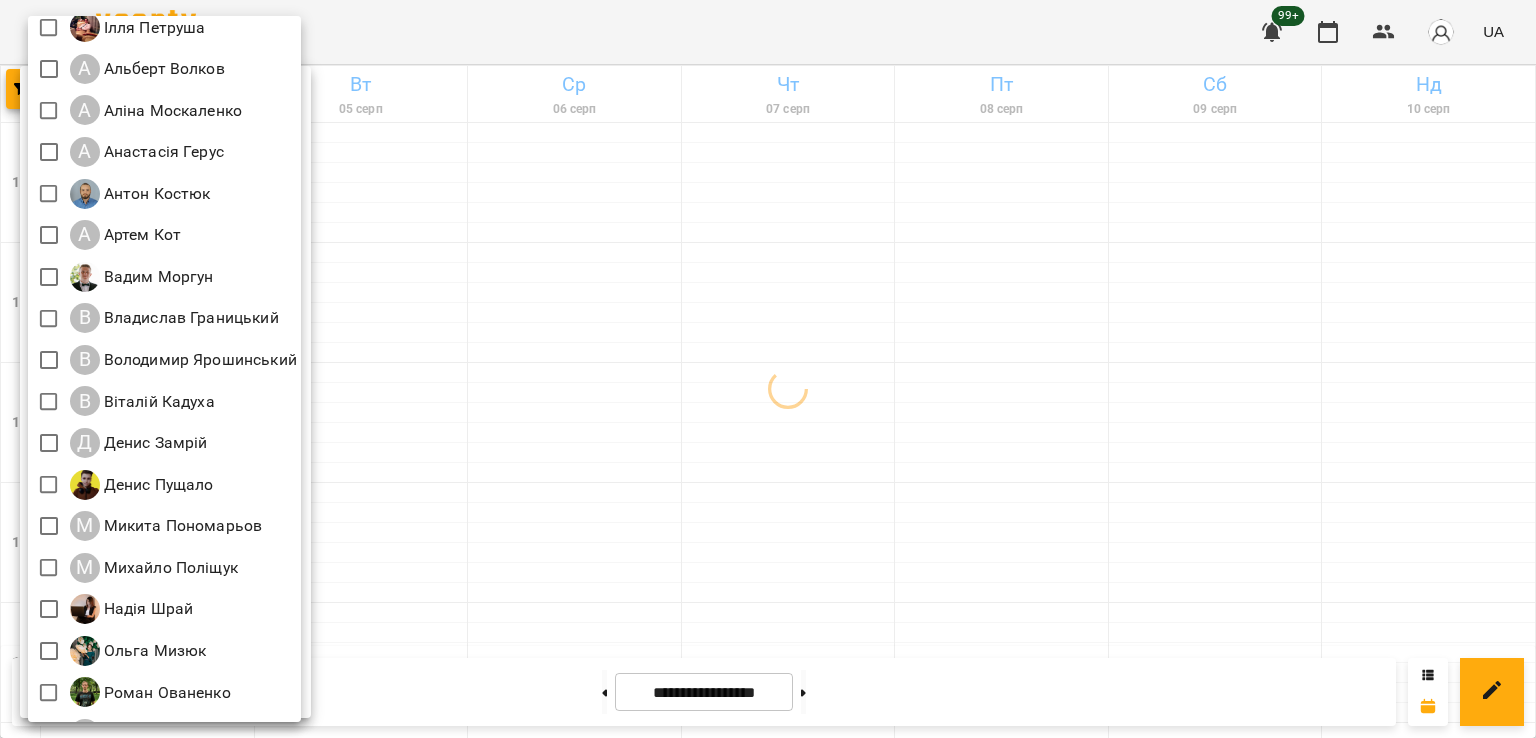scroll, scrollTop: 129, scrollLeft: 0, axis: vertical 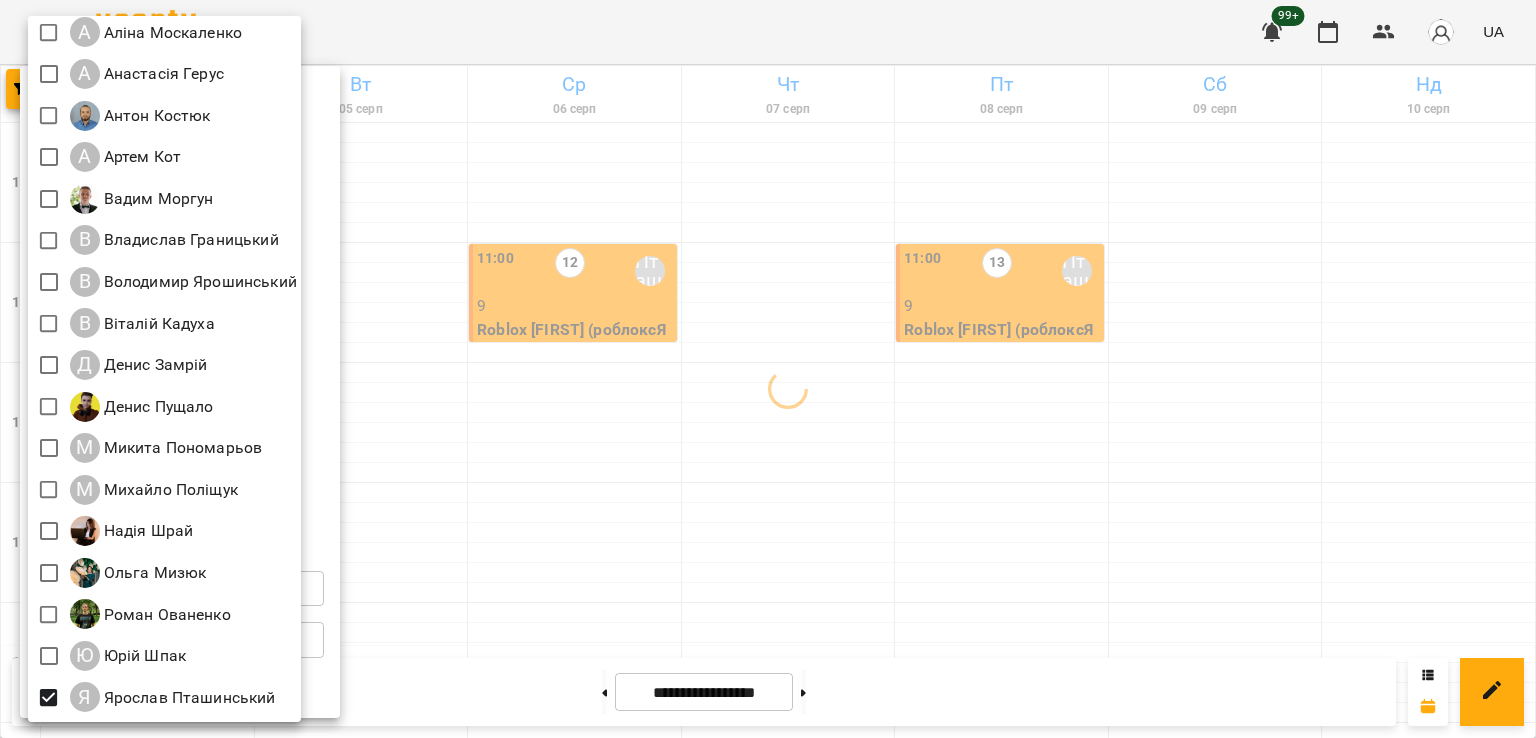 click at bounding box center (768, 369) 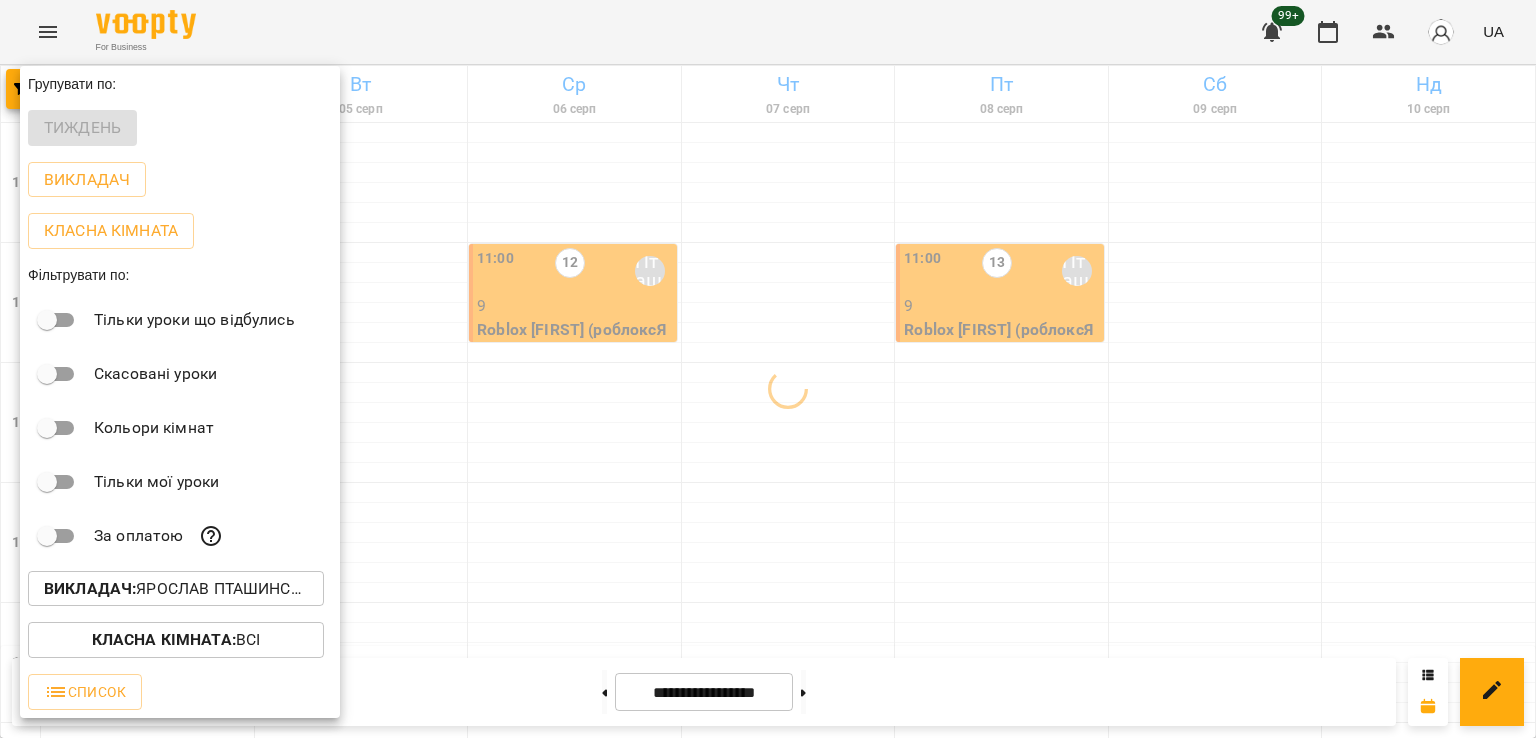 click at bounding box center [768, 369] 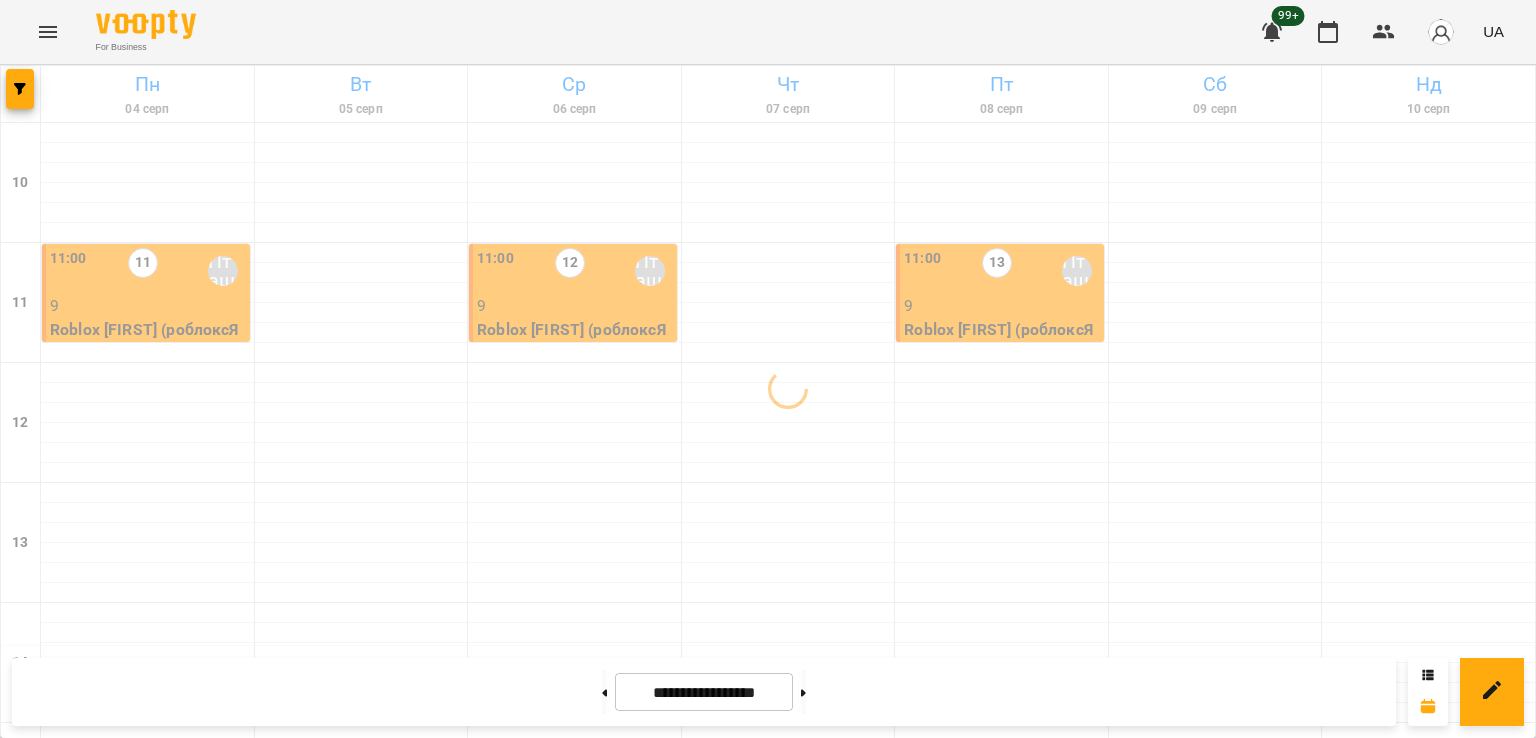 click on "[TIME] [NUMBER] [FIRST] [LAST]" at bounding box center (789, 1351) 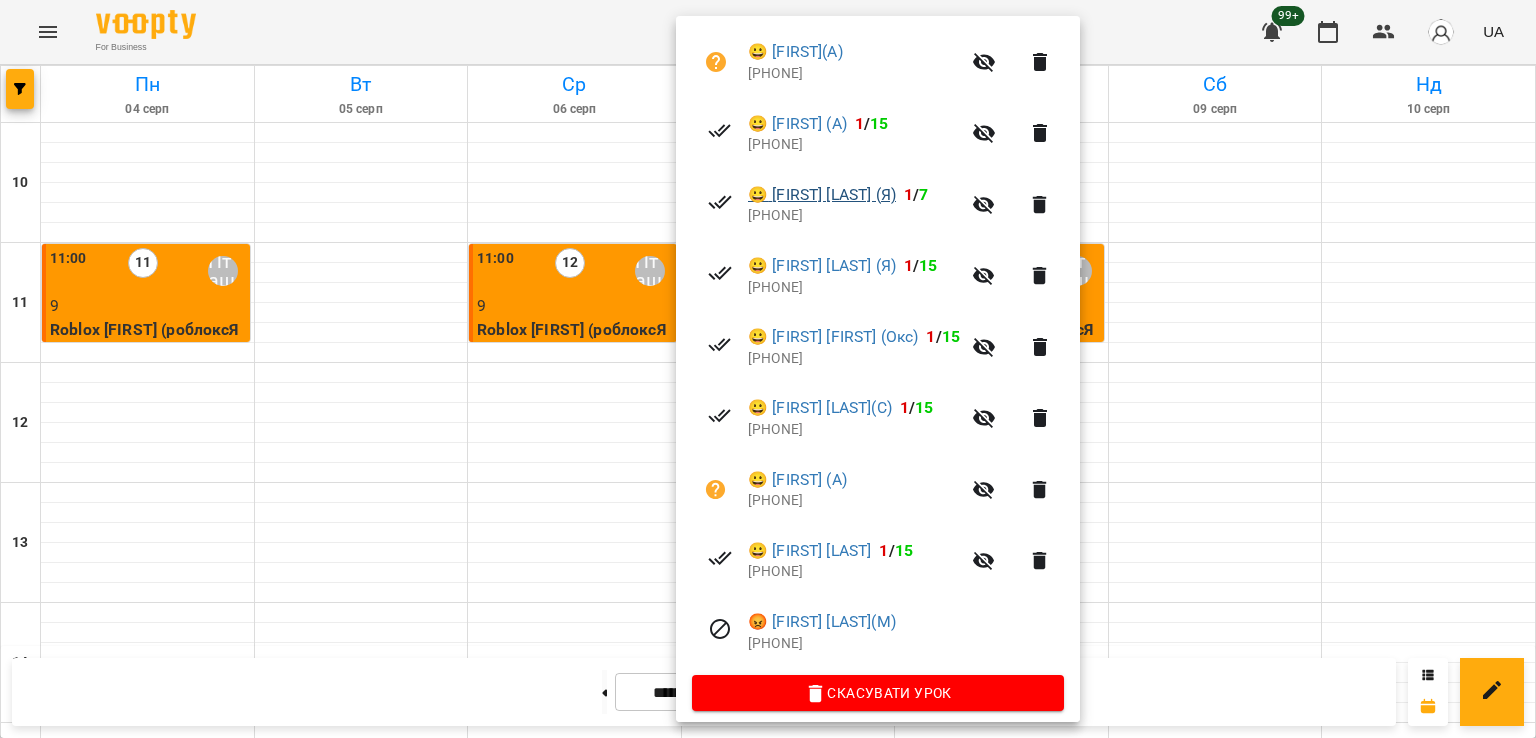 scroll, scrollTop: 527, scrollLeft: 0, axis: vertical 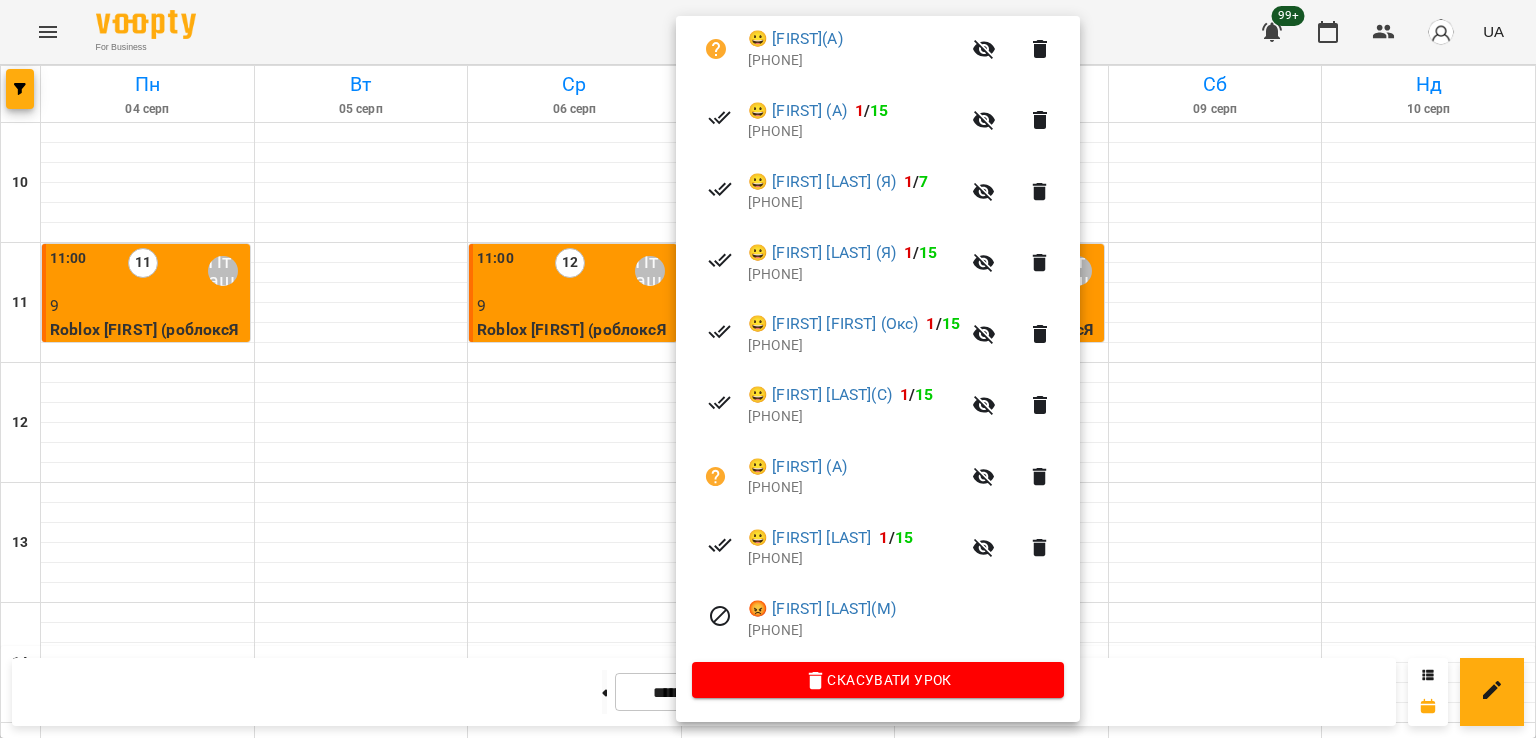 click at bounding box center (768, 369) 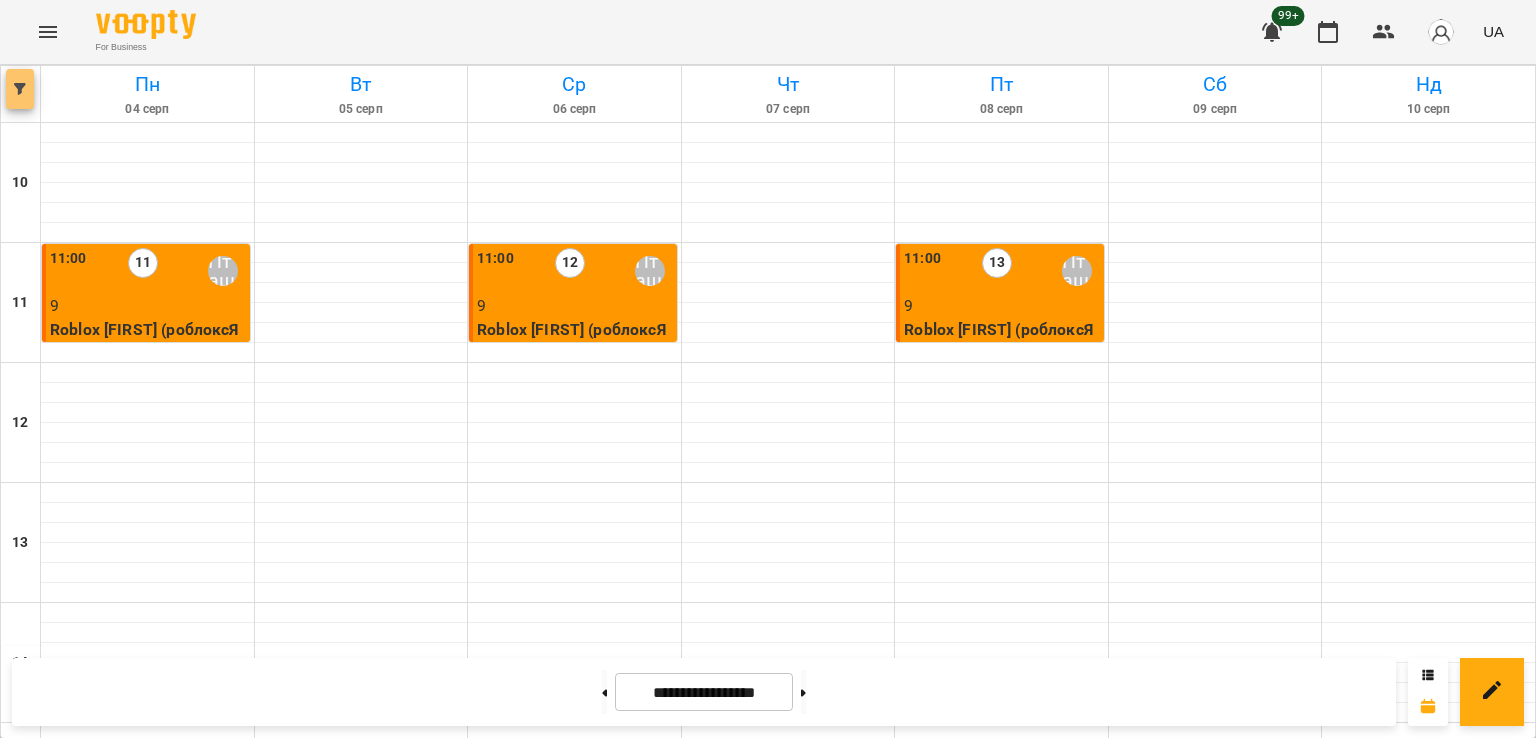 click at bounding box center [20, 89] 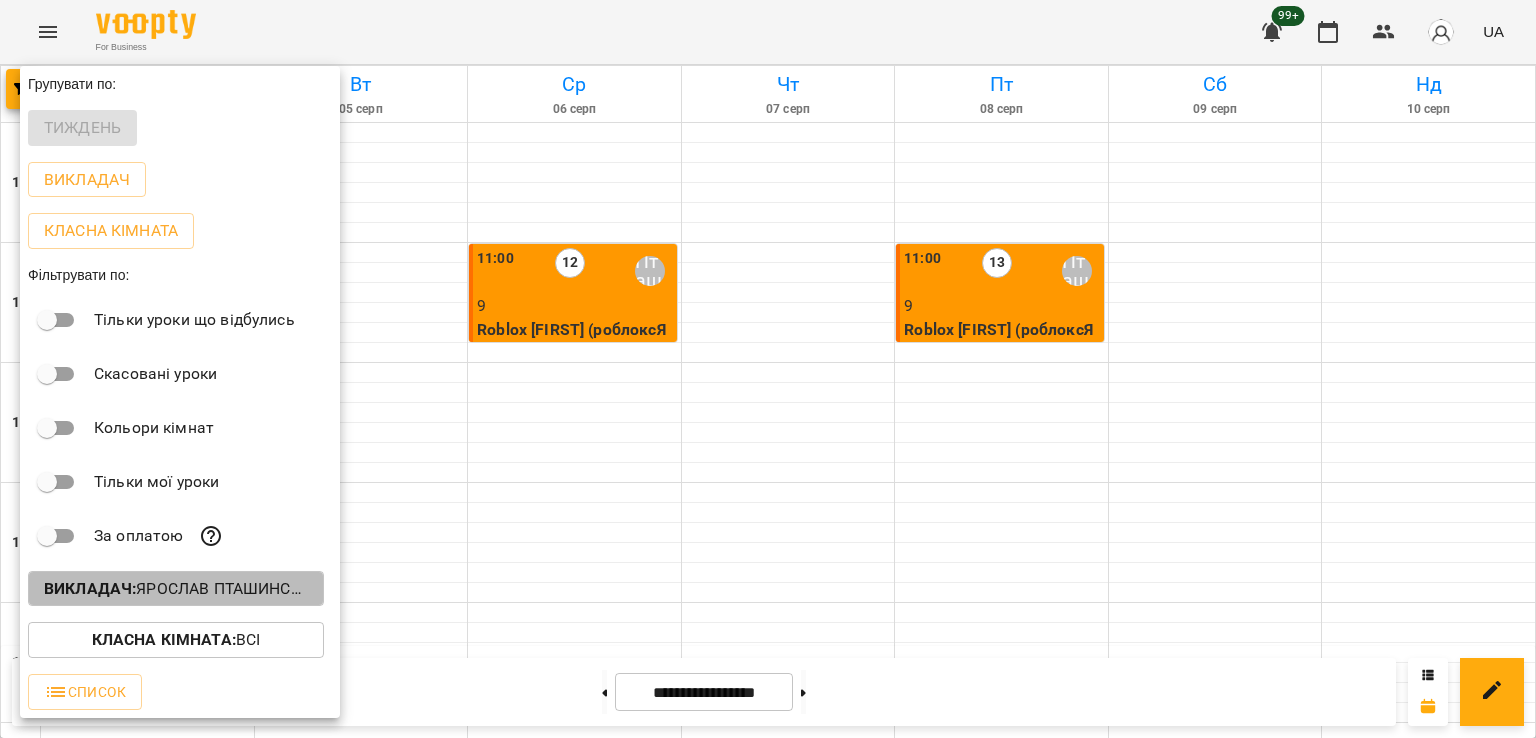 click on "Викладач :  [FIRST] [LAST]" at bounding box center [176, 589] 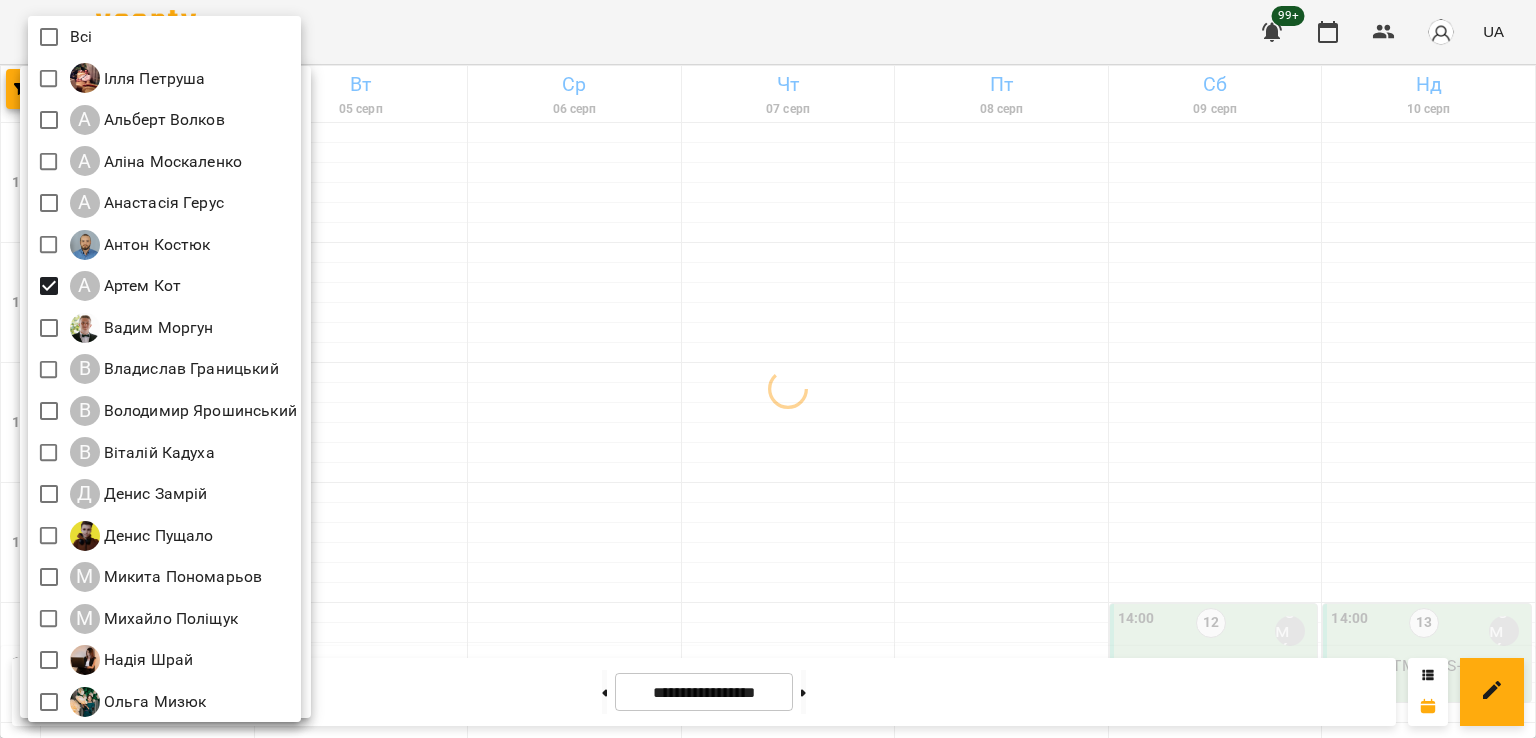 click at bounding box center [768, 369] 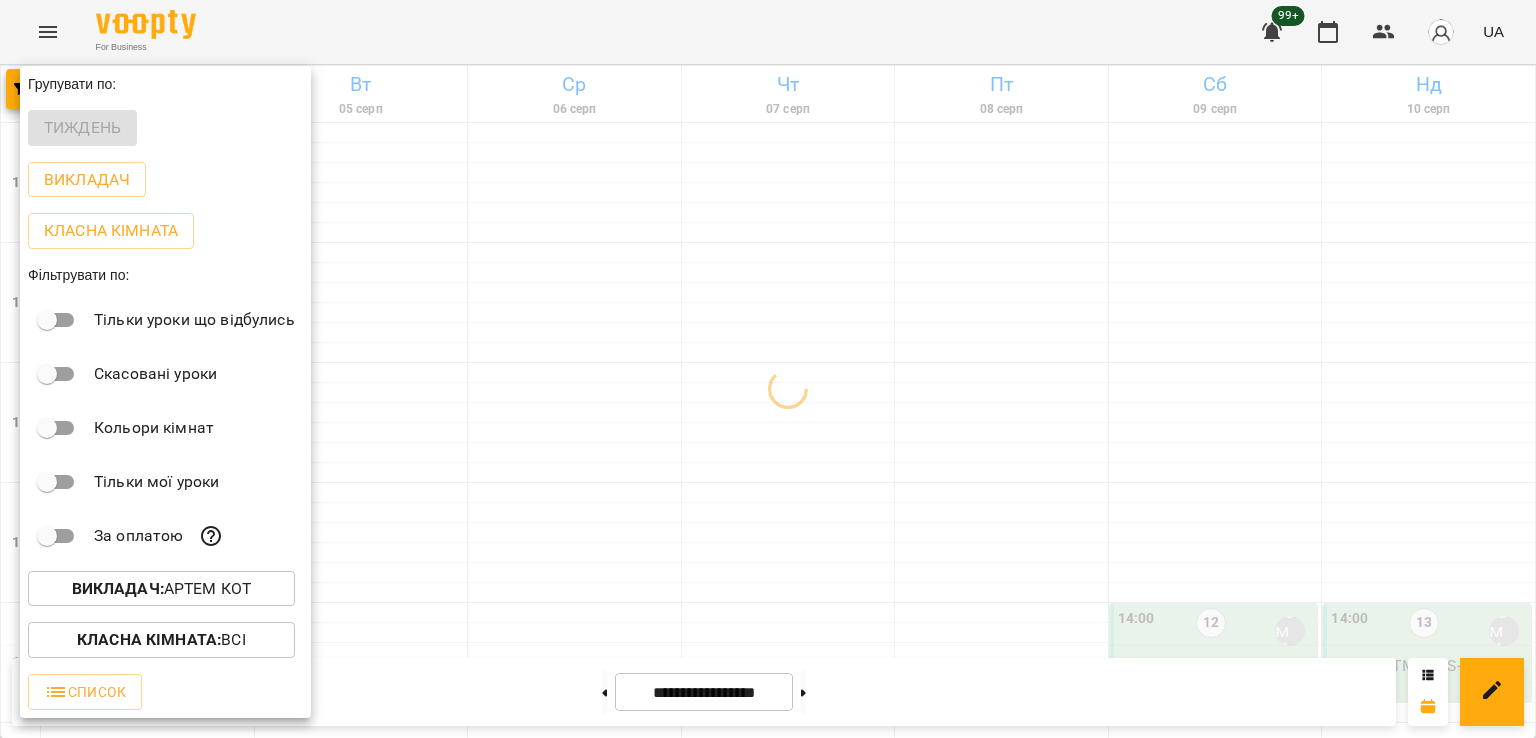 click at bounding box center (768, 369) 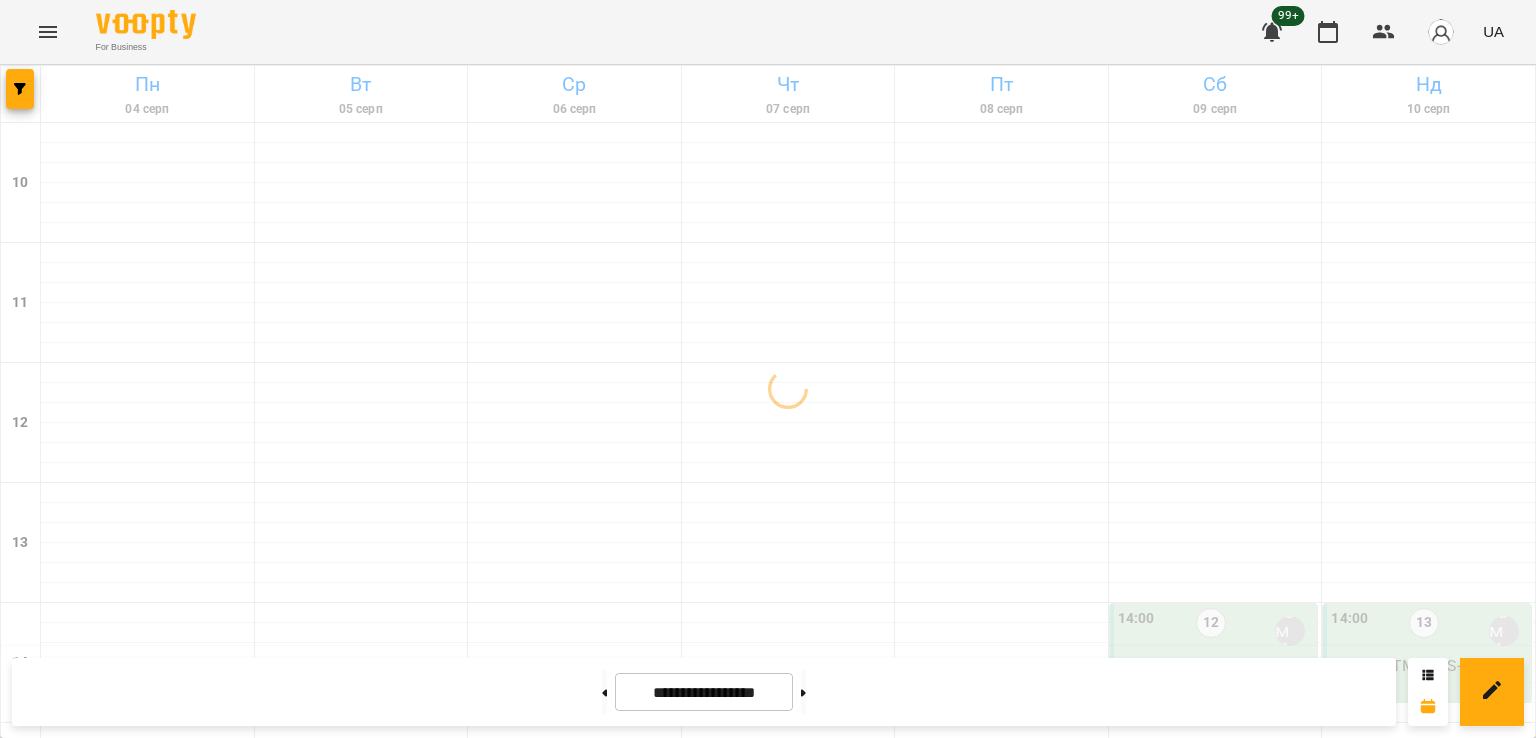 scroll, scrollTop: 835, scrollLeft: 0, axis: vertical 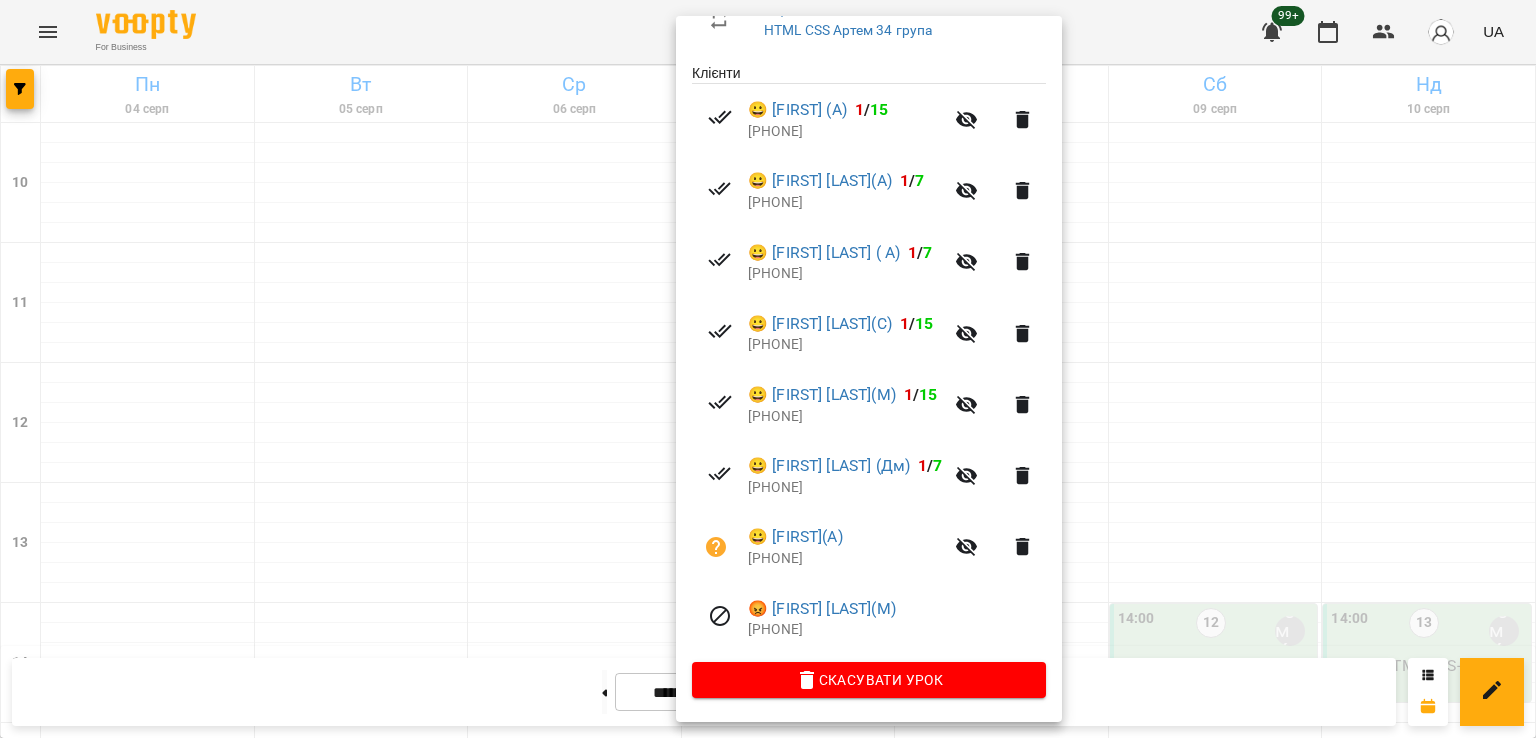 click at bounding box center (768, 369) 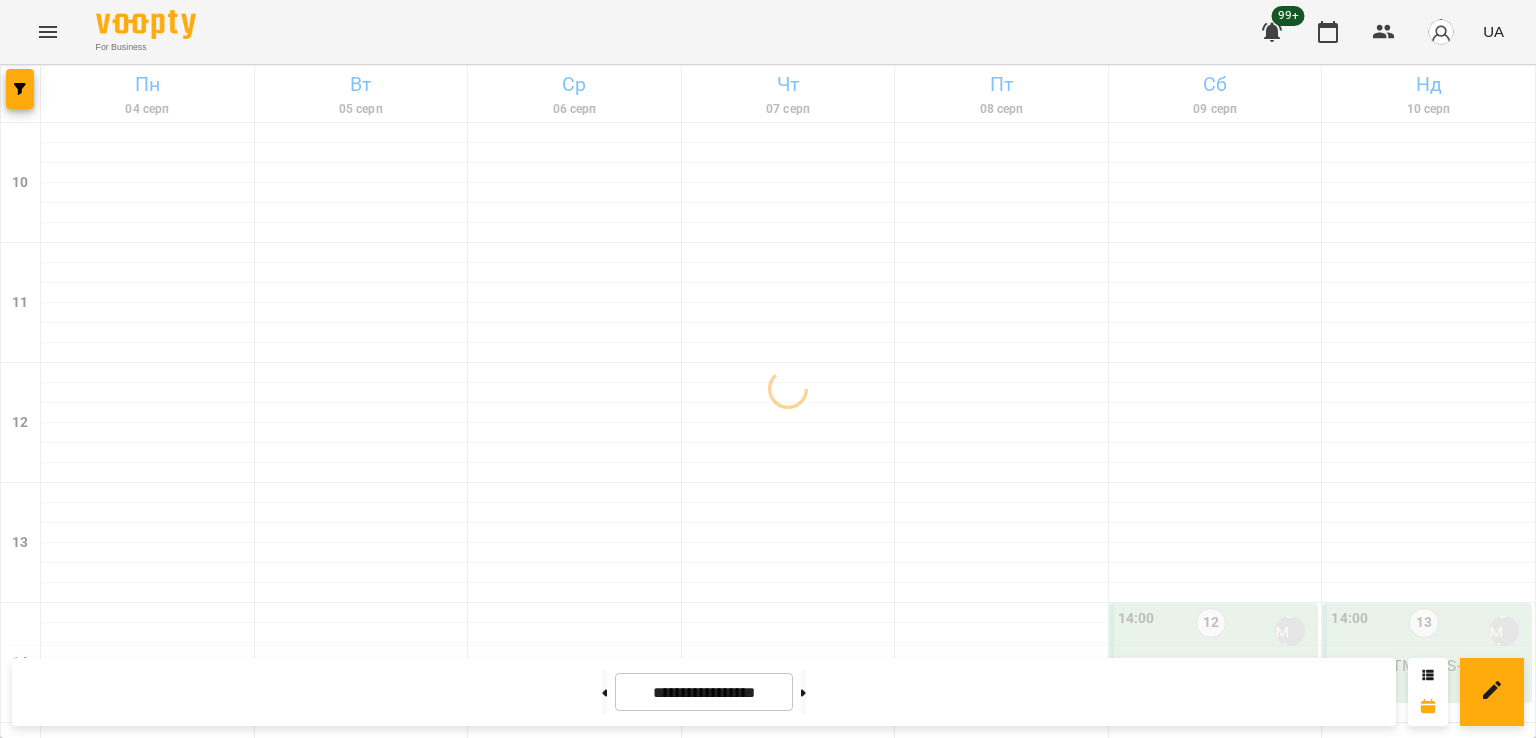 click on "7" at bounding box center [789, 1266] 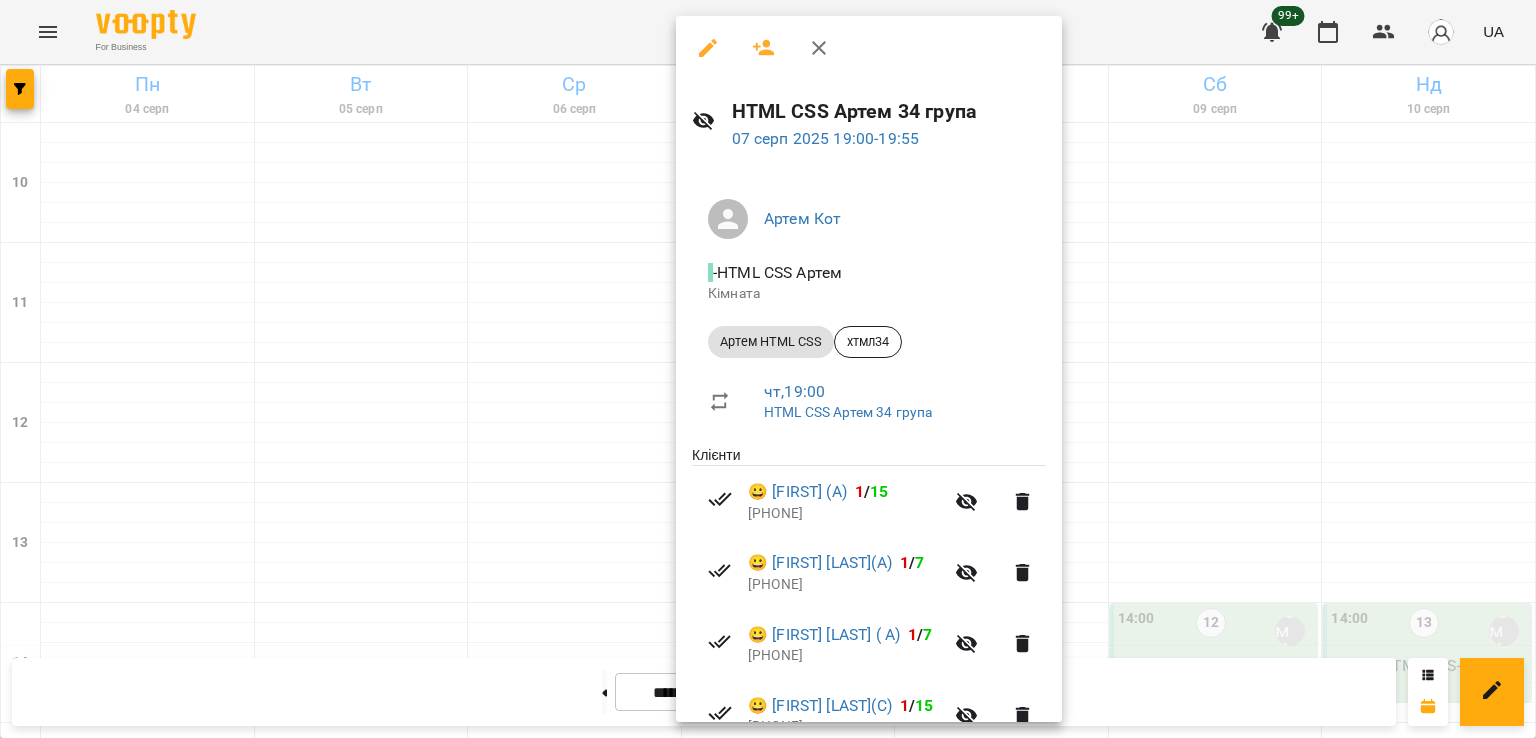 scroll, scrollTop: 384, scrollLeft: 0, axis: vertical 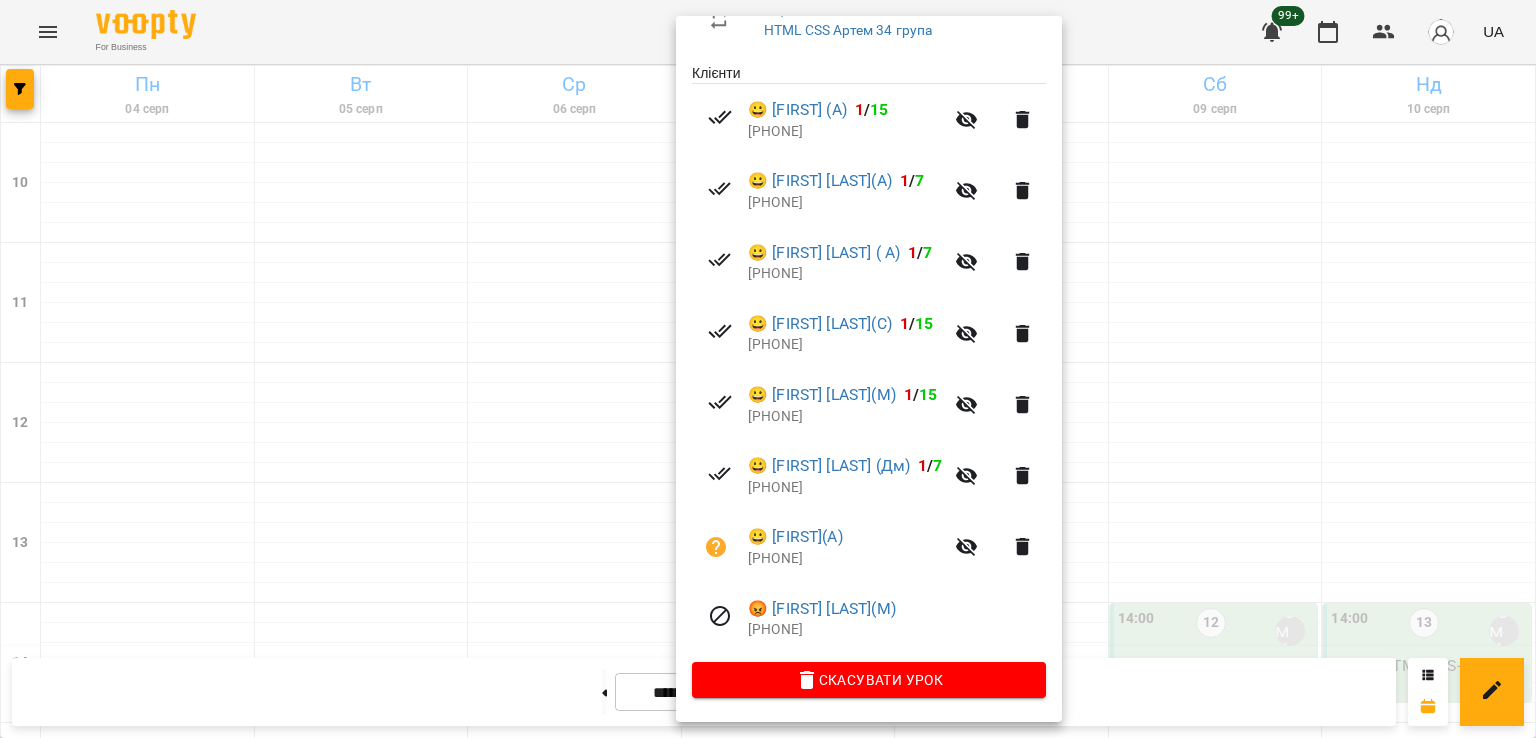 click at bounding box center [768, 369] 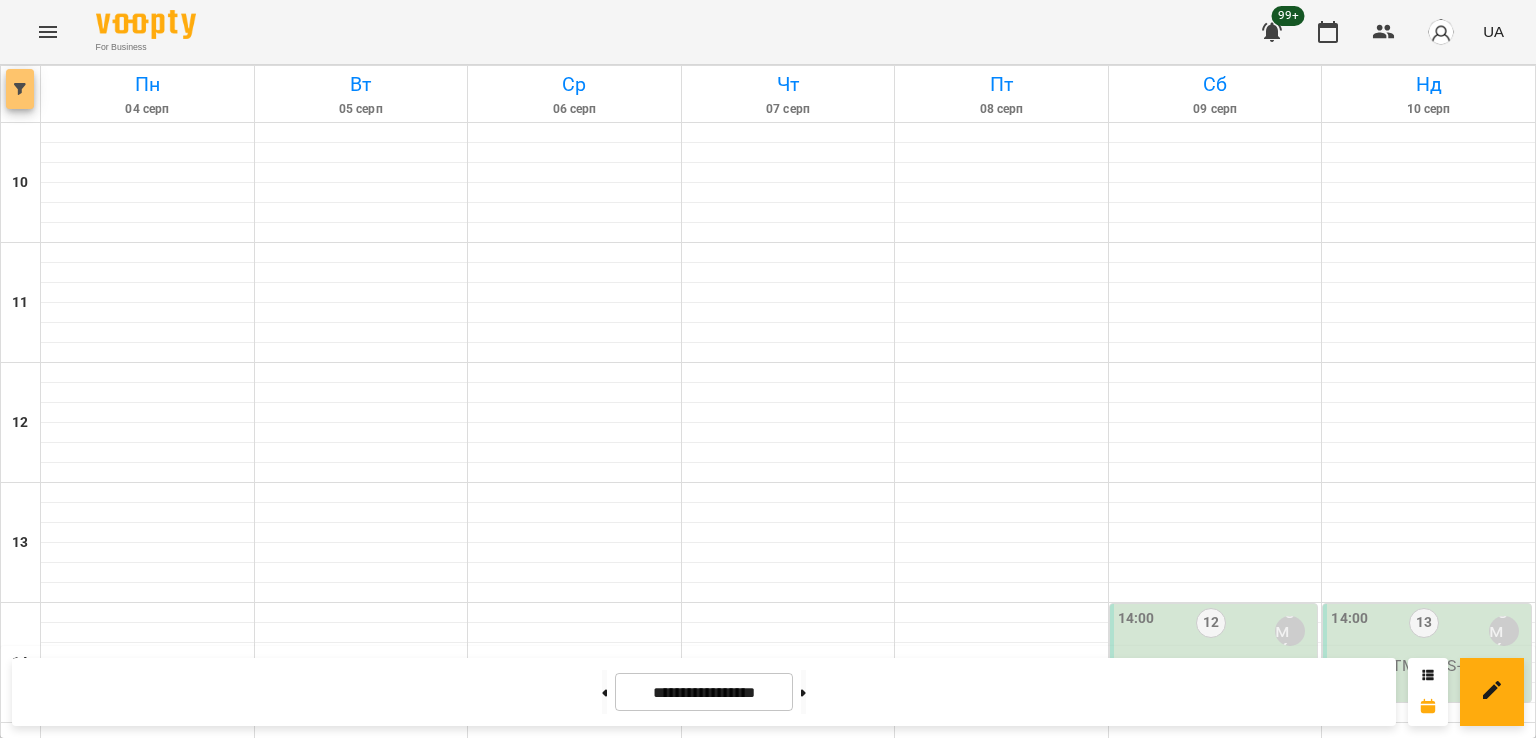 click 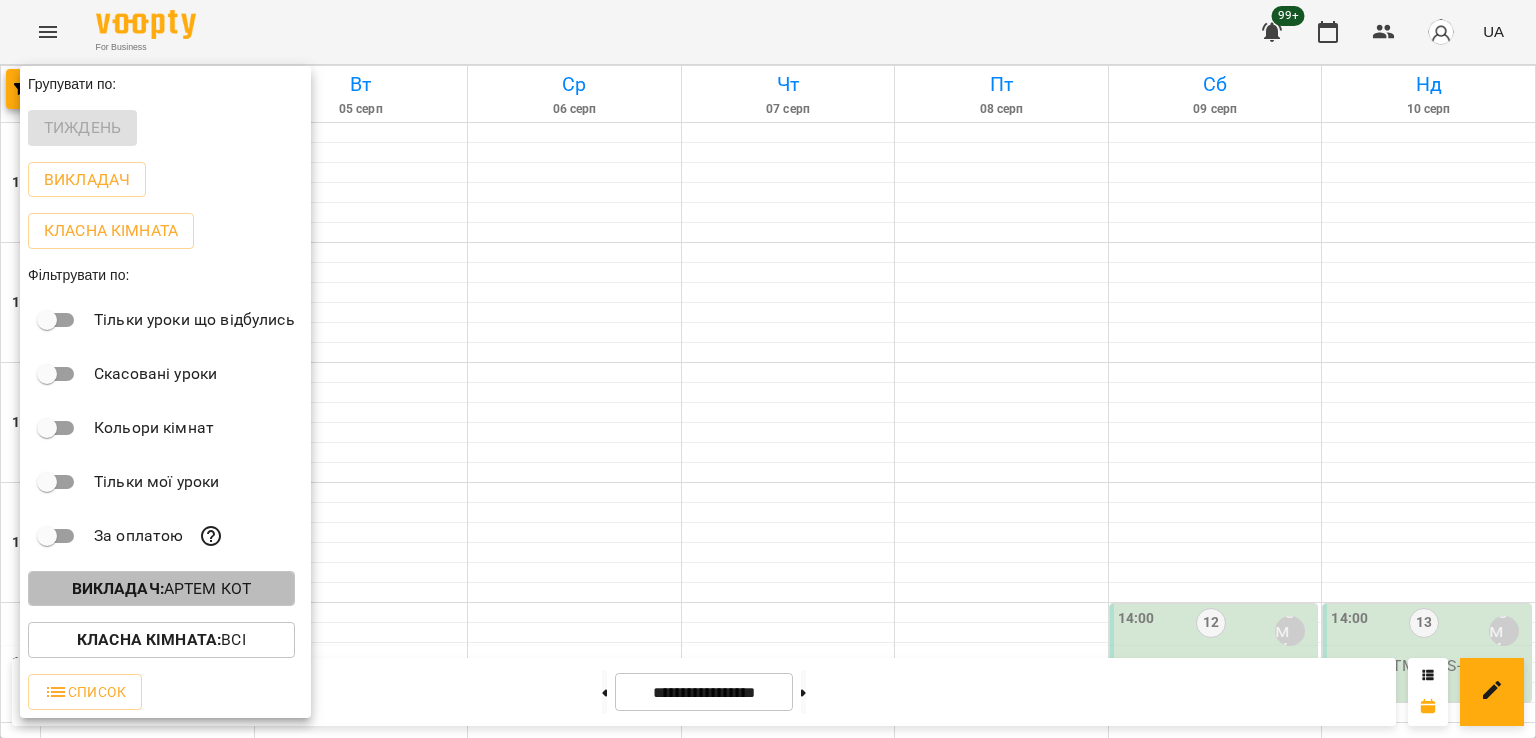 click on "Викладач :  [FIRST] [LAST]" at bounding box center (162, 589) 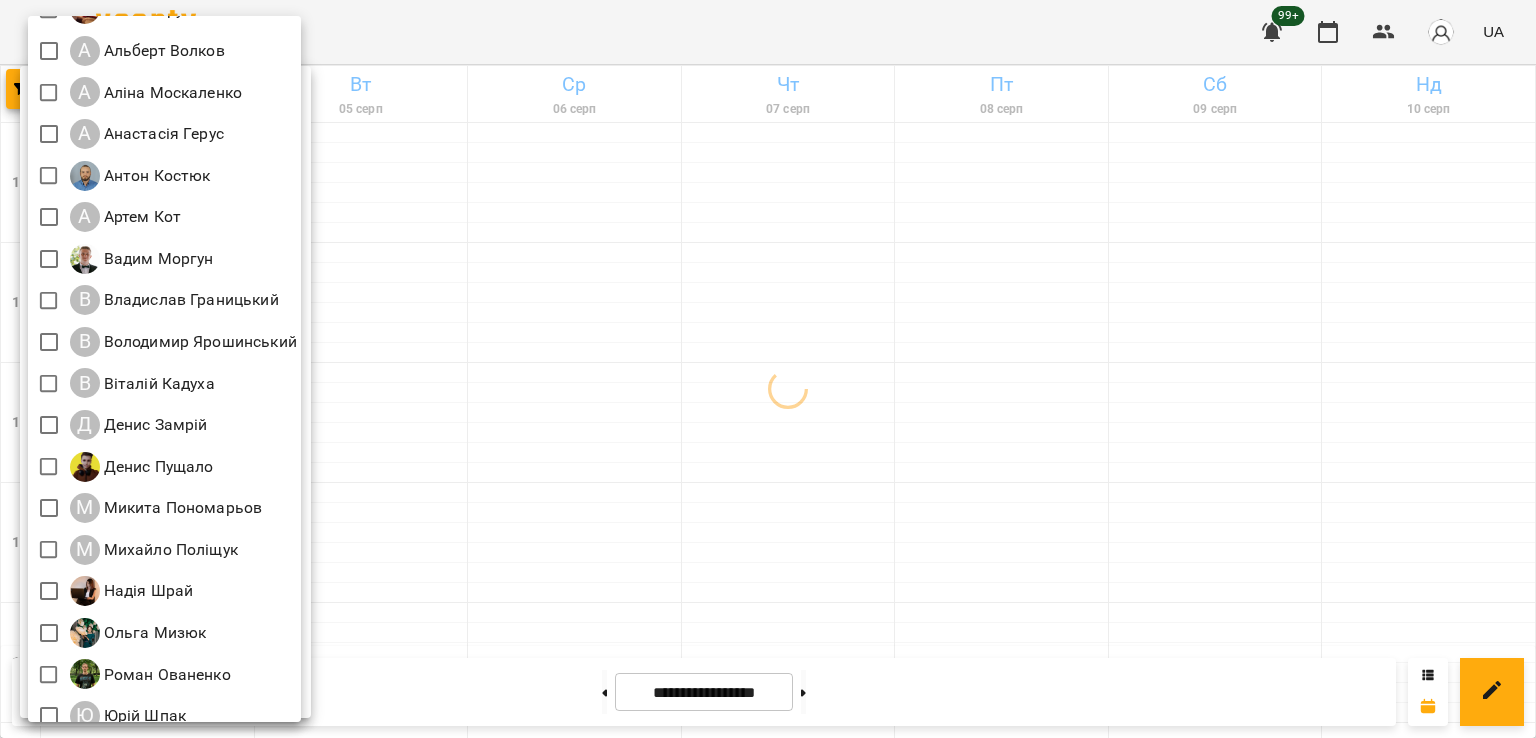 scroll, scrollTop: 100, scrollLeft: 0, axis: vertical 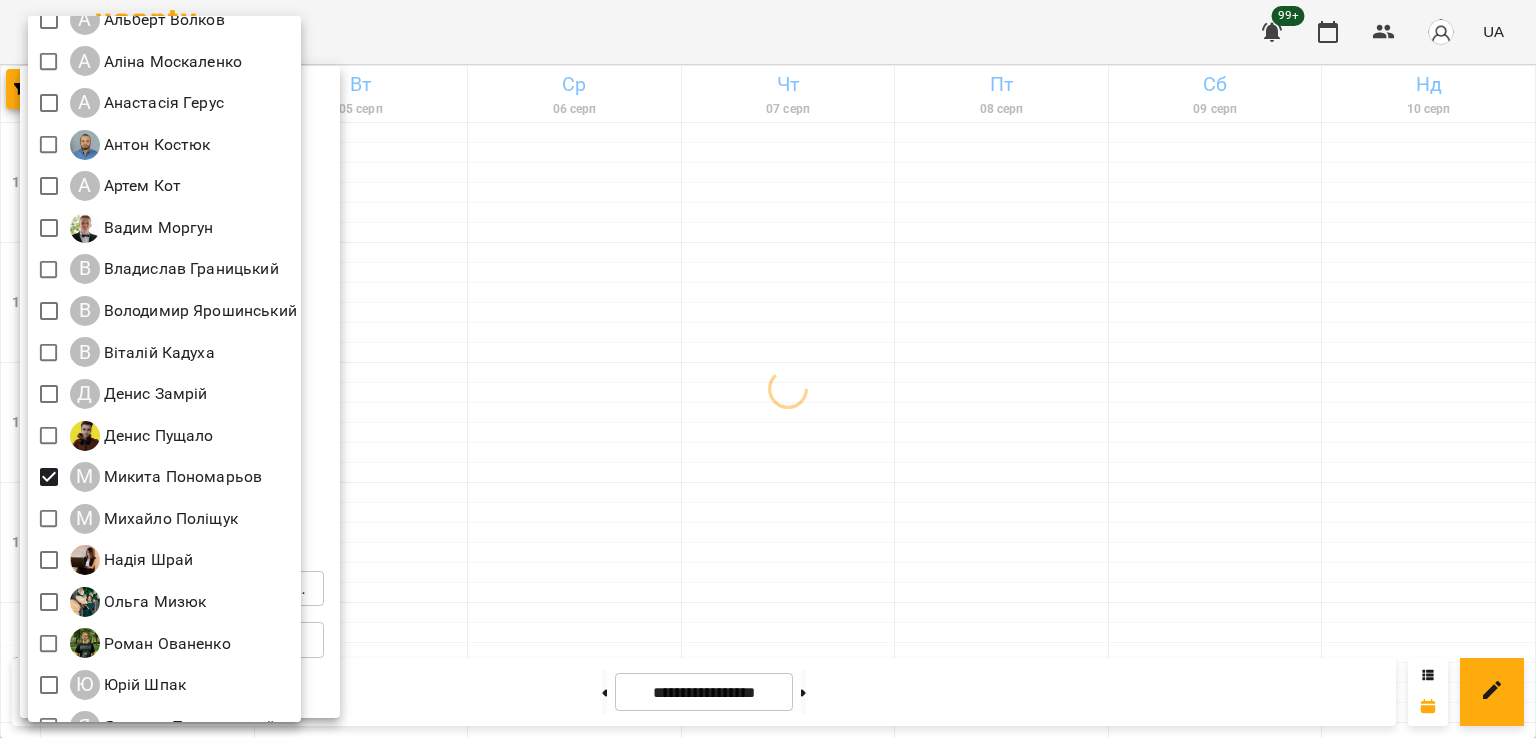 click at bounding box center [768, 369] 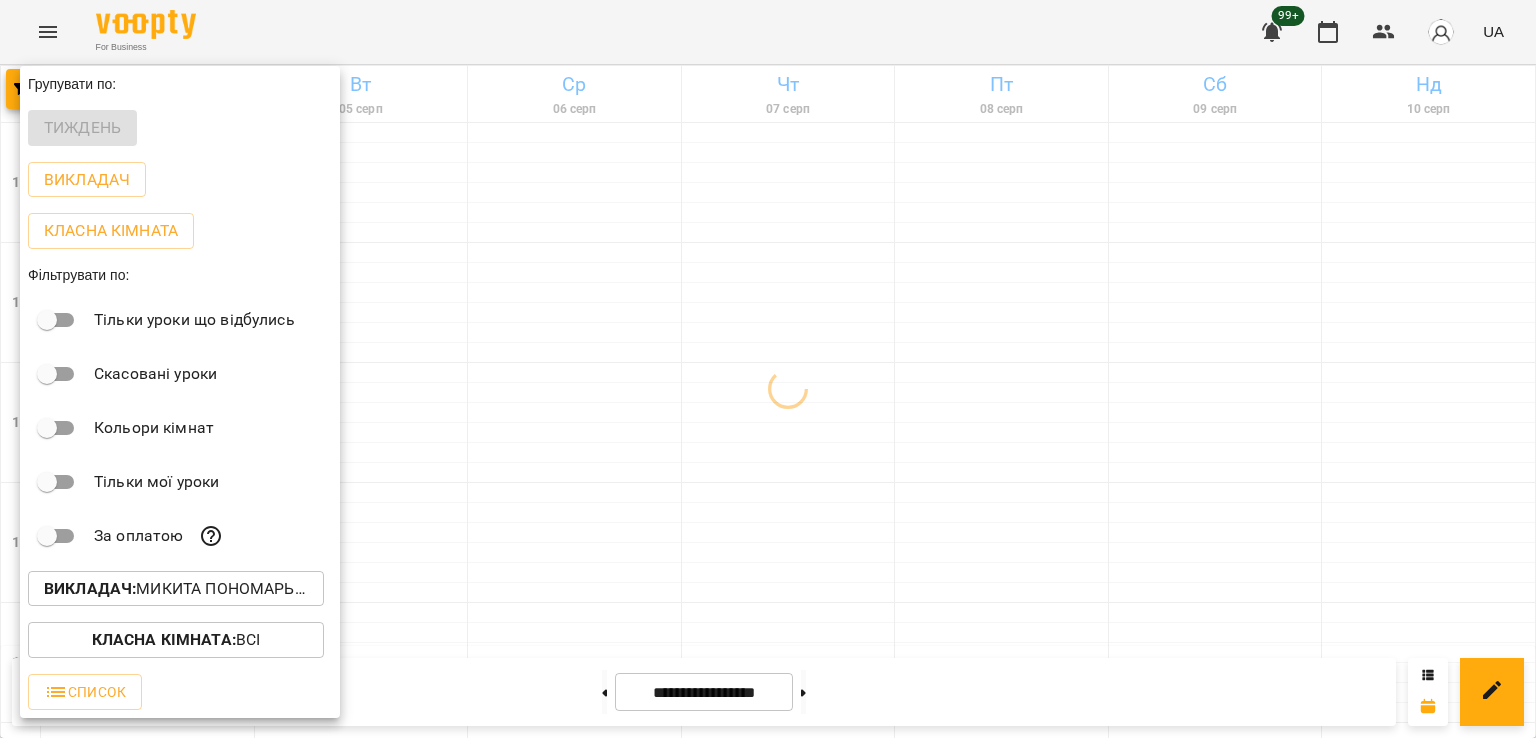 click on "Всі   Ілля Петруша   А   Альберт Волков   А   Аліна Москаленко   А   Анастасія Герус     Антон Костюк   А   Артем Кот     Вадим  Моргун   В   Владислав Границький   В   Володимир Ярошинський   В   Віталій Кадуха   Д   Денис Замрій     Денис Пущало   М   Микита Пономарьов   М   Михайло Поліщук     Надія Шрай     Ольга Мизюк      Роман Ованенко   Ю   Юрій Шпак   Я   Ярослав Пташинський" at bounding box center (768, 369) 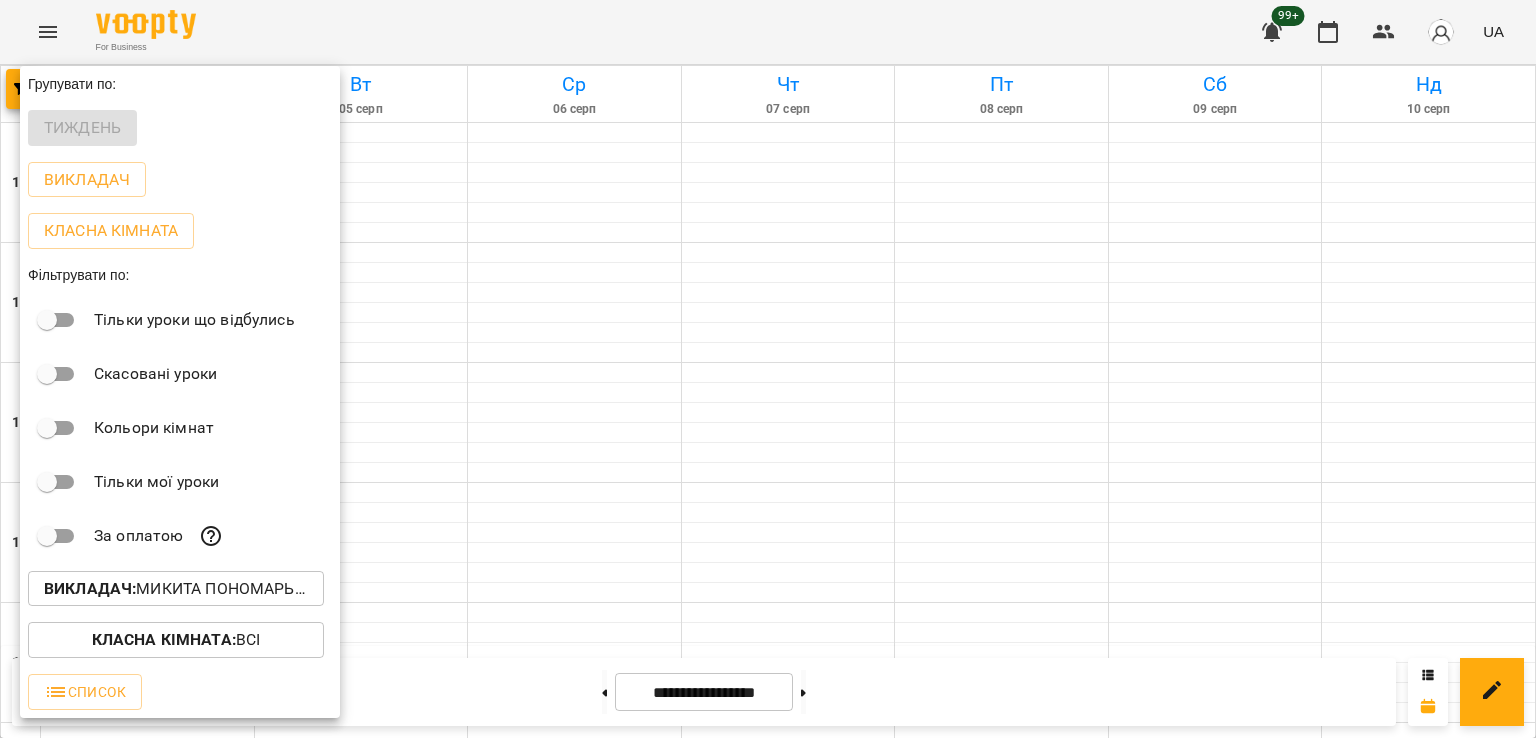 click at bounding box center [768, 369] 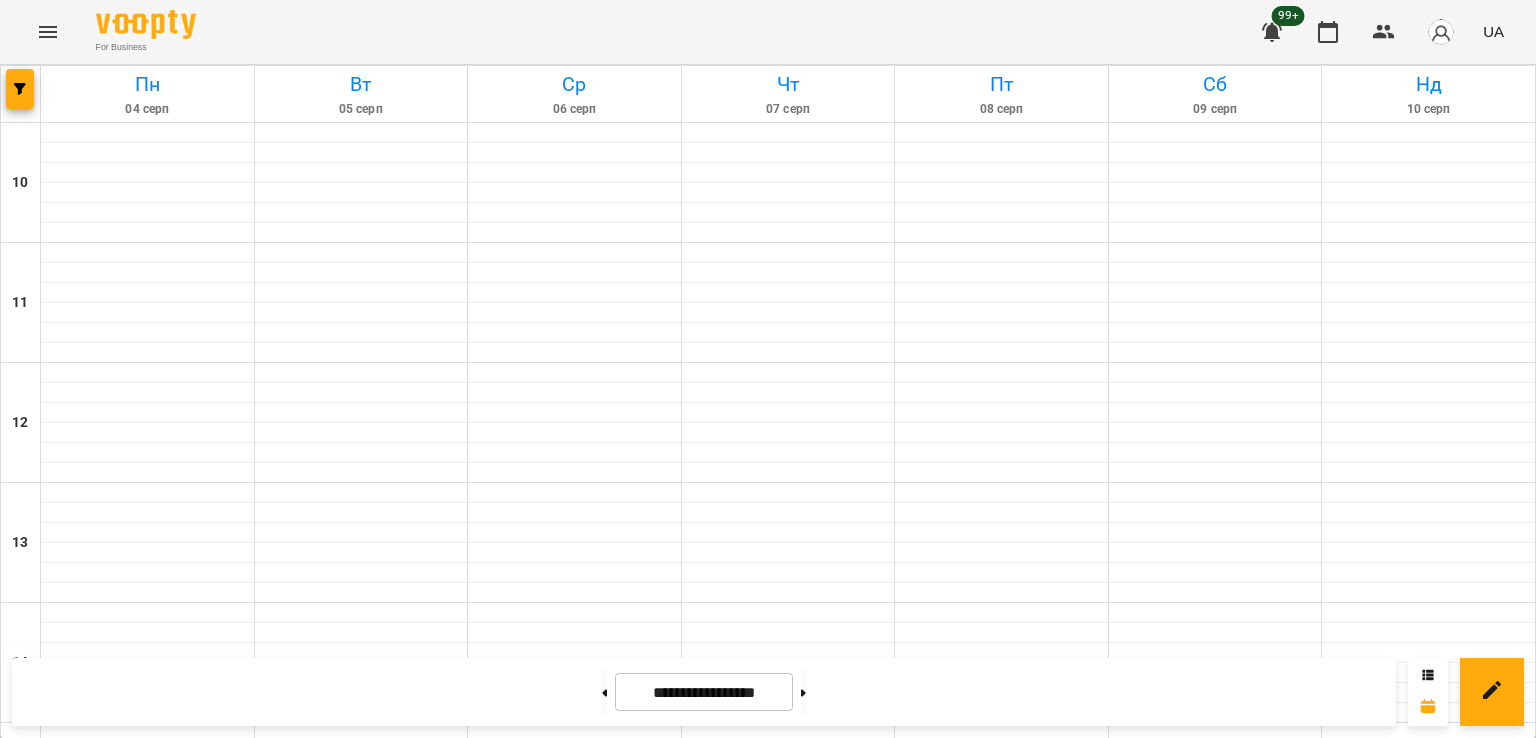 click on "18:00 [NUMBER] [FIRST] [LAST]" at bounding box center (789, 1111) 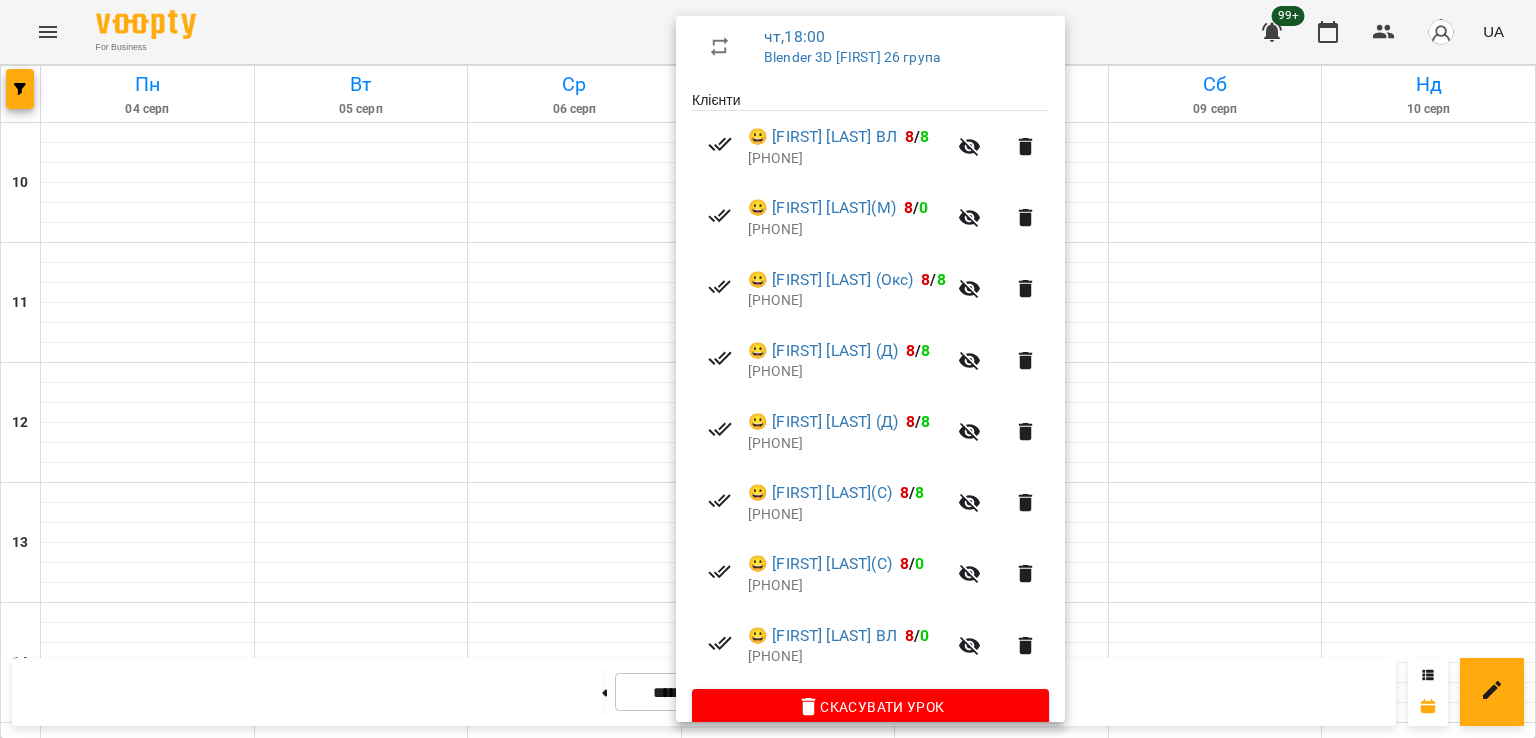 scroll, scrollTop: 384, scrollLeft: 0, axis: vertical 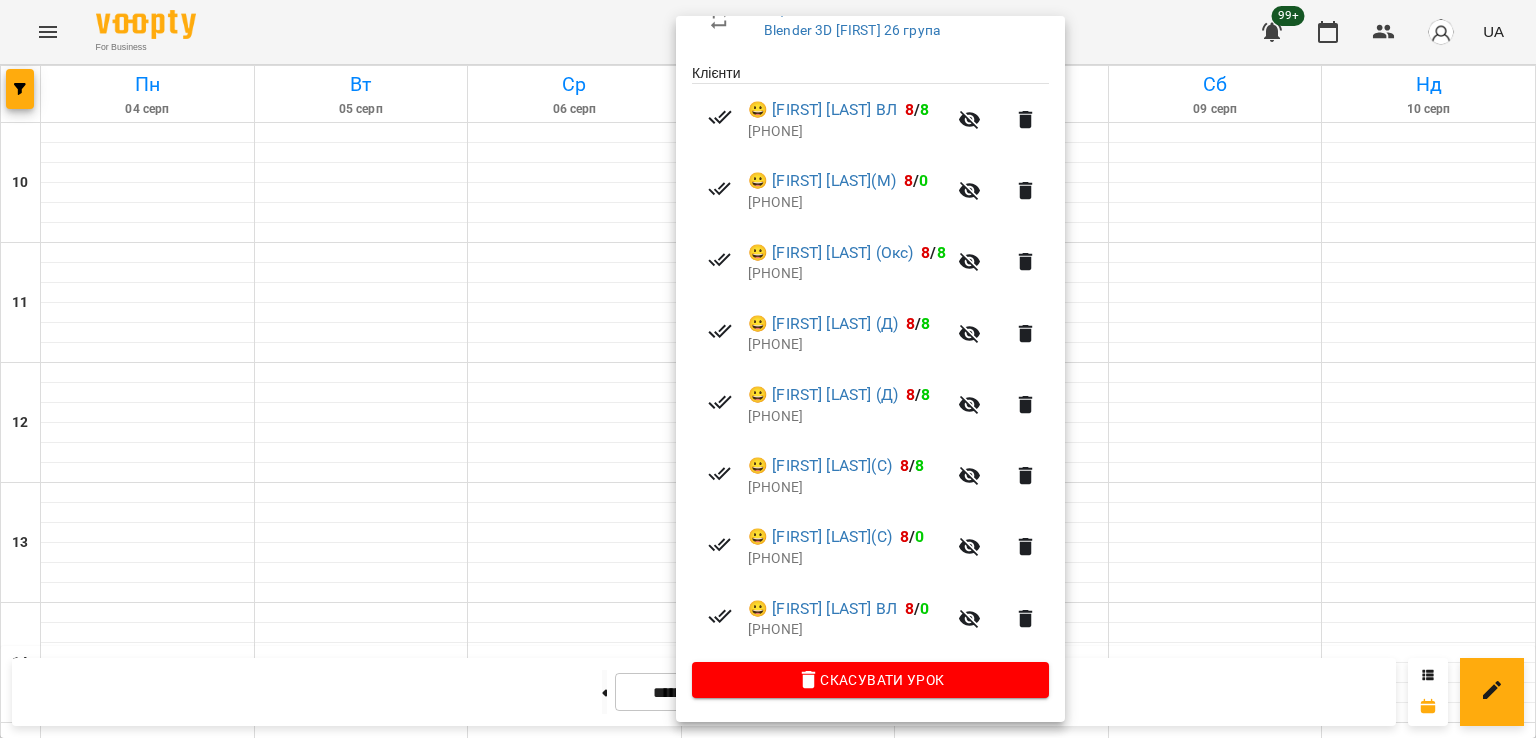 click at bounding box center (768, 369) 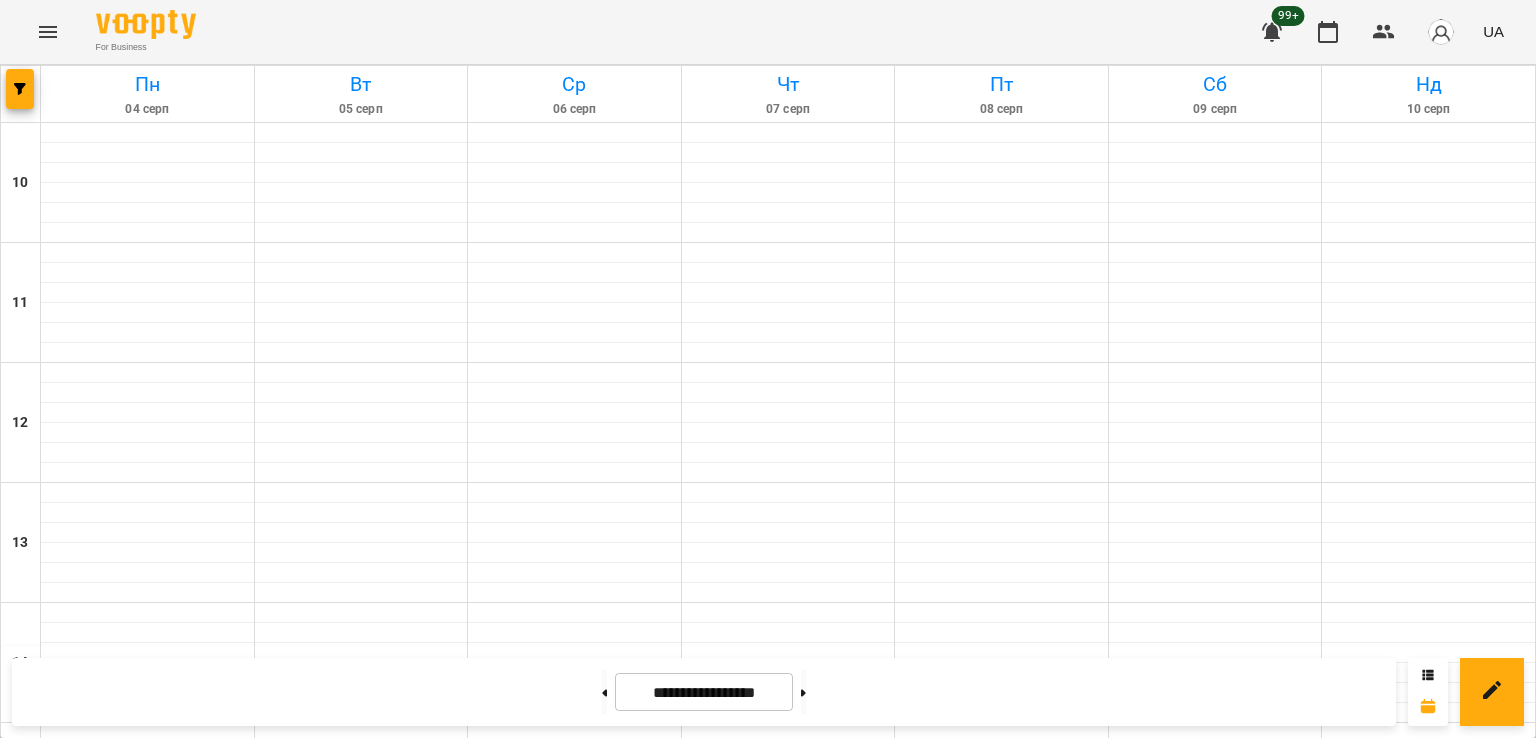 click on "18:00 [NUMBER] [FIRST] [LAST]" at bounding box center (789, 1111) 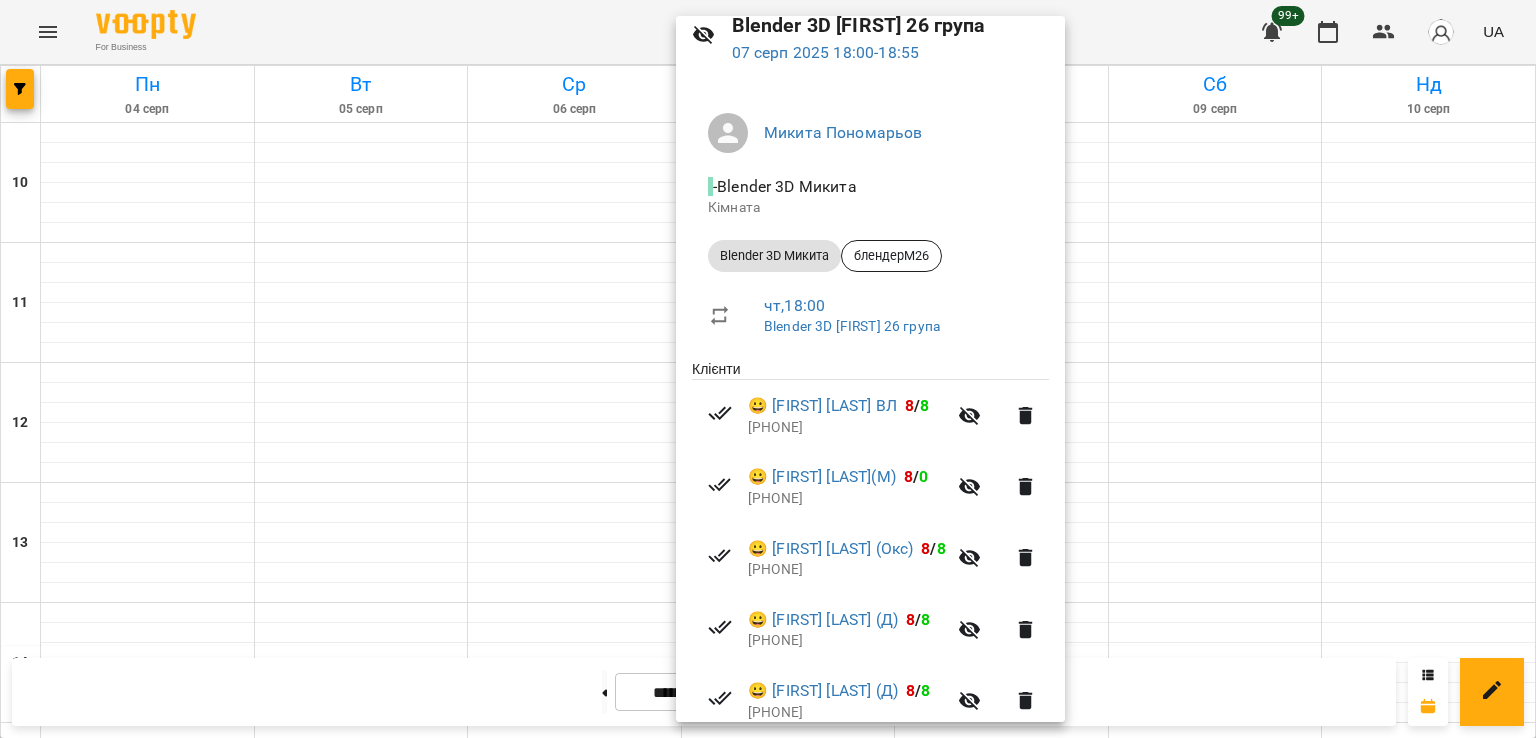 scroll, scrollTop: 384, scrollLeft: 0, axis: vertical 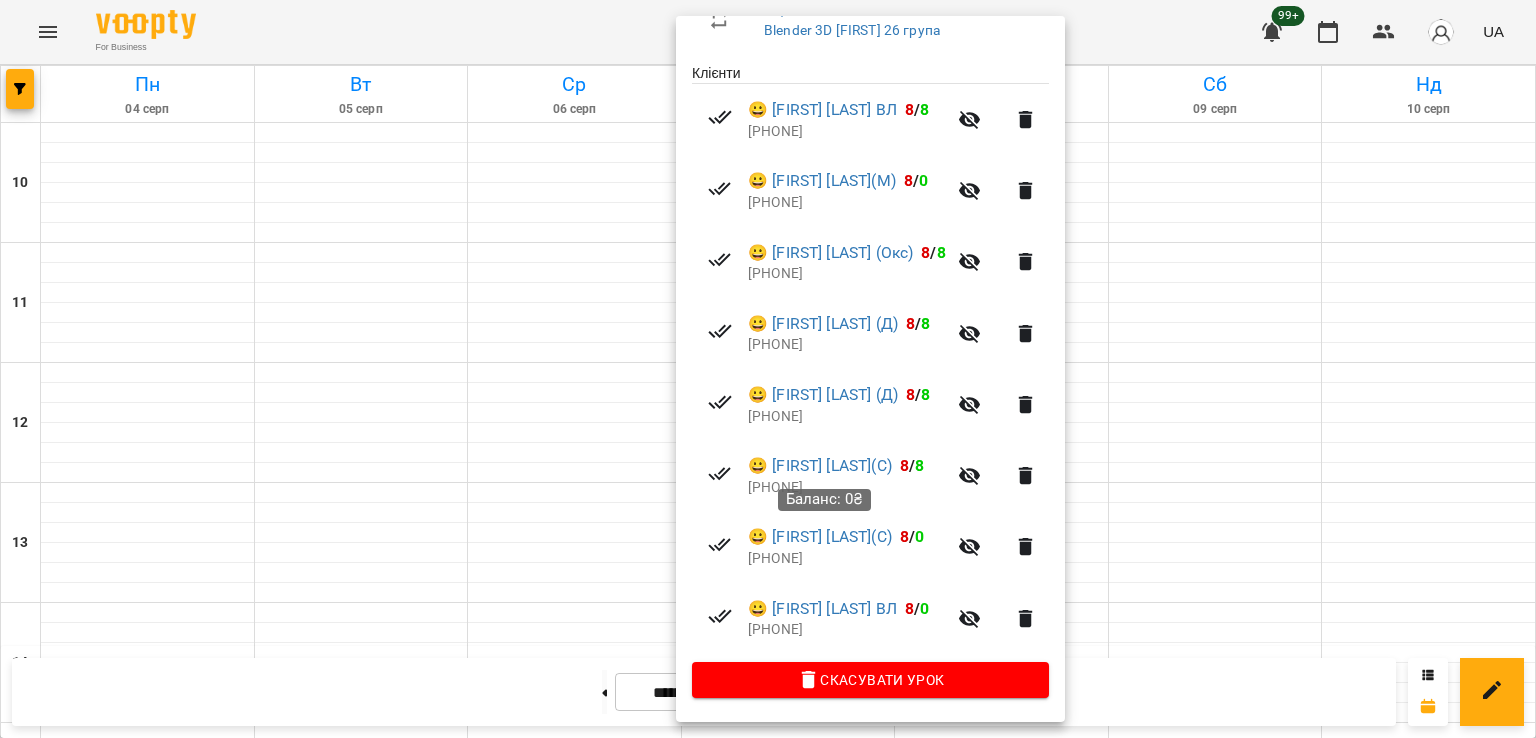 drag, startPoint x: 831, startPoint y: 556, endPoint x: 633, endPoint y: 445, distance: 226.9912 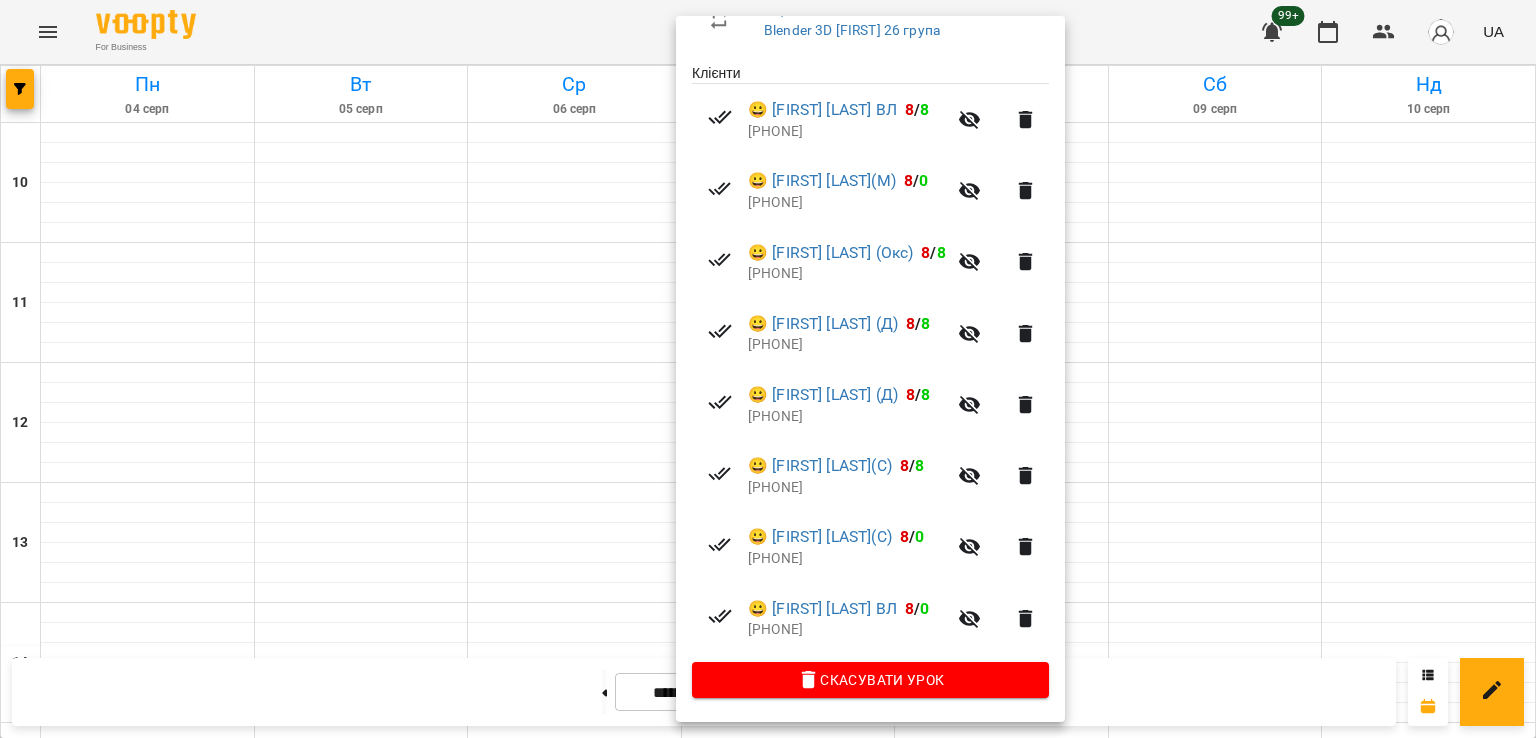 click at bounding box center [768, 369] 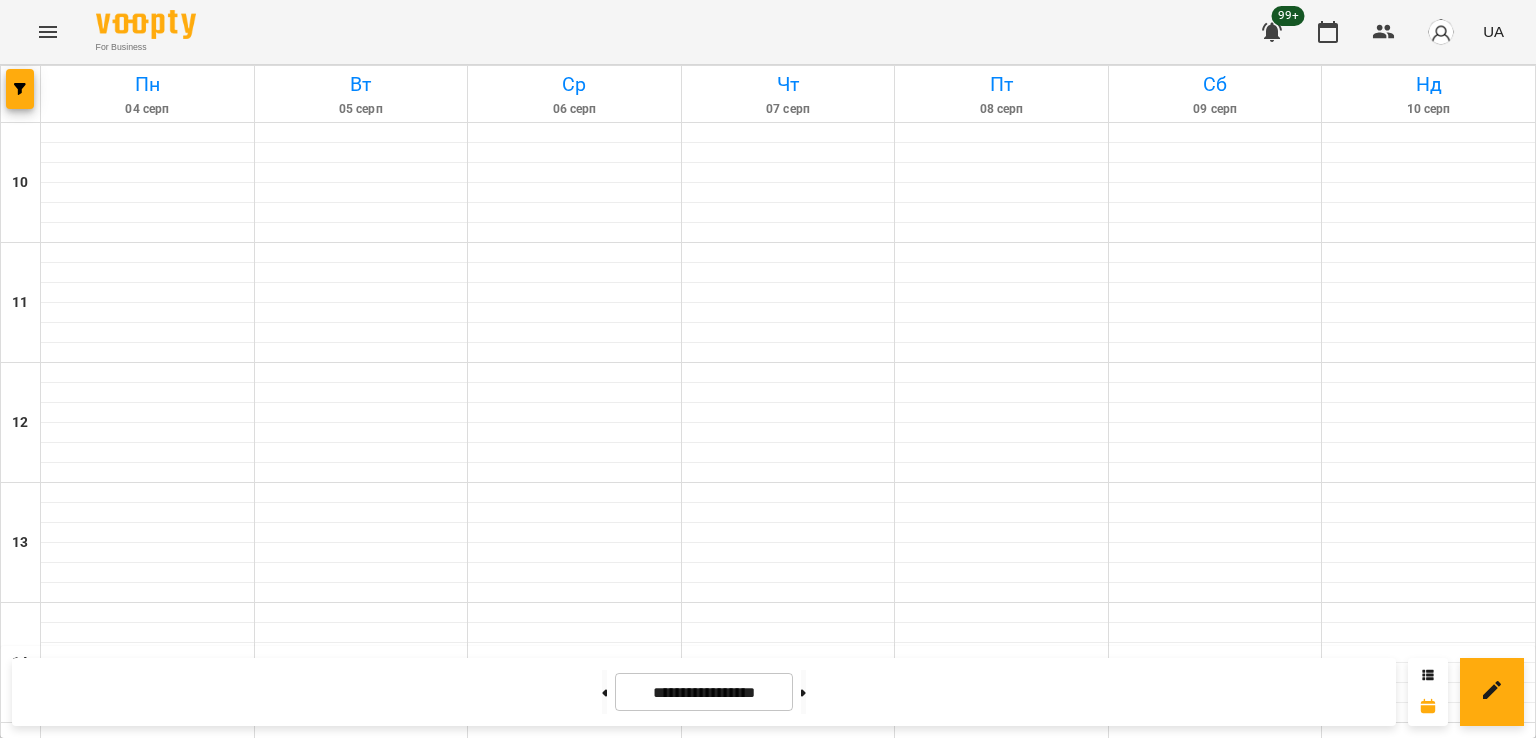 click on "8" at bounding box center [789, 1146] 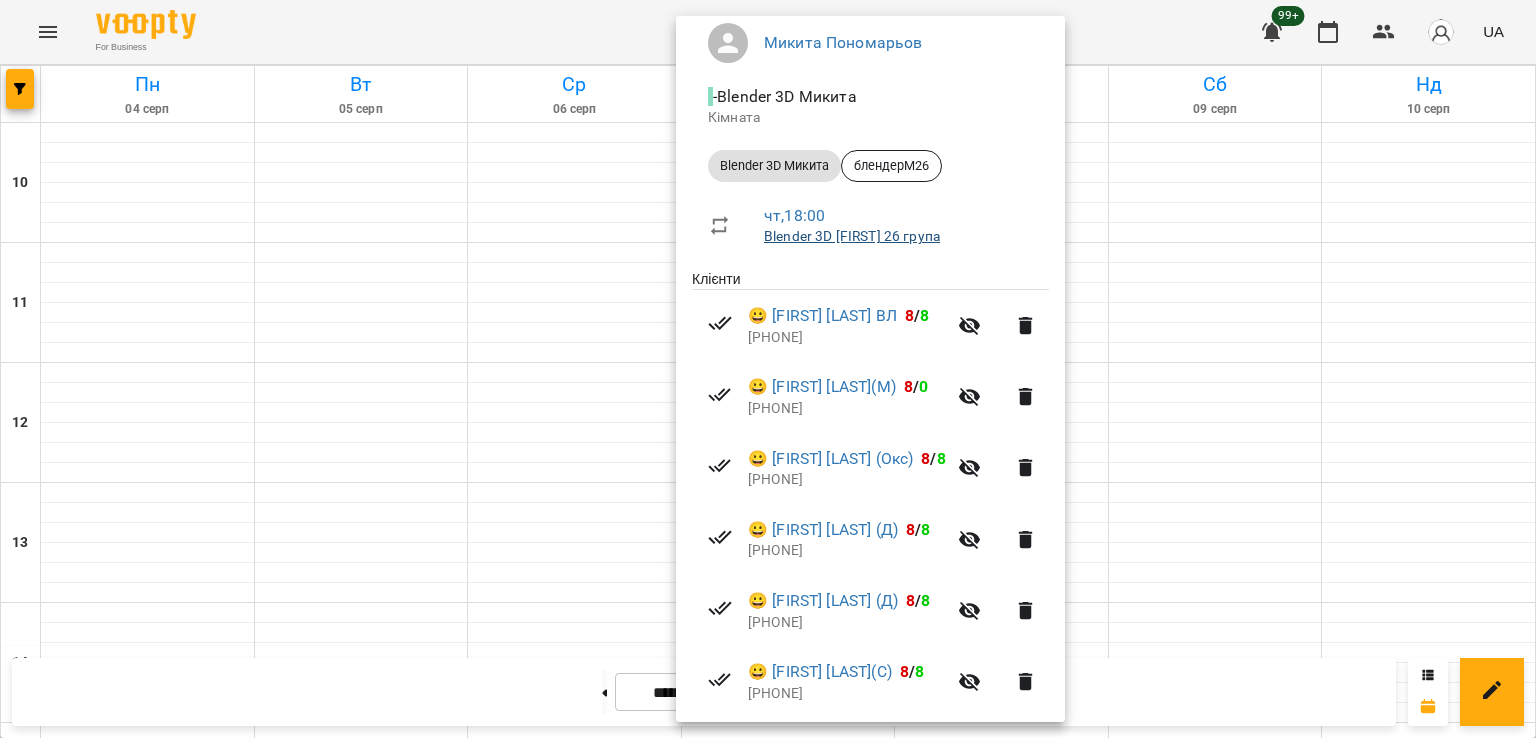 scroll, scrollTop: 384, scrollLeft: 0, axis: vertical 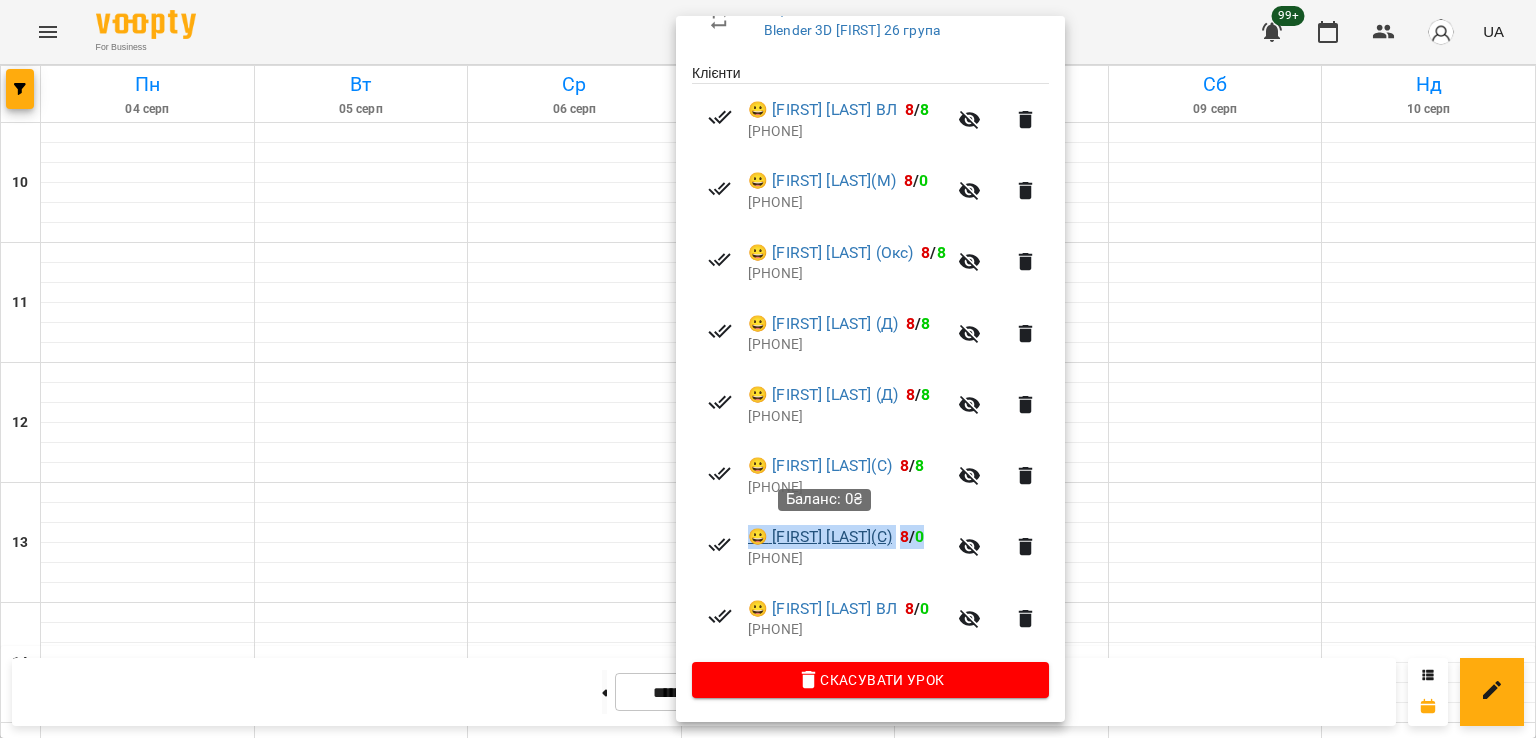drag, startPoint x: 929, startPoint y: 539, endPoint x: 755, endPoint y: 539, distance: 174 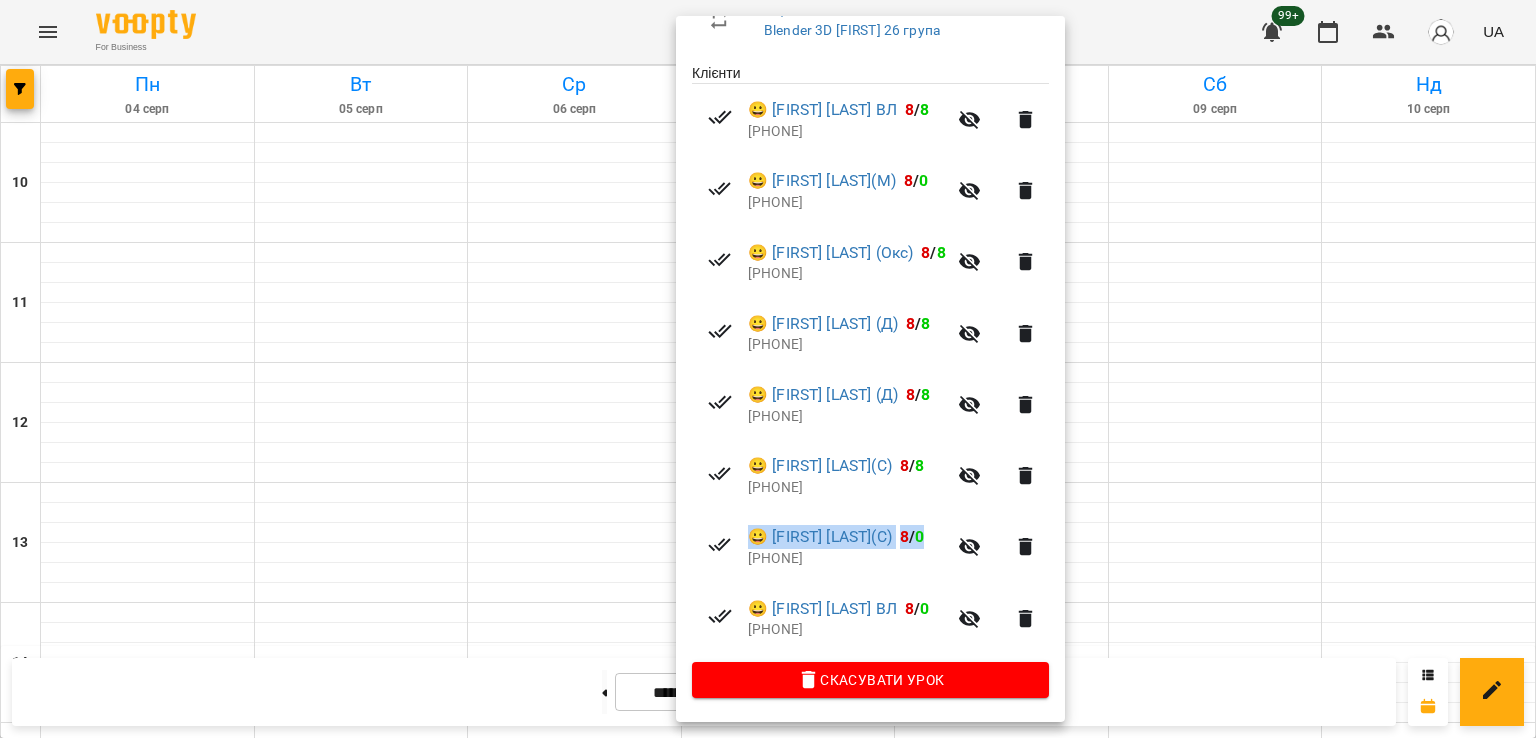 drag, startPoint x: 860, startPoint y: 560, endPoint x: 740, endPoint y: 544, distance: 121.061966 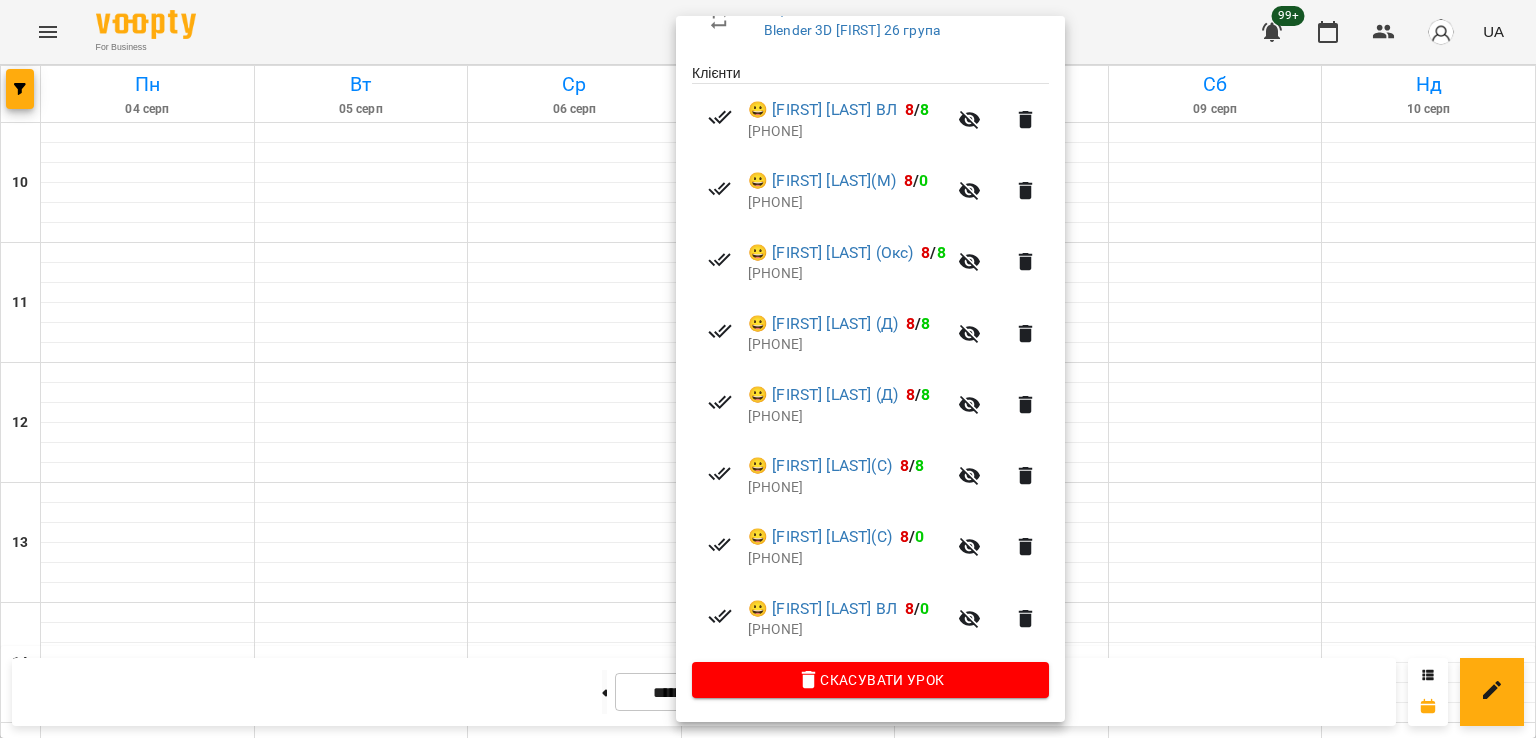 click on "😀   [FIRST] [LAST](С) 8 / 0 [PHONE]" at bounding box center [870, 546] 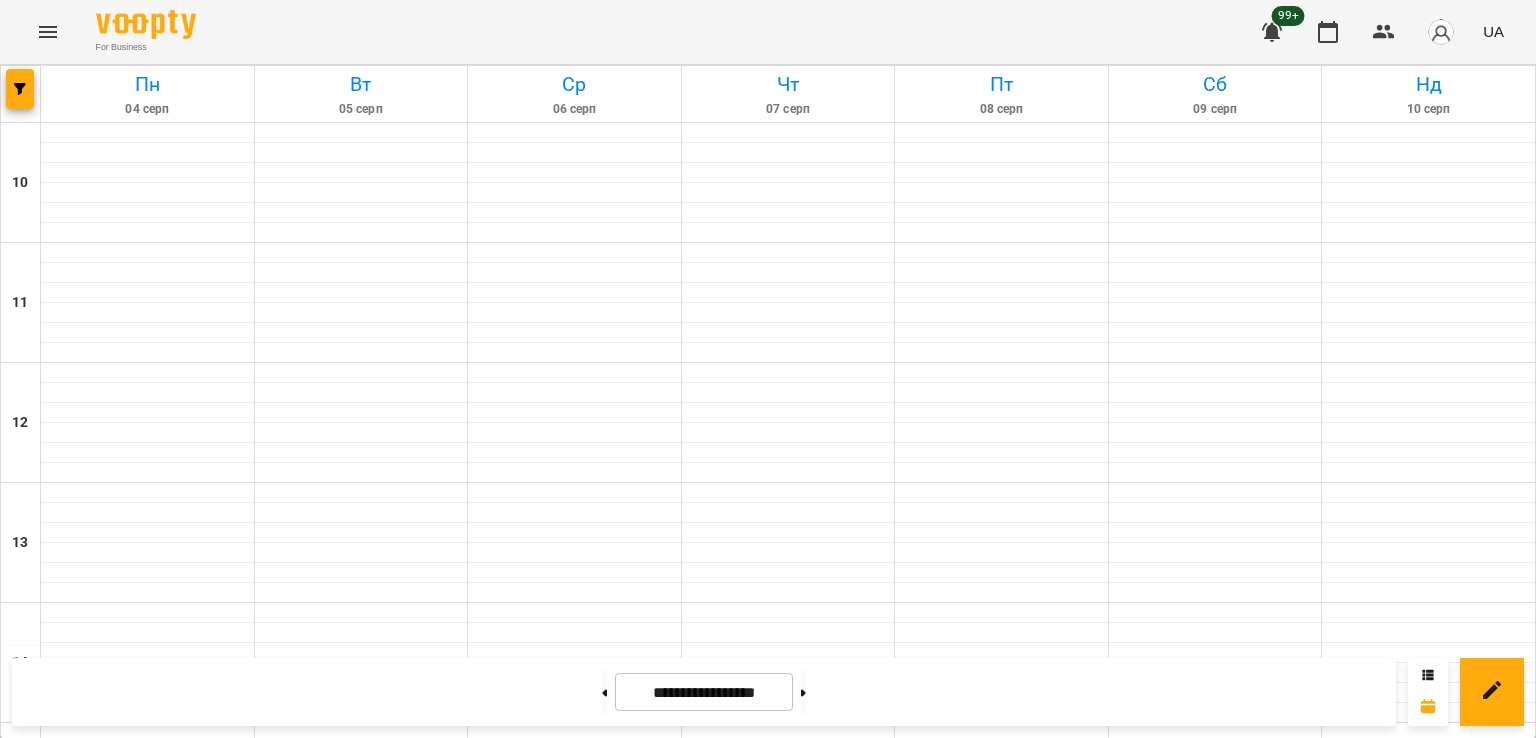 click on "8" at bounding box center (789, 1146) 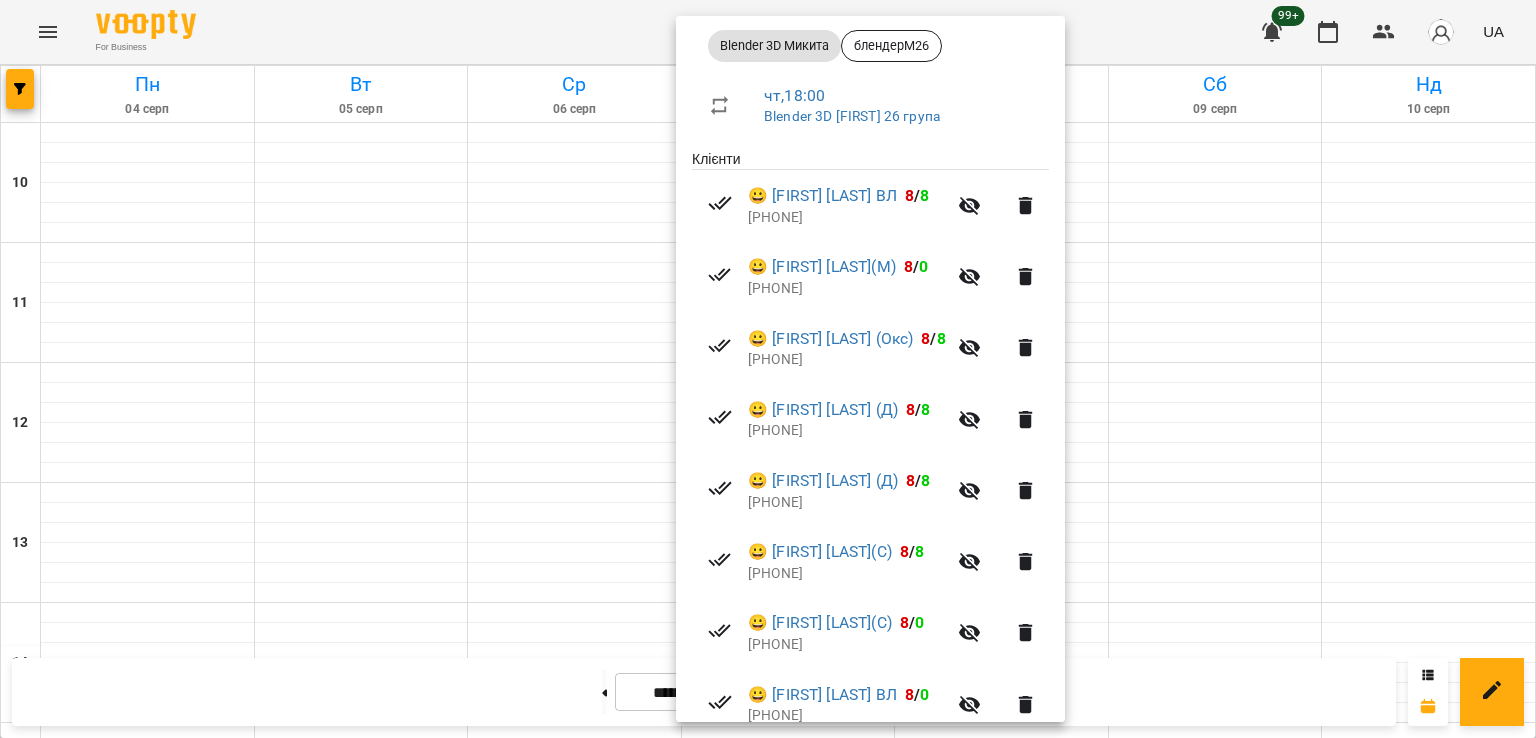 scroll, scrollTop: 384, scrollLeft: 0, axis: vertical 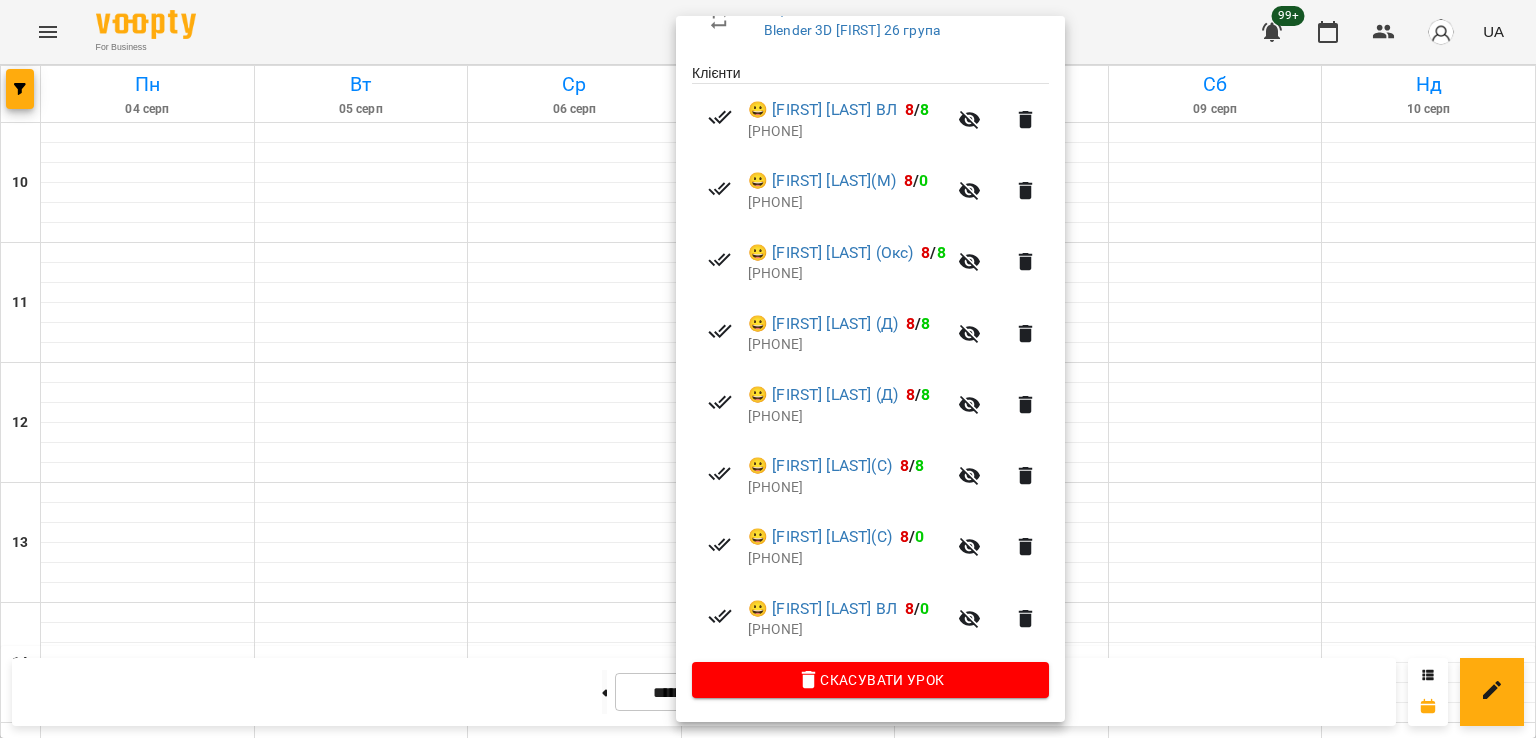 click on "[PHONE]" at bounding box center (847, 488) 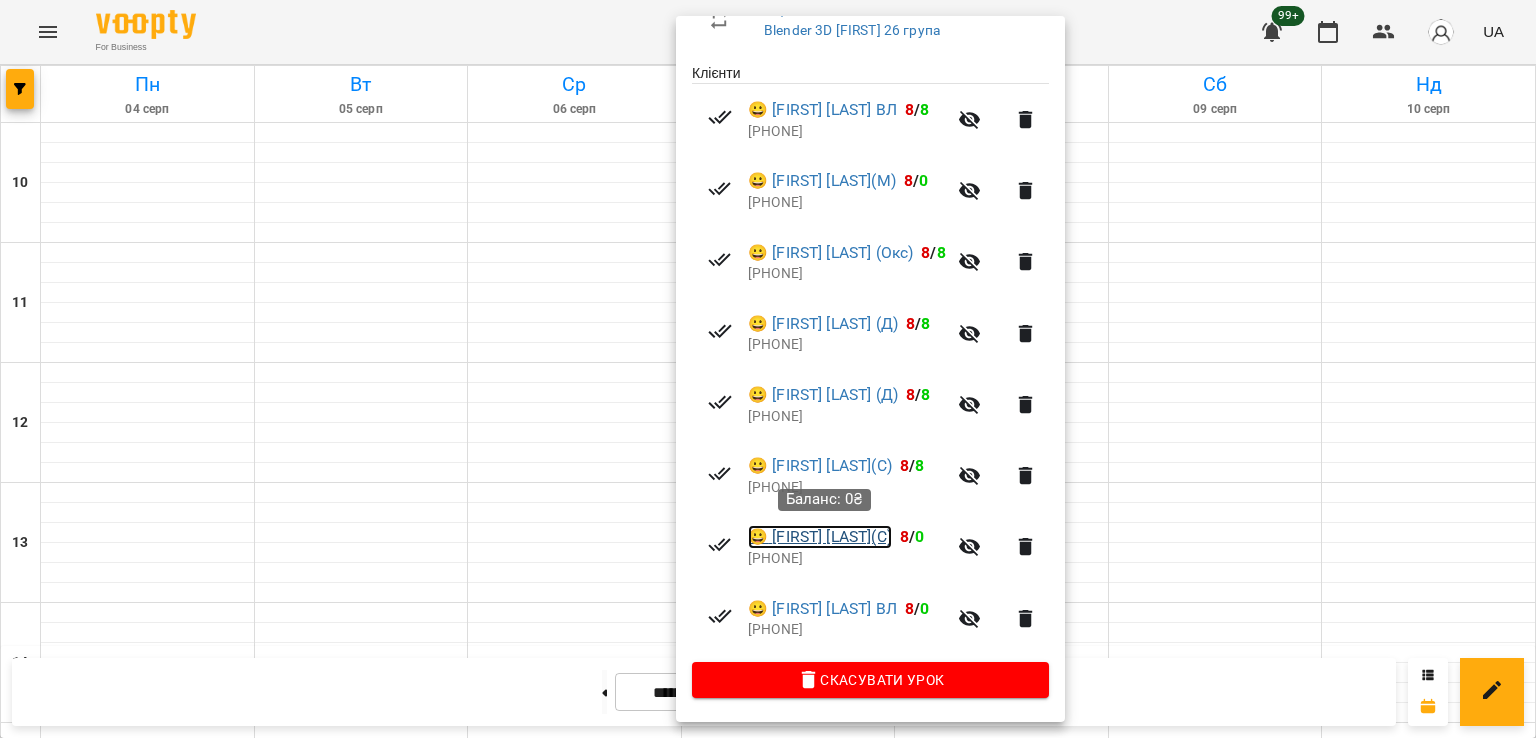 click on "😀   [FIRST] [LAST](С)" at bounding box center (820, 537) 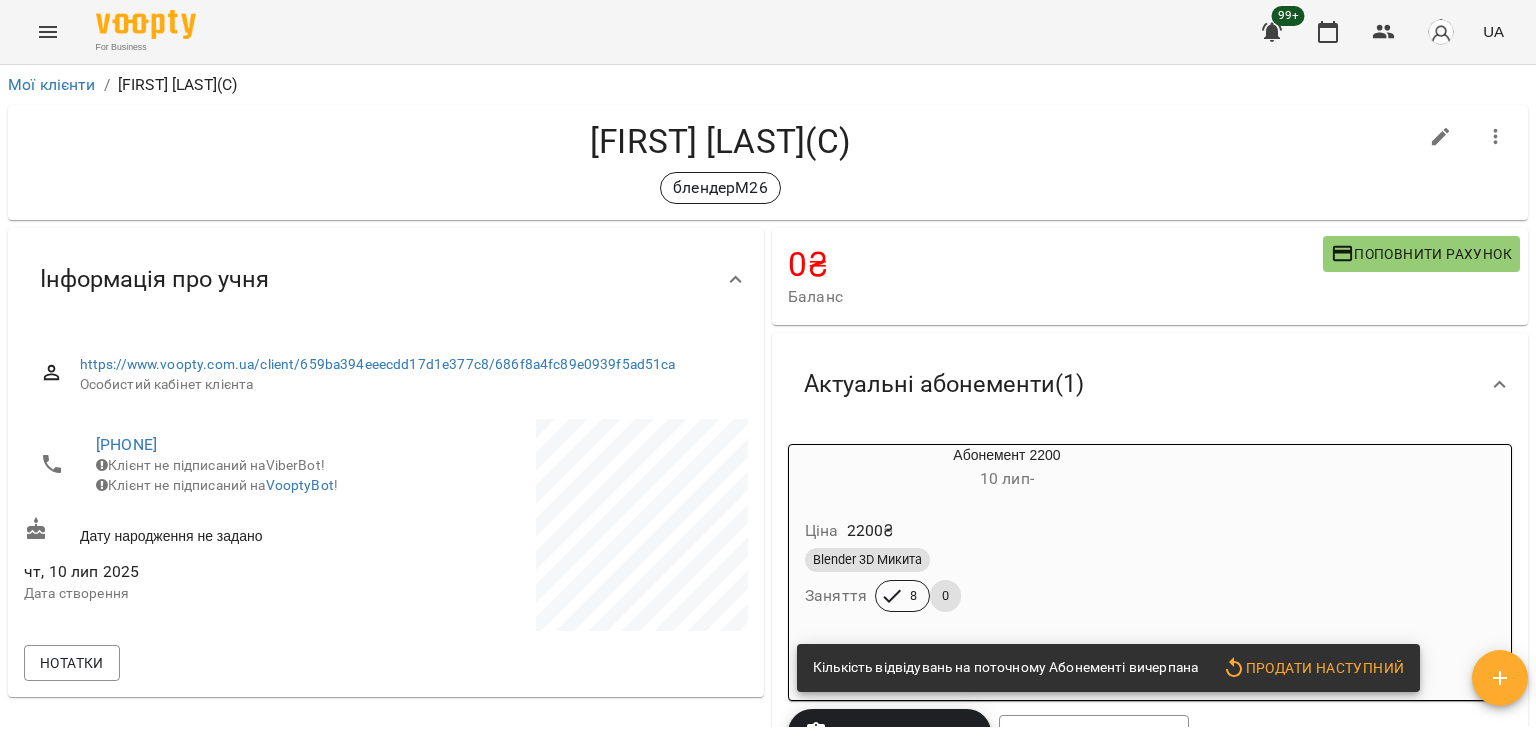 click 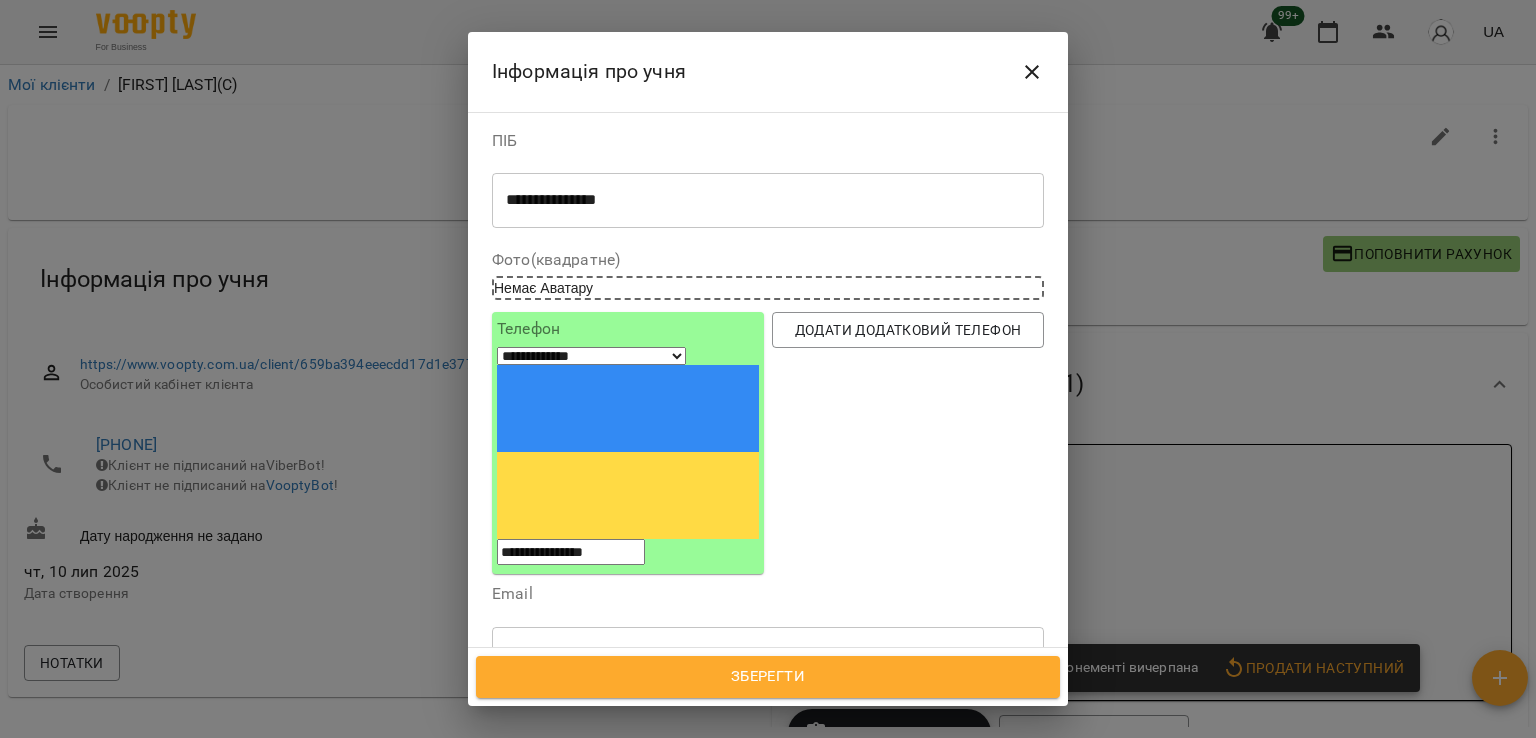 drag, startPoint x: 604, startPoint y: 585, endPoint x: 652, endPoint y: 598, distance: 49.729267 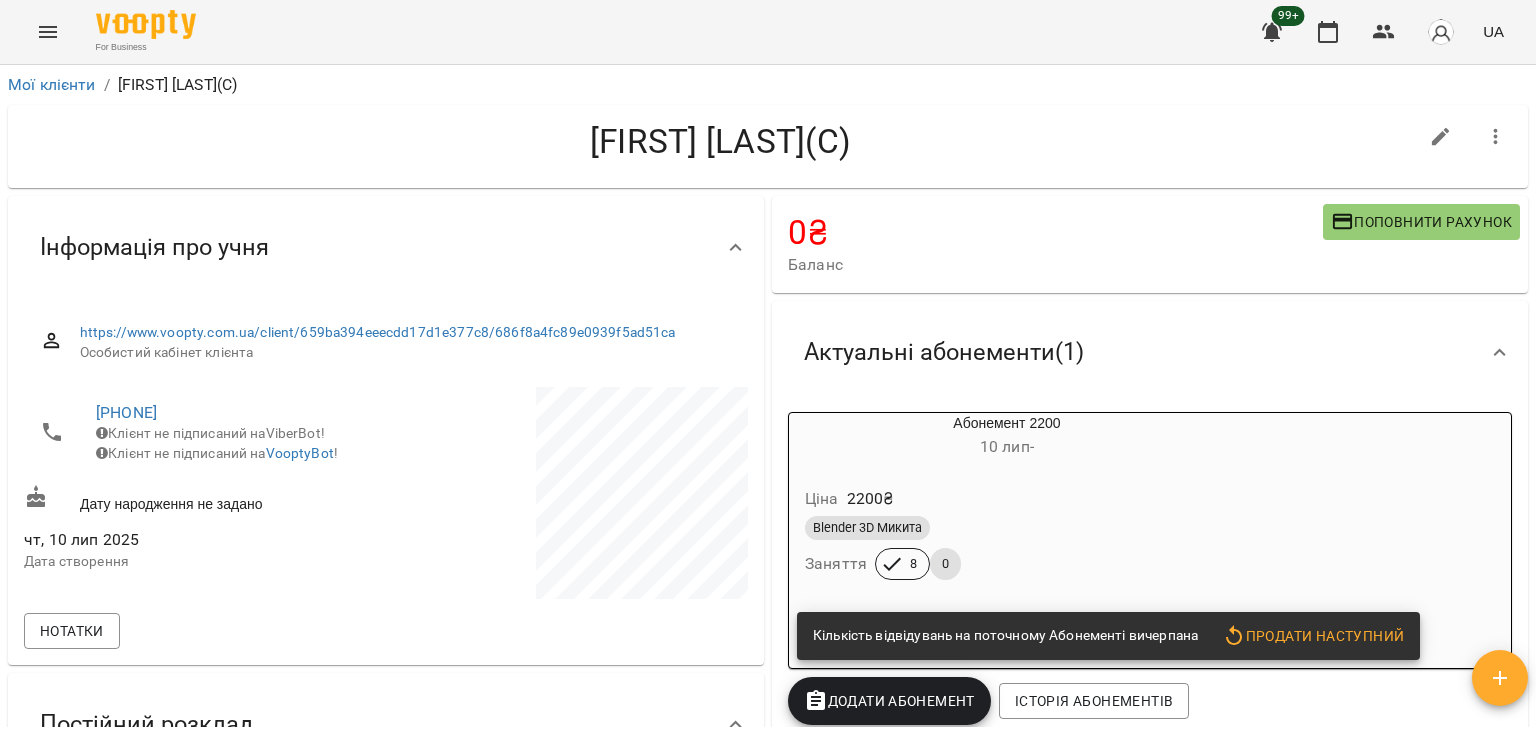 scroll, scrollTop: 0, scrollLeft: 0, axis: both 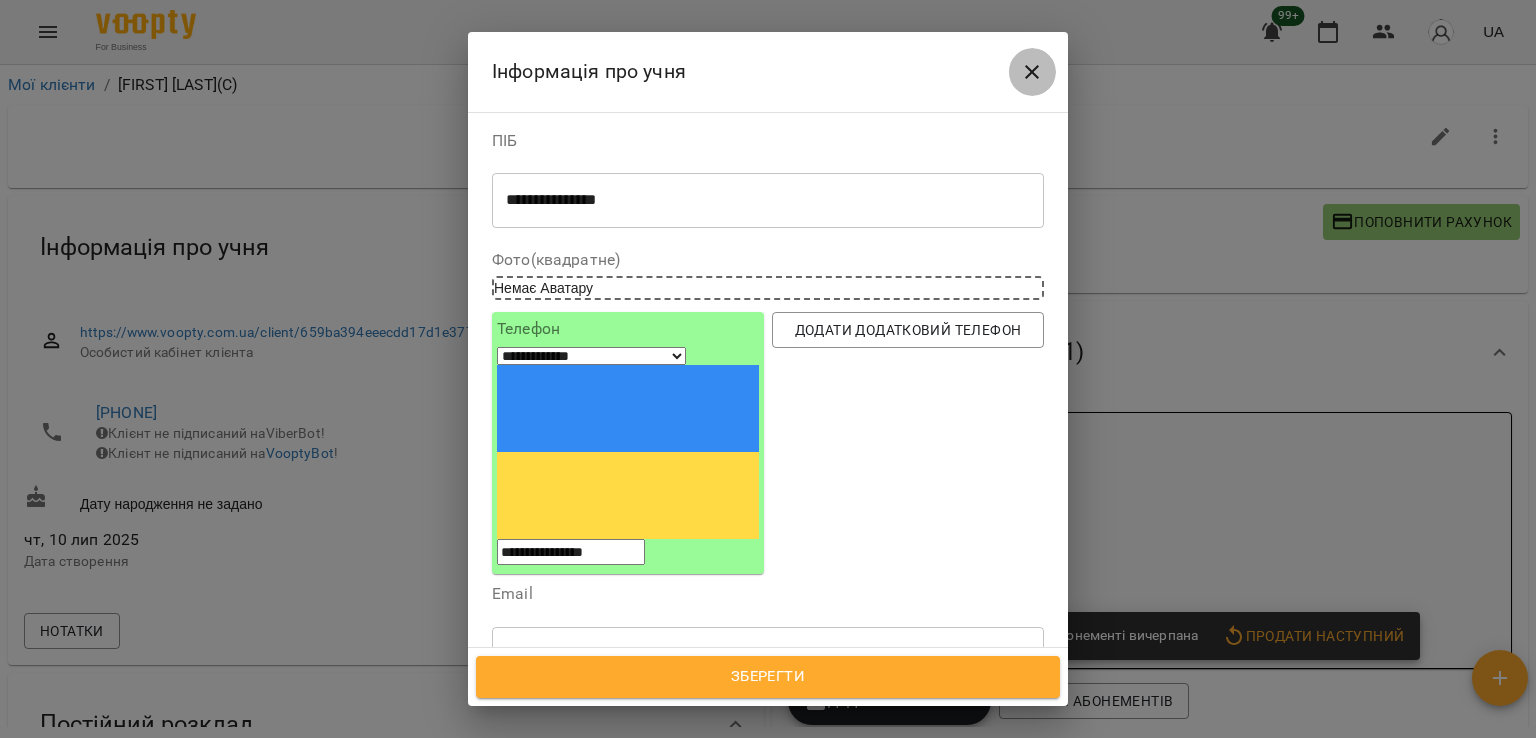 drag, startPoint x: 1043, startPoint y: 65, endPoint x: 536, endPoint y: 151, distance: 514.2422 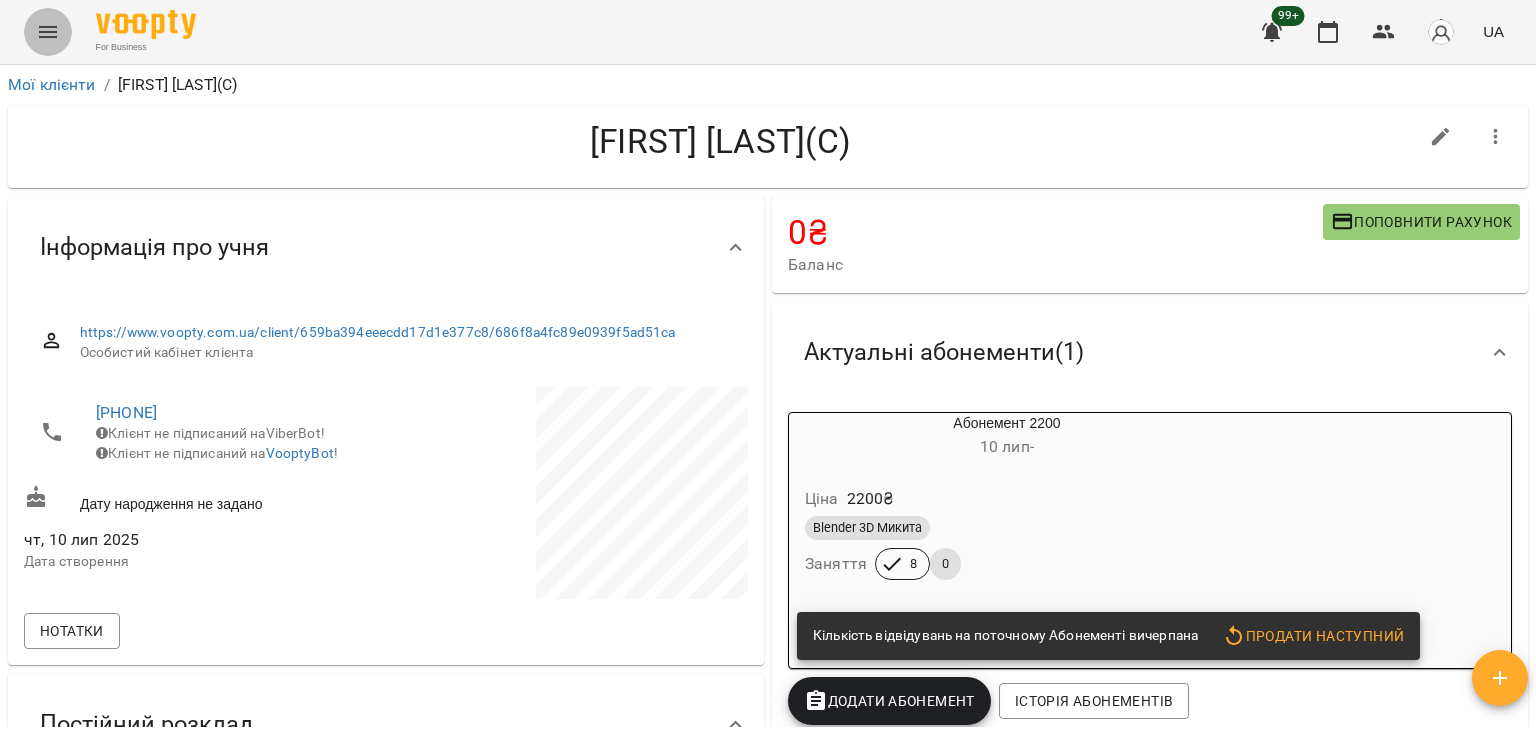 click 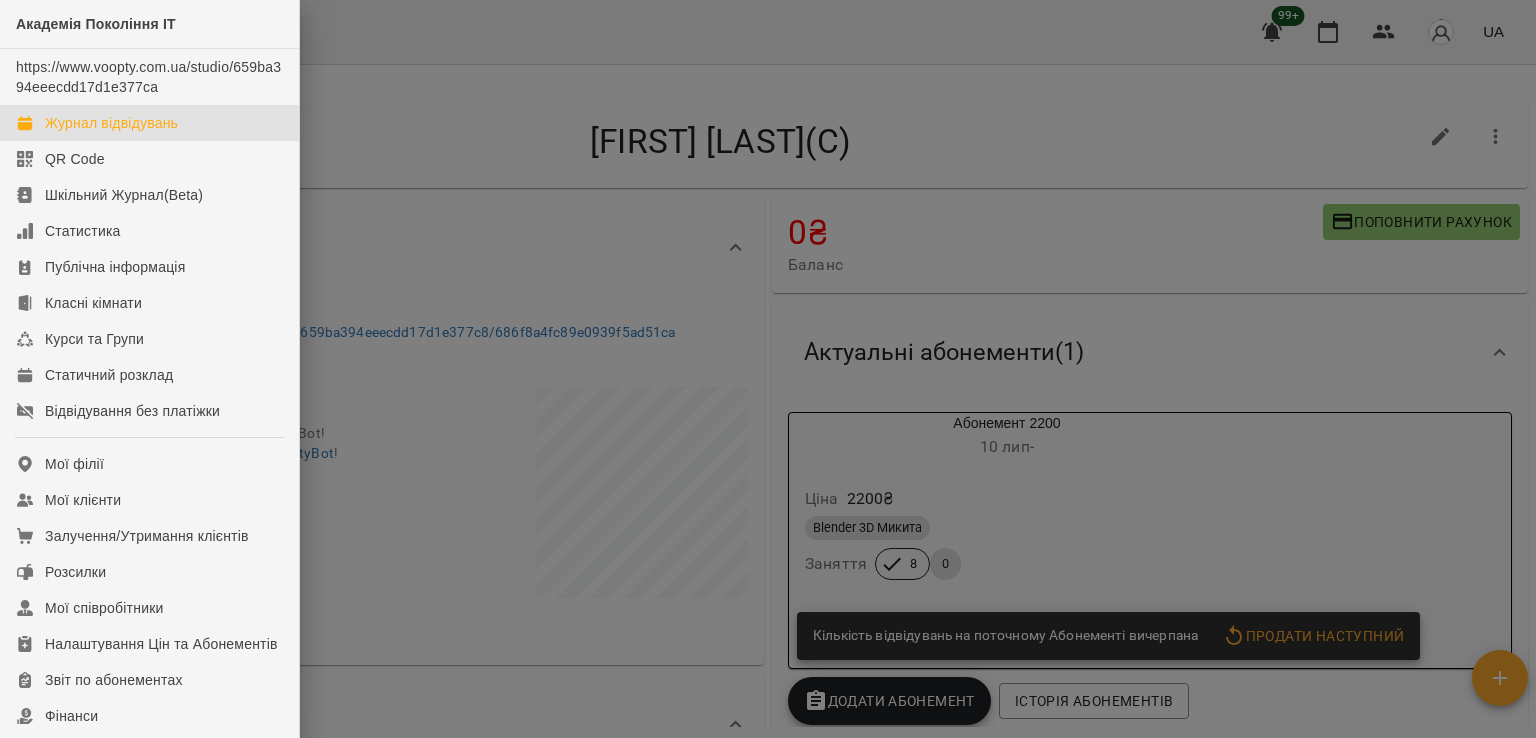 click on "Журнал відвідувань" at bounding box center (111, 123) 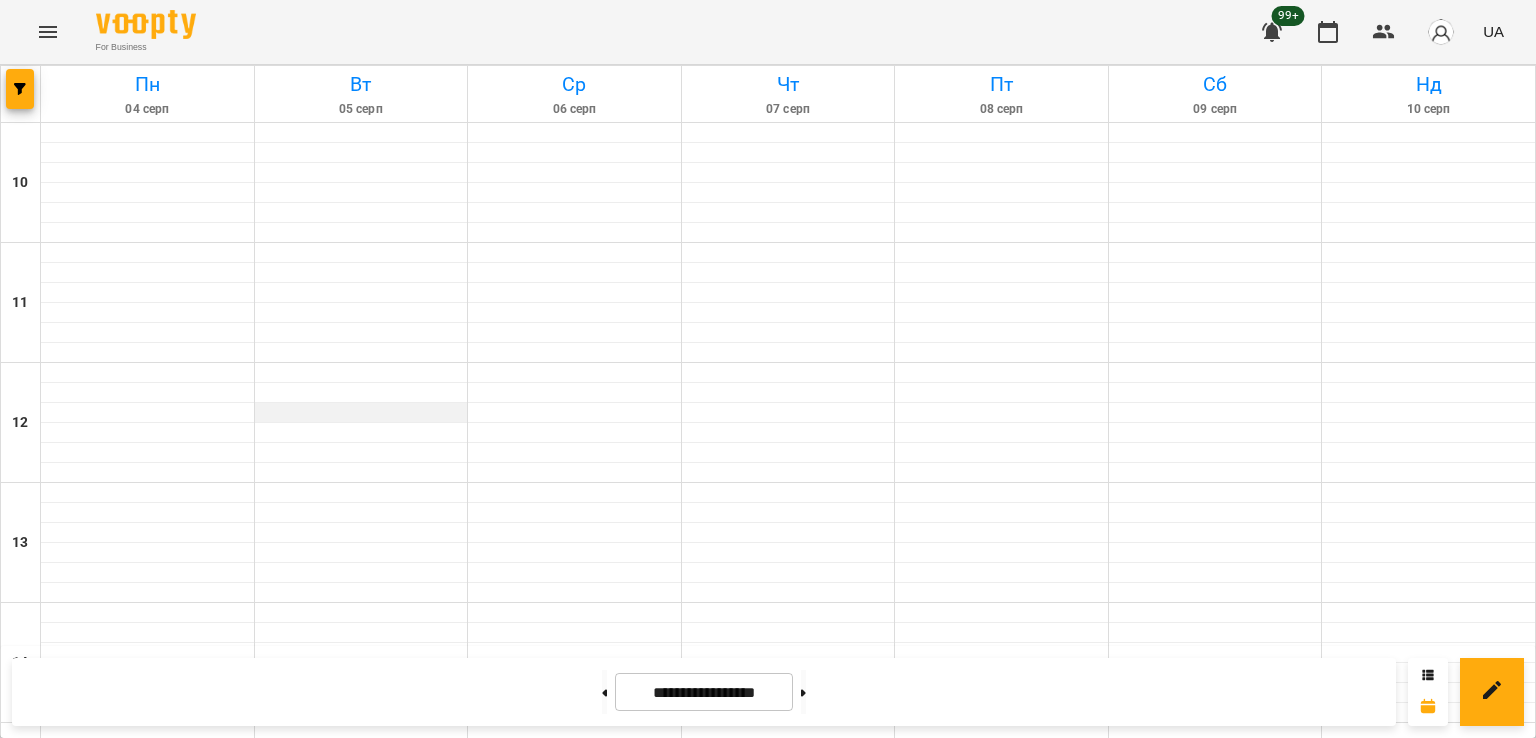 click at bounding box center (361, 413) 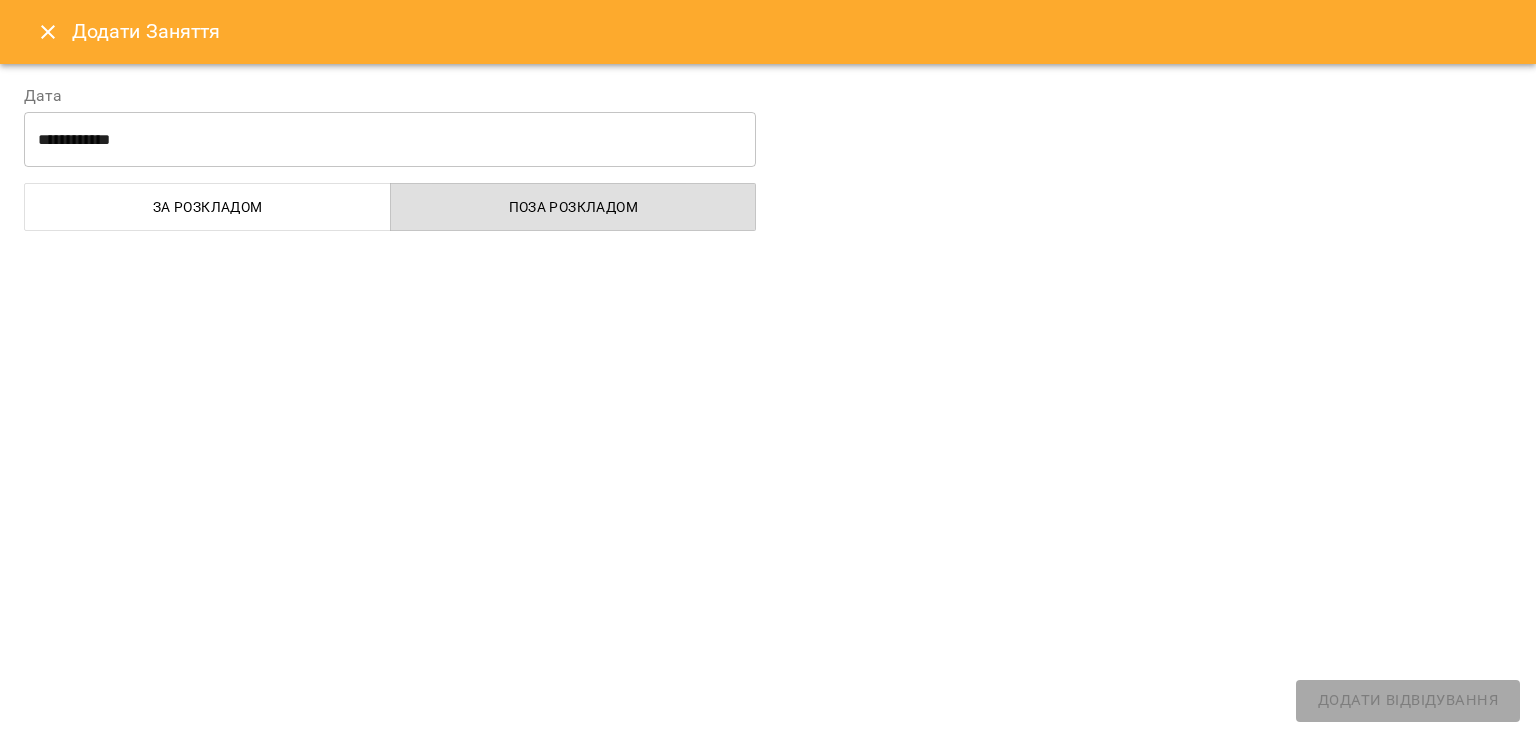 select 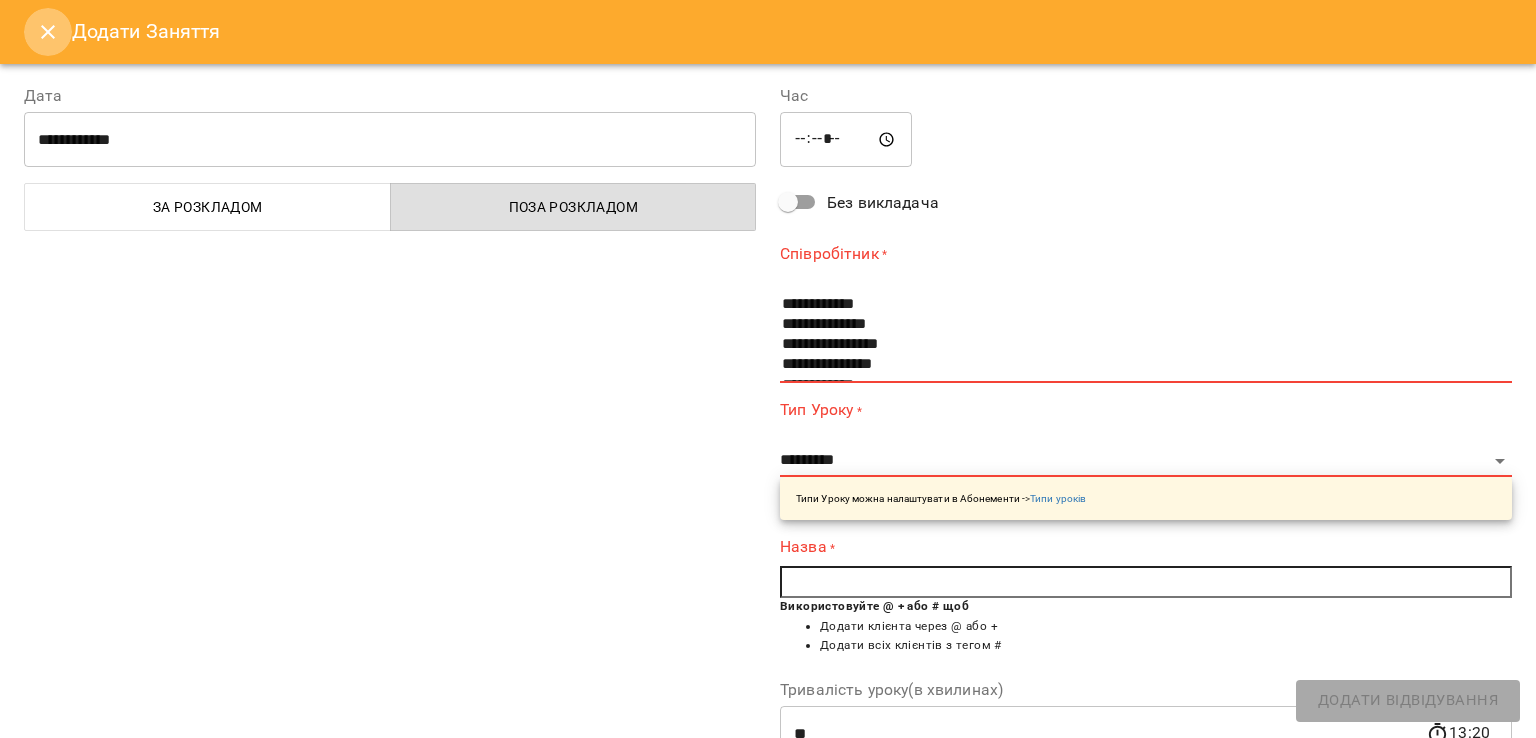 drag, startPoint x: 44, startPoint y: 28, endPoint x: 324, endPoint y: 281, distance: 377.3712 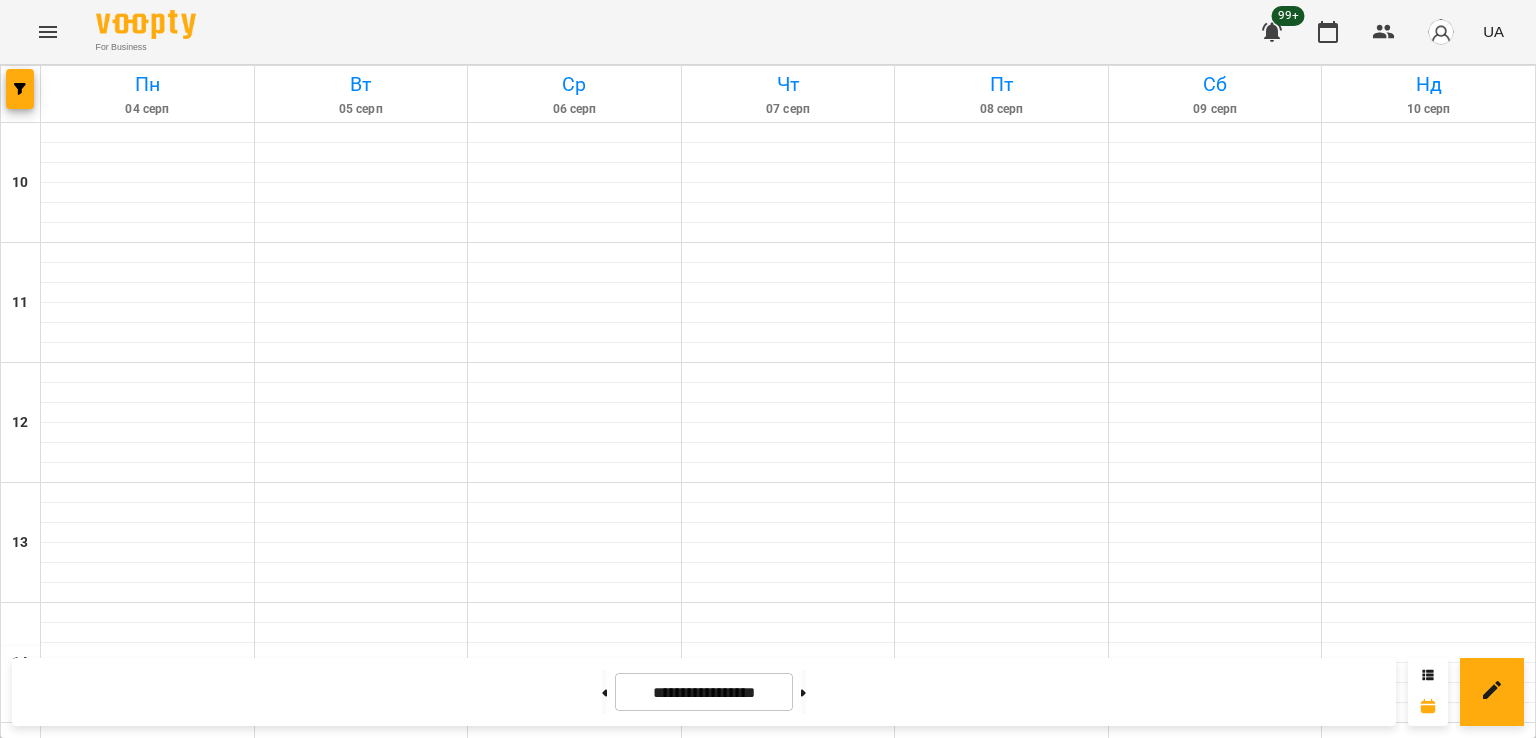 scroll, scrollTop: 800, scrollLeft: 0, axis: vertical 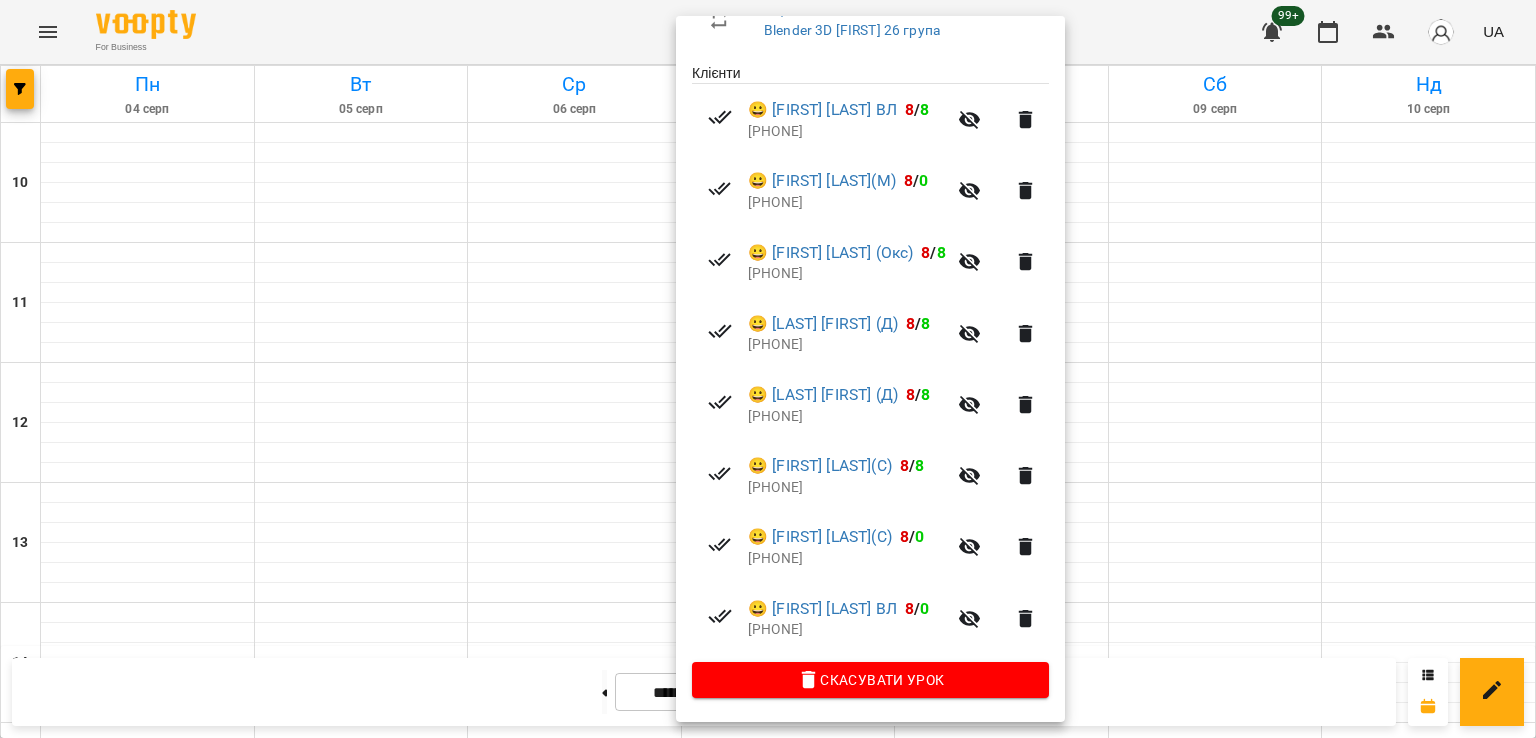 click at bounding box center [768, 369] 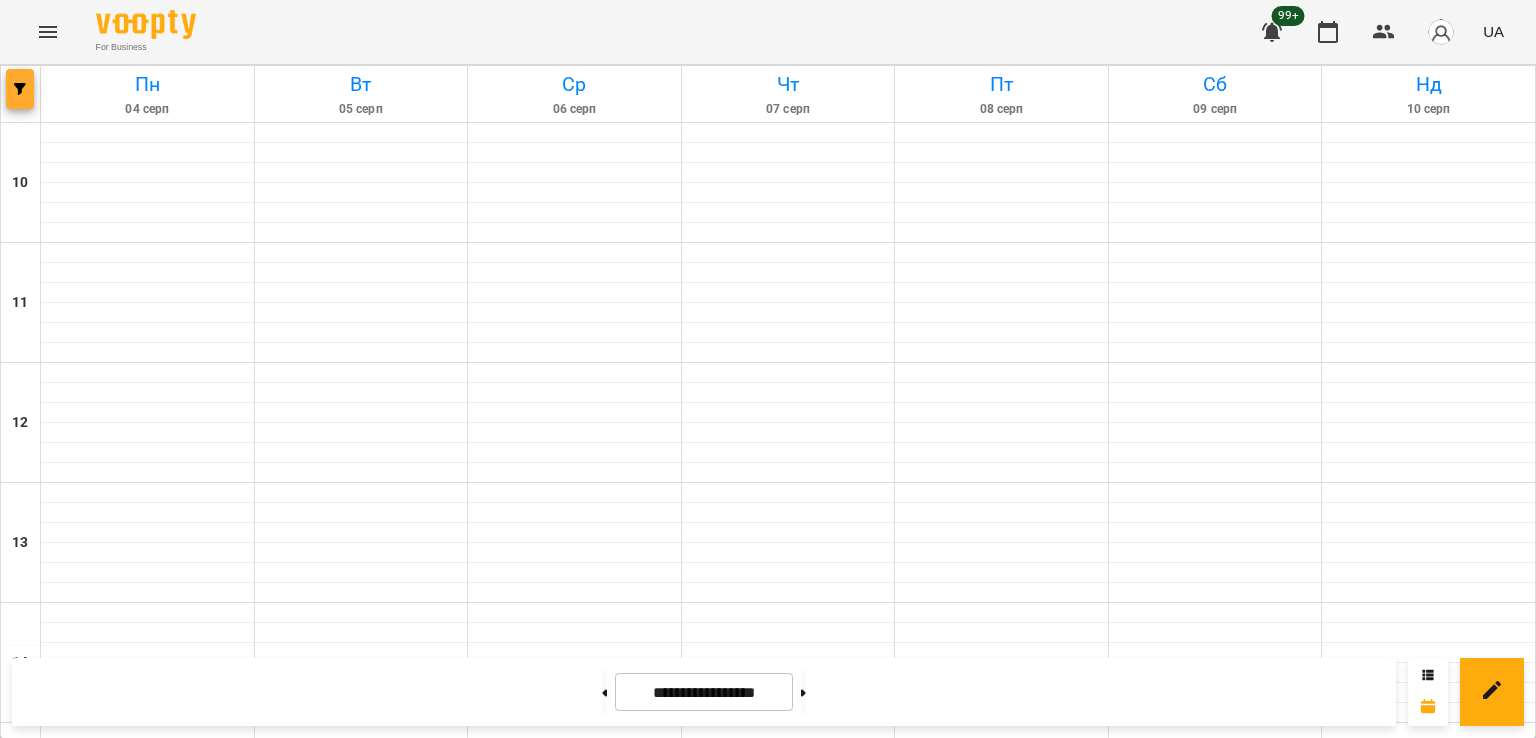 click 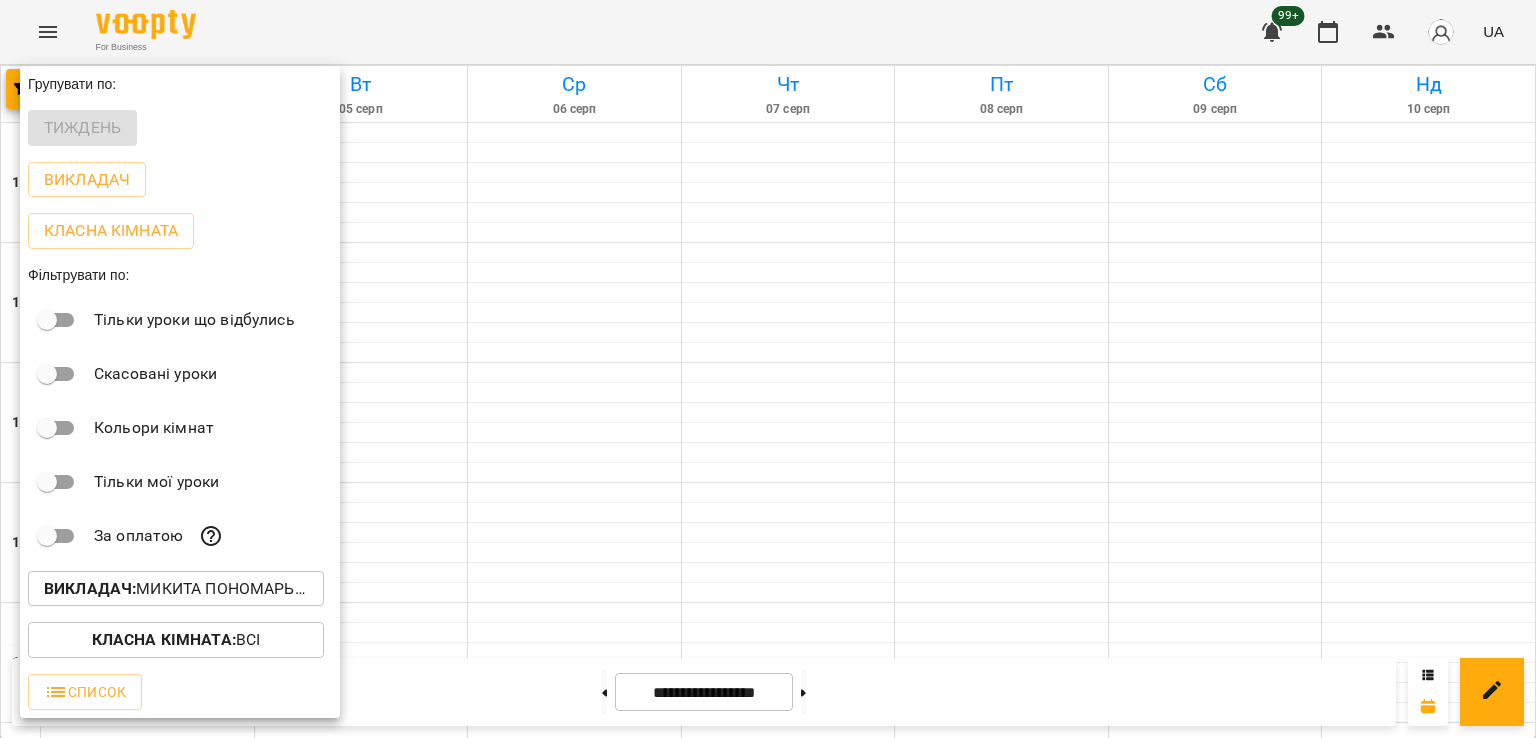 click on "Викладач :  [FIRST] [LAST]" at bounding box center (176, 589) 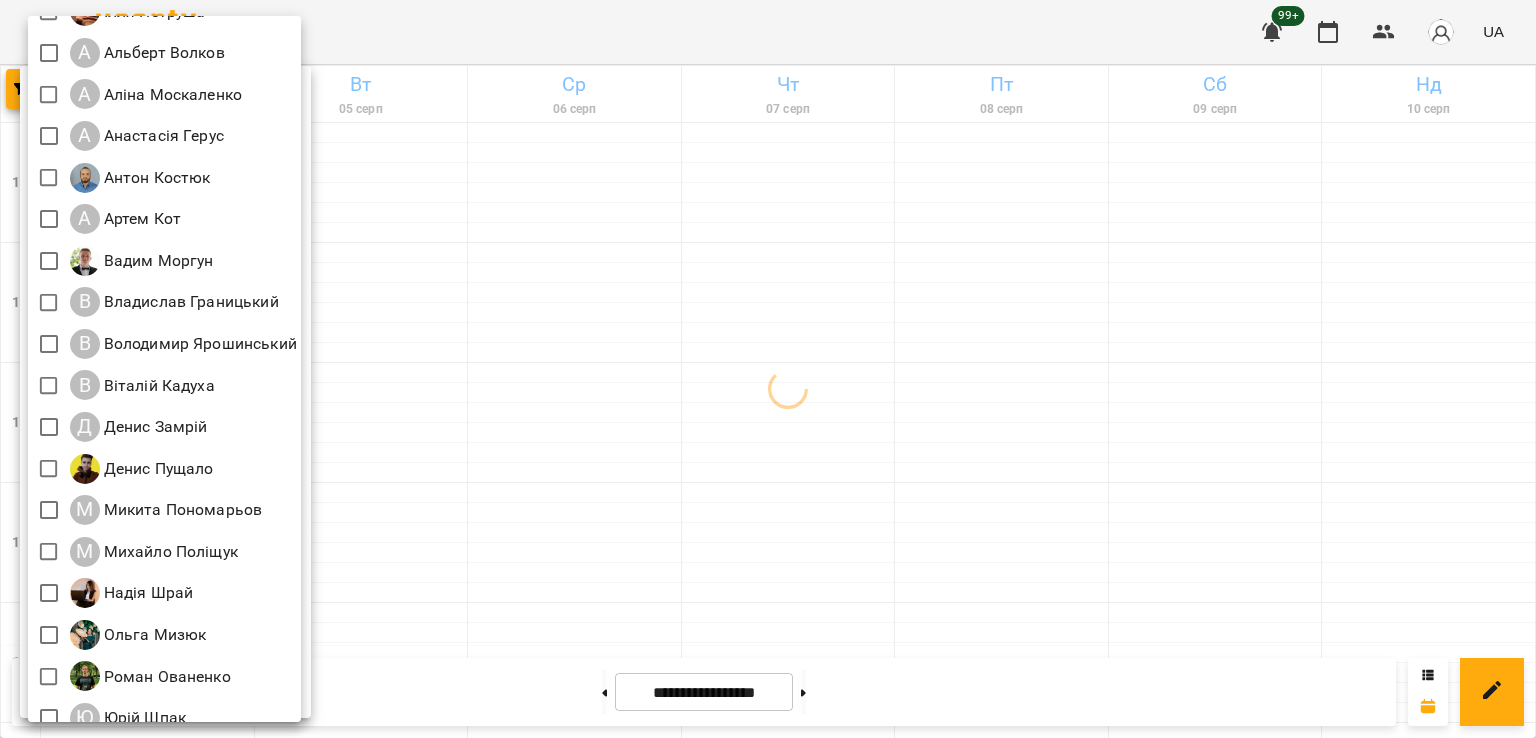 scroll, scrollTop: 129, scrollLeft: 0, axis: vertical 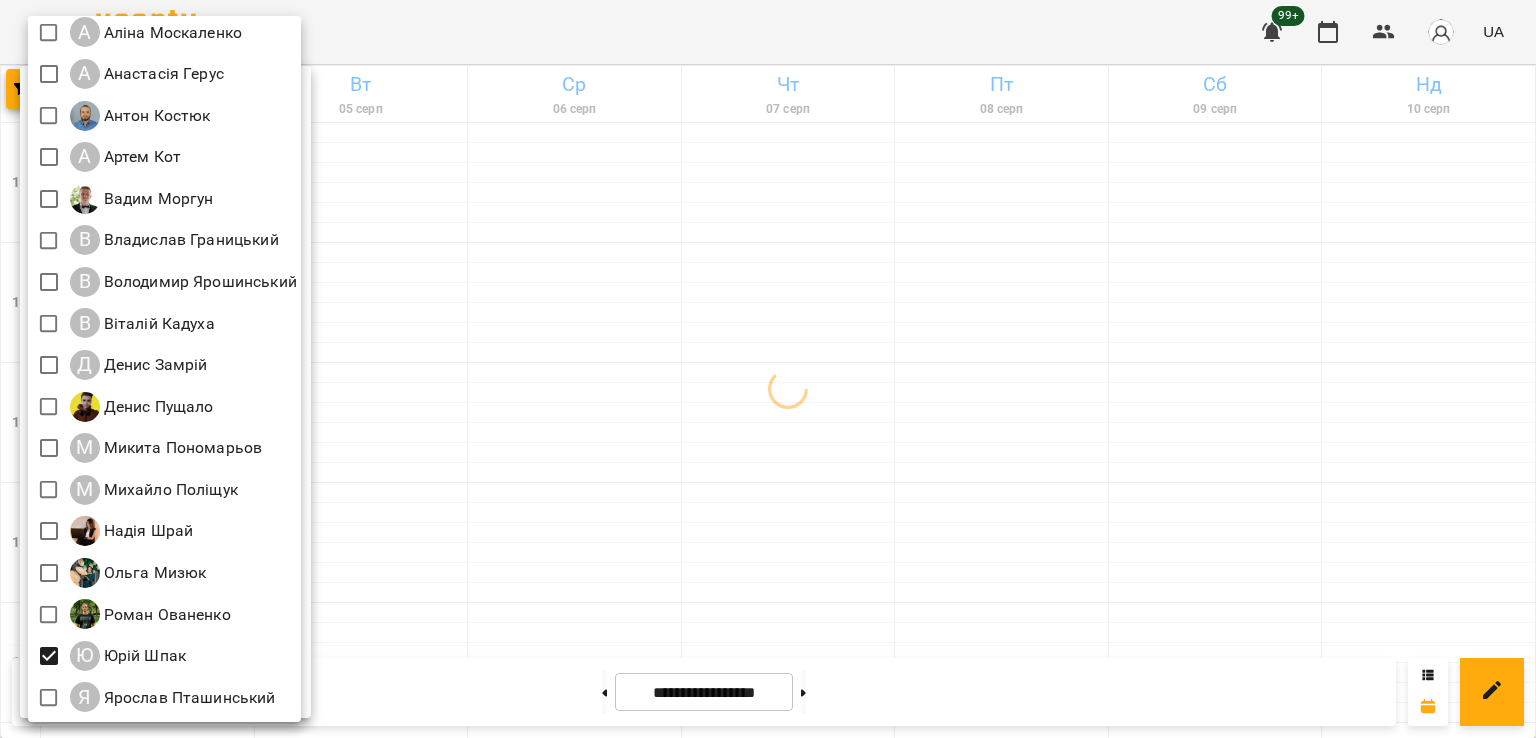 click at bounding box center (768, 369) 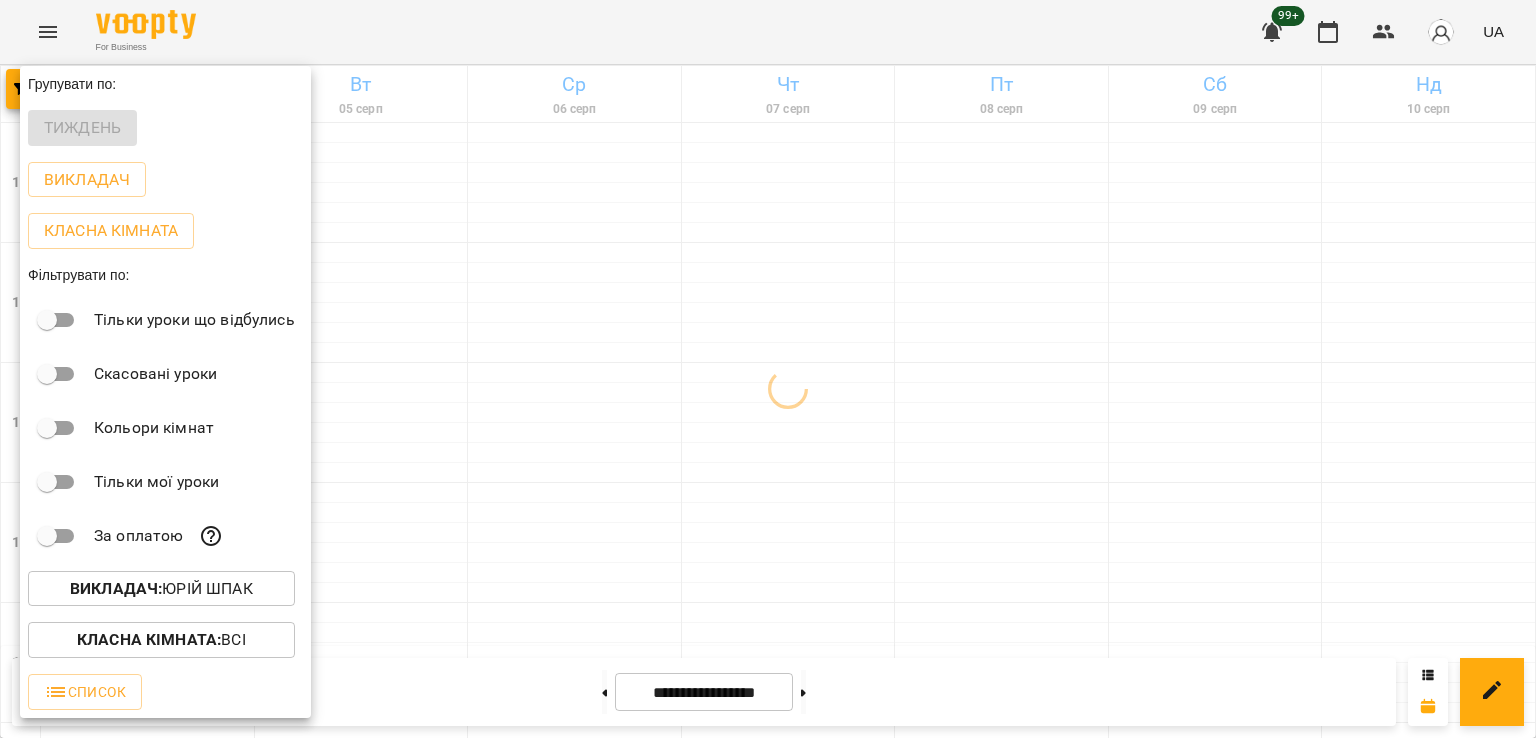 drag, startPoint x: 756, startPoint y: 406, endPoint x: 767, endPoint y: 397, distance: 14.21267 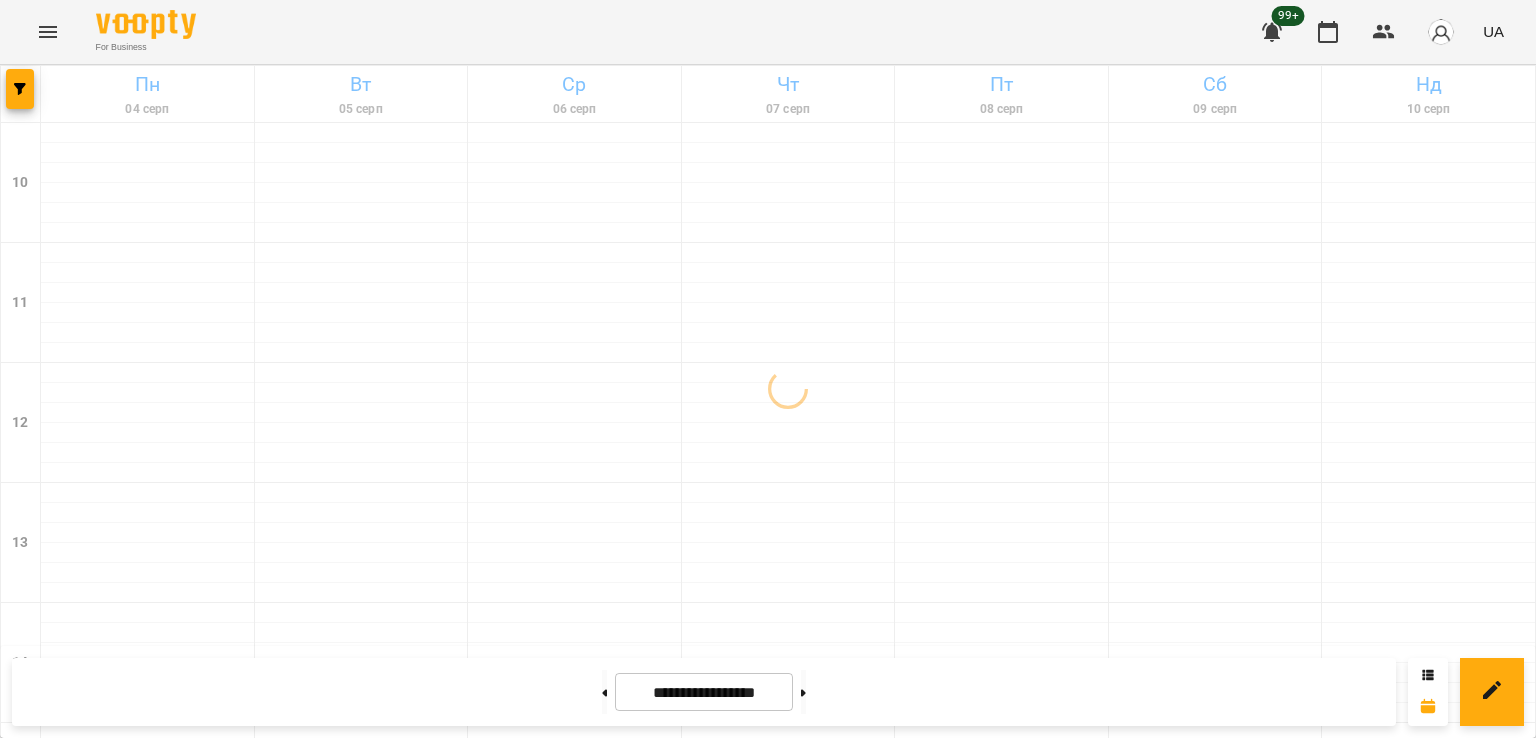 scroll, scrollTop: 1000, scrollLeft: 0, axis: vertical 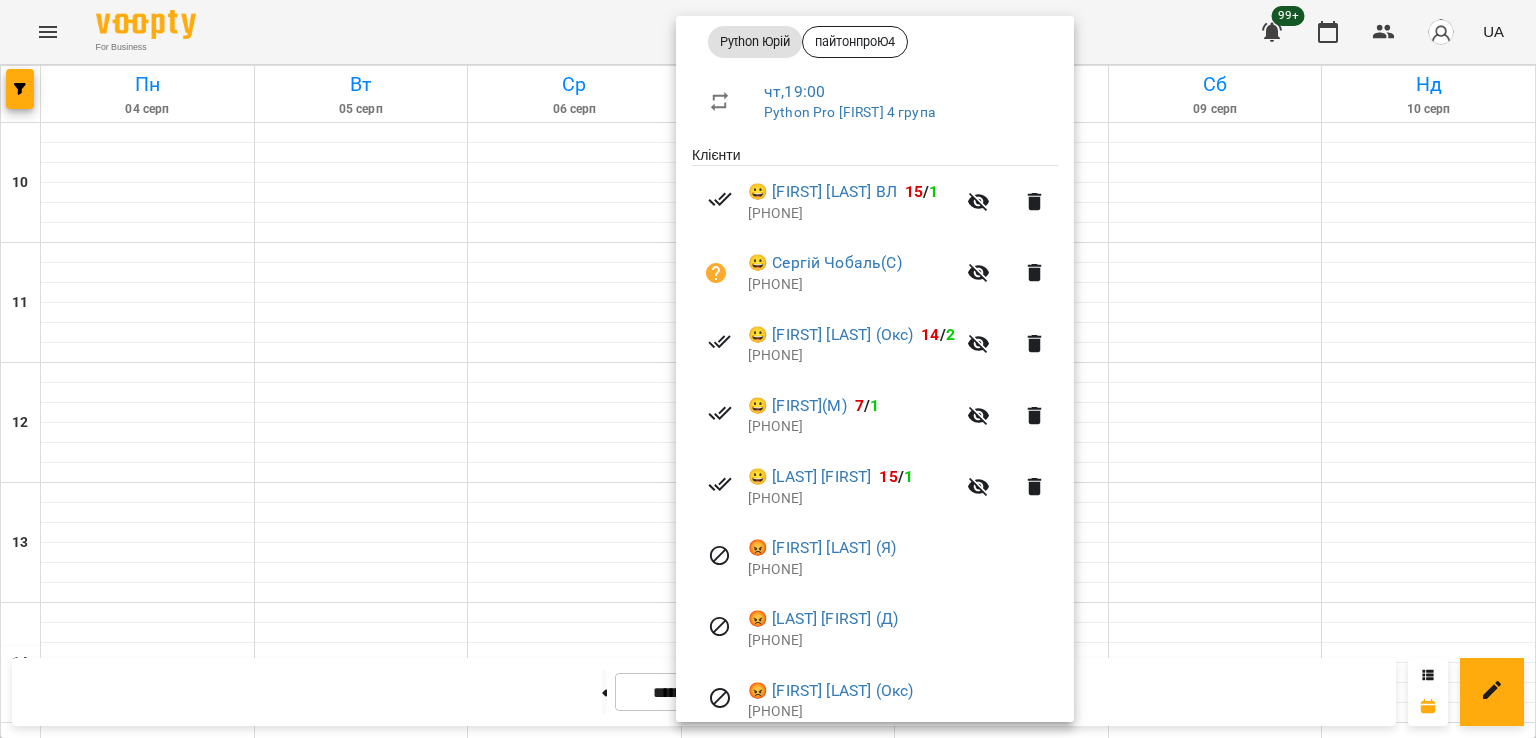 click at bounding box center (768, 369) 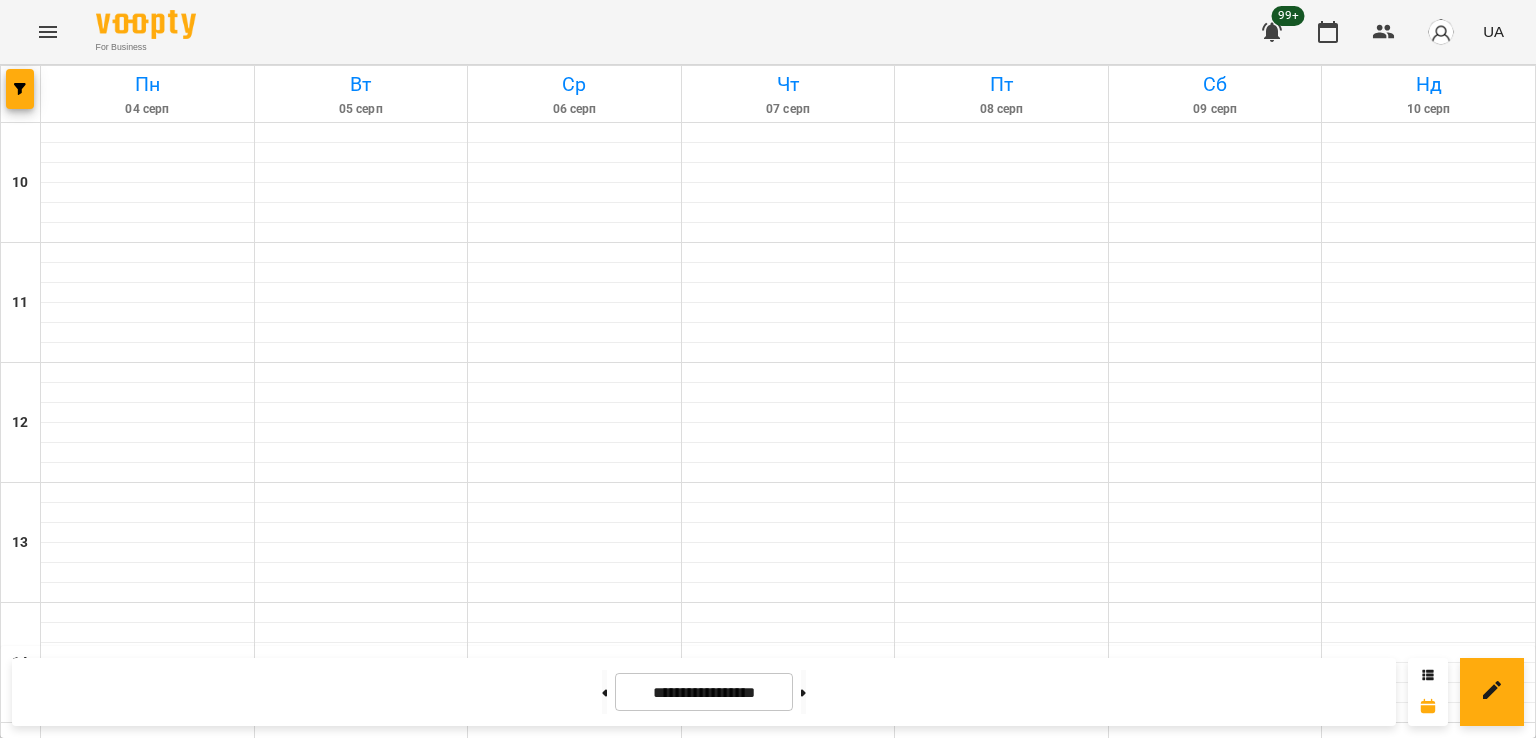 scroll, scrollTop: 1000, scrollLeft: 0, axis: vertical 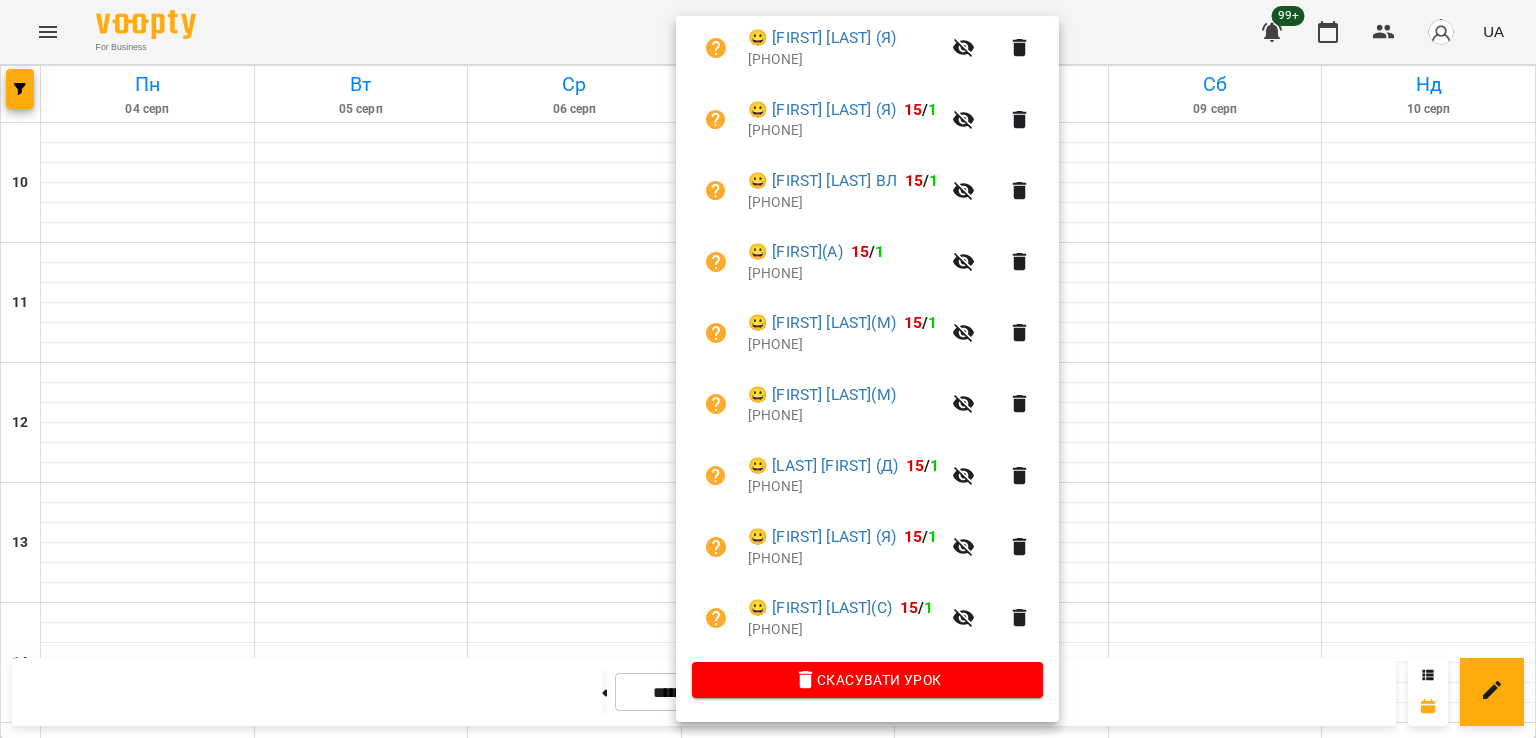 click at bounding box center (768, 369) 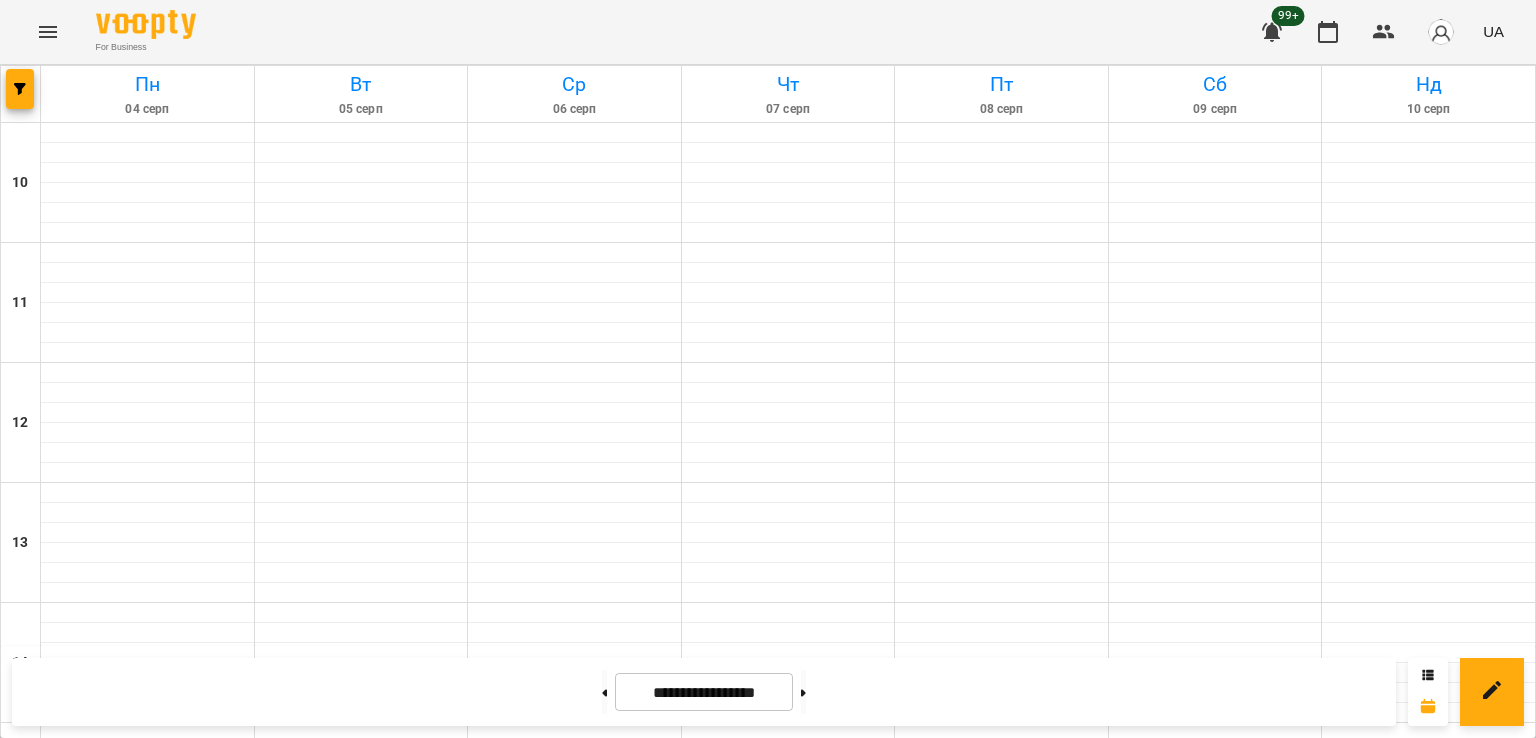 click on "9" at bounding box center (789, 1386) 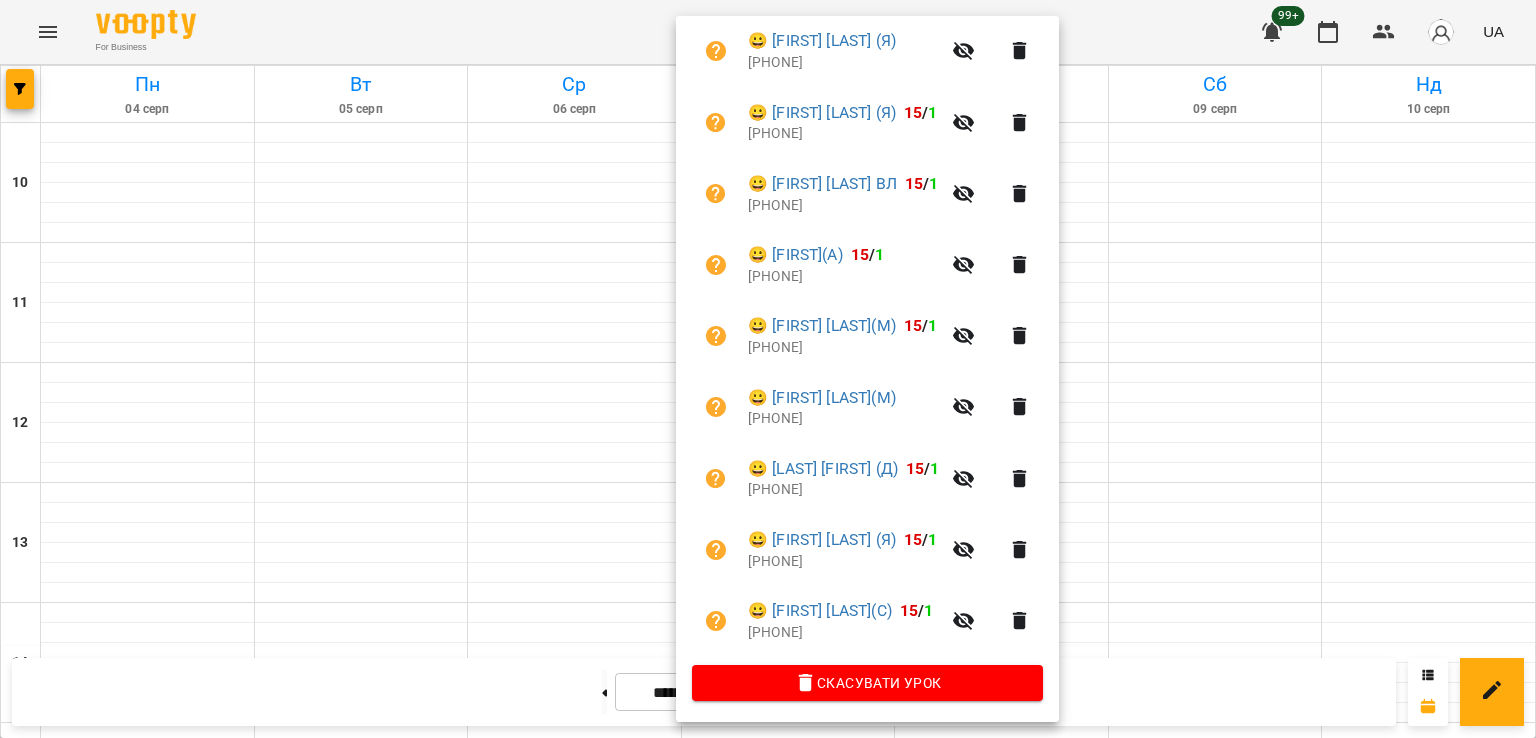 scroll, scrollTop: 456, scrollLeft: 0, axis: vertical 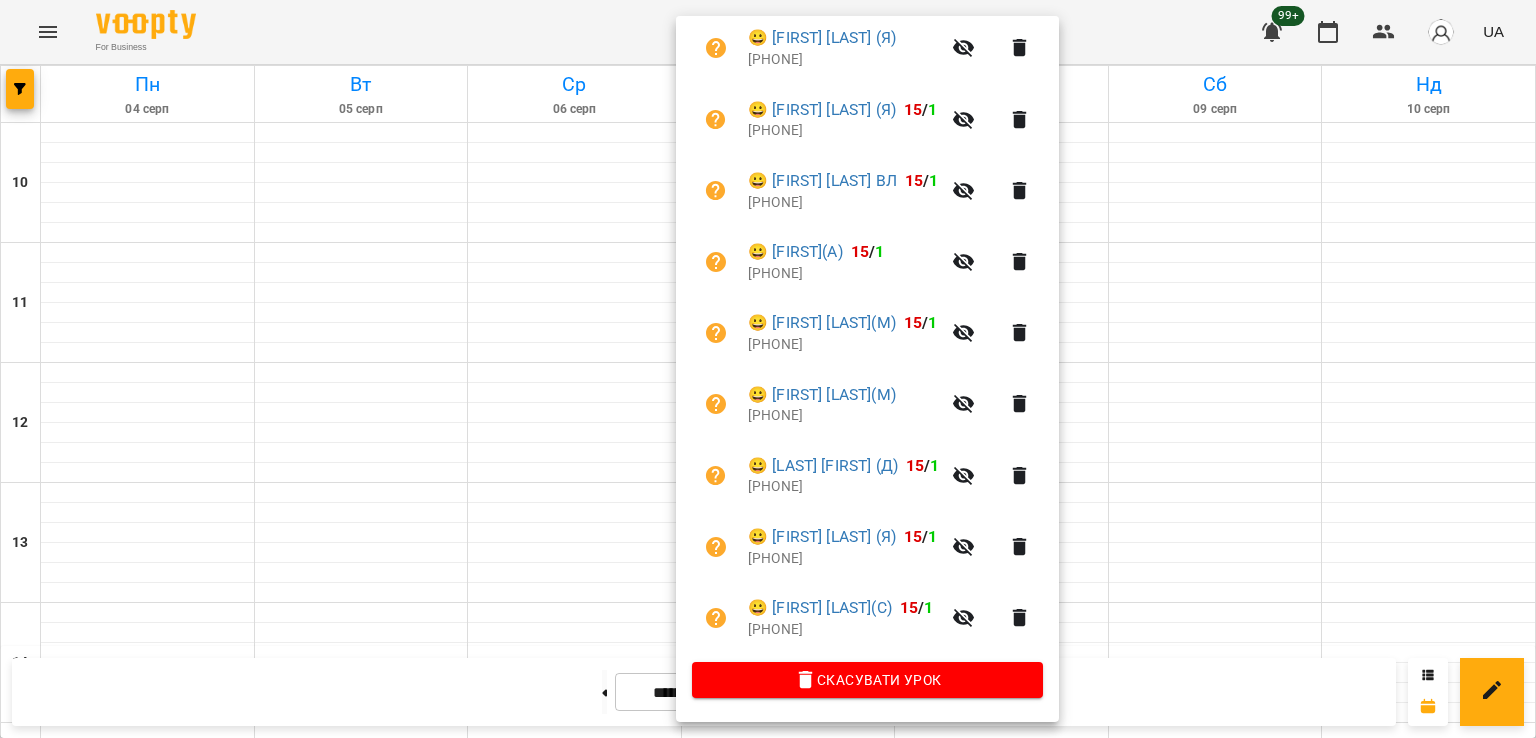 click at bounding box center (768, 369) 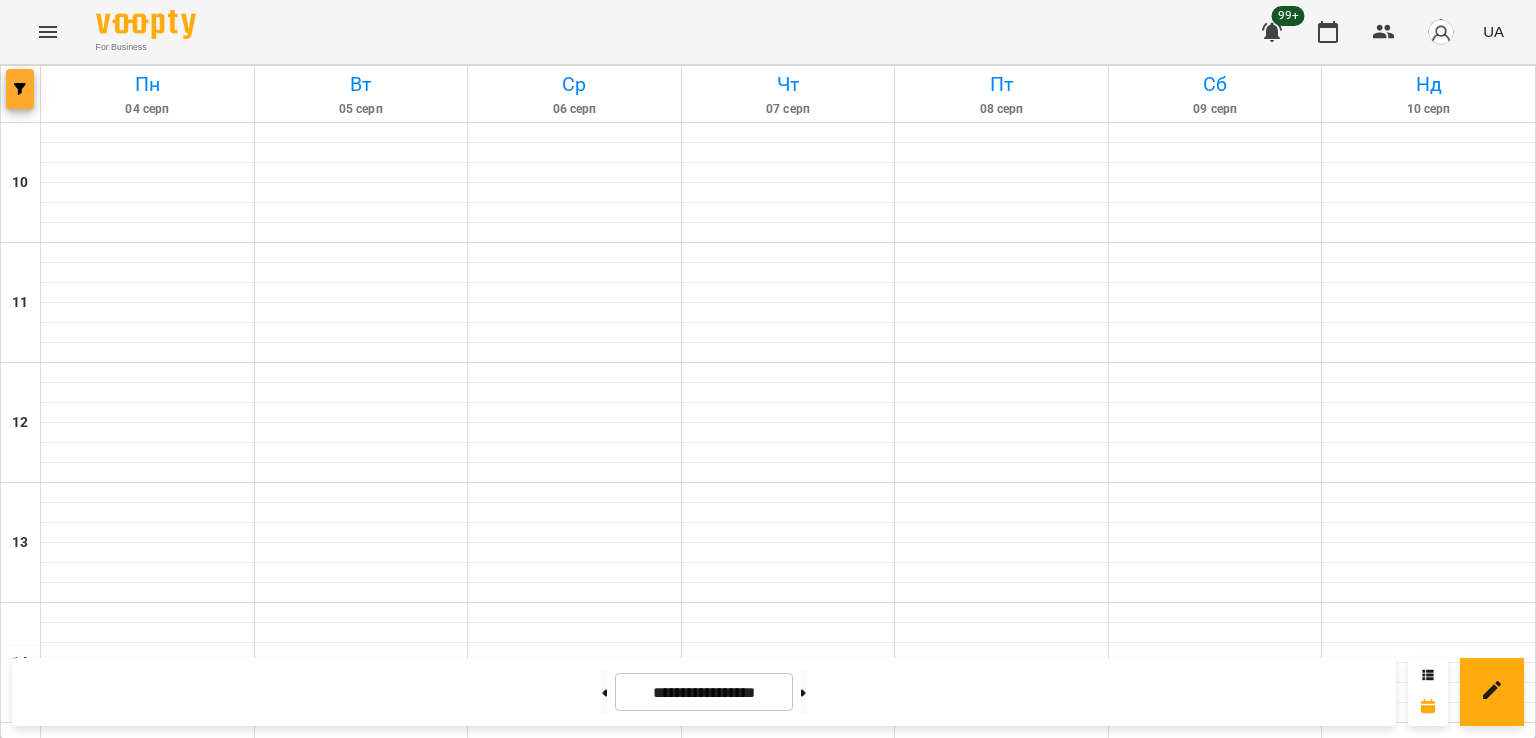 click 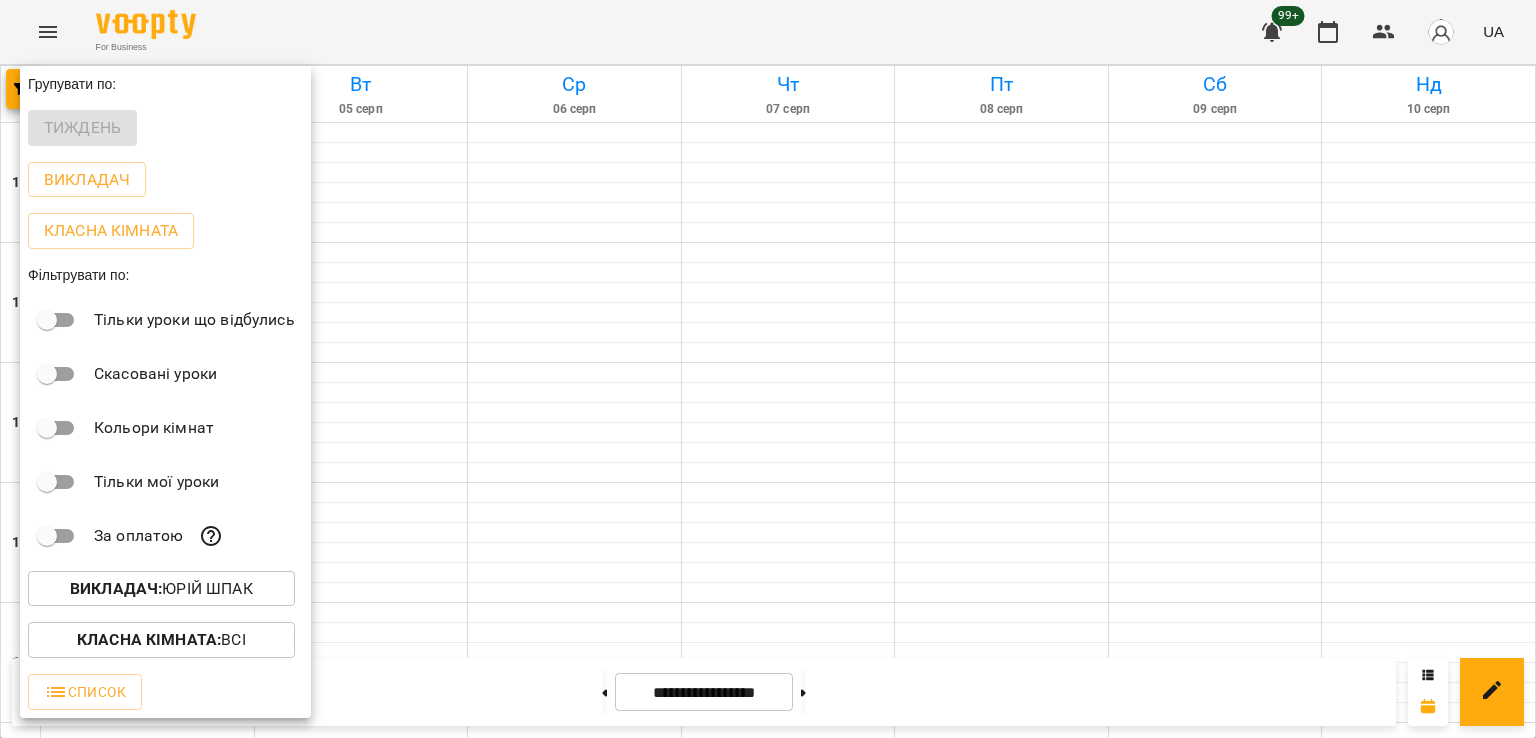 click on "Викладач :  Юрій Шпак" at bounding box center (161, 589) 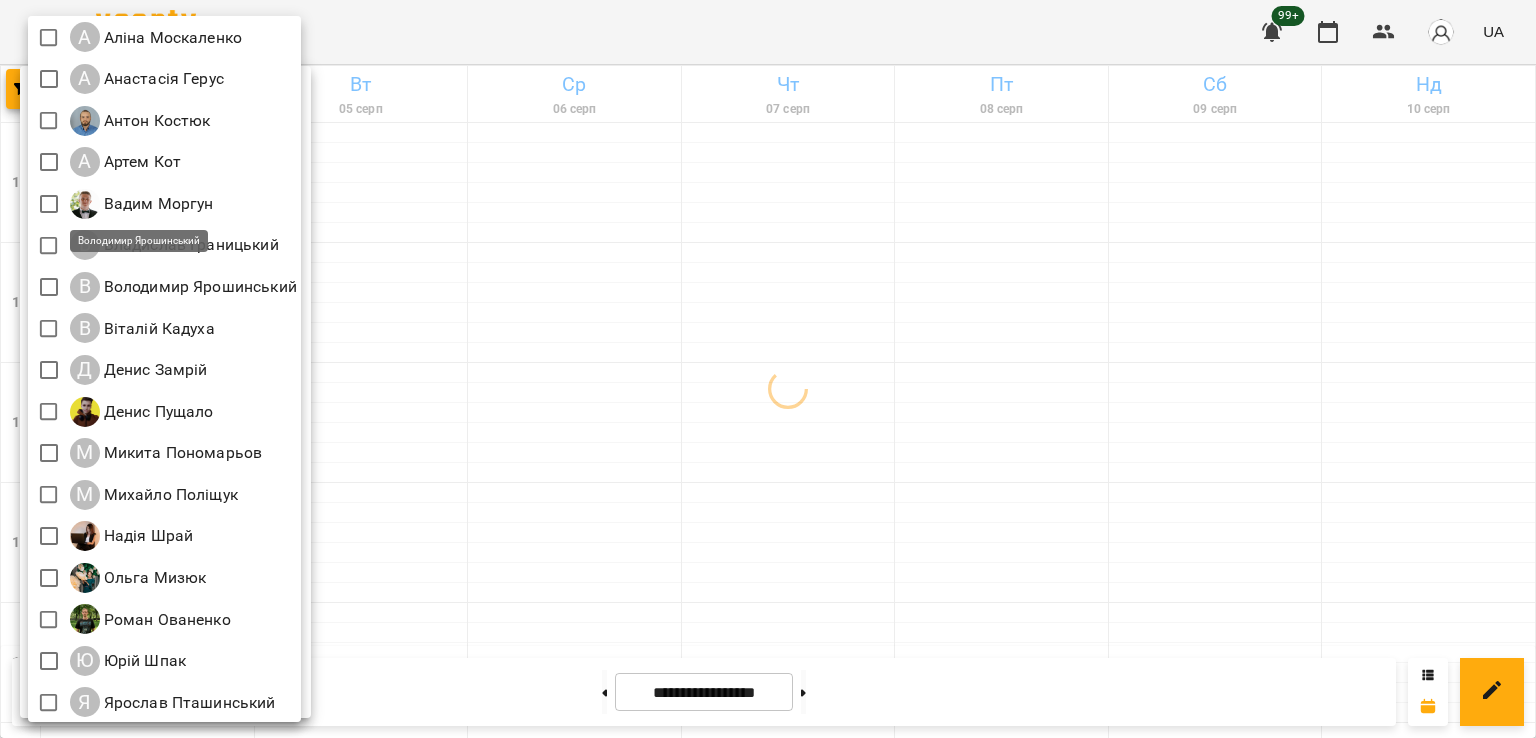 scroll, scrollTop: 129, scrollLeft: 0, axis: vertical 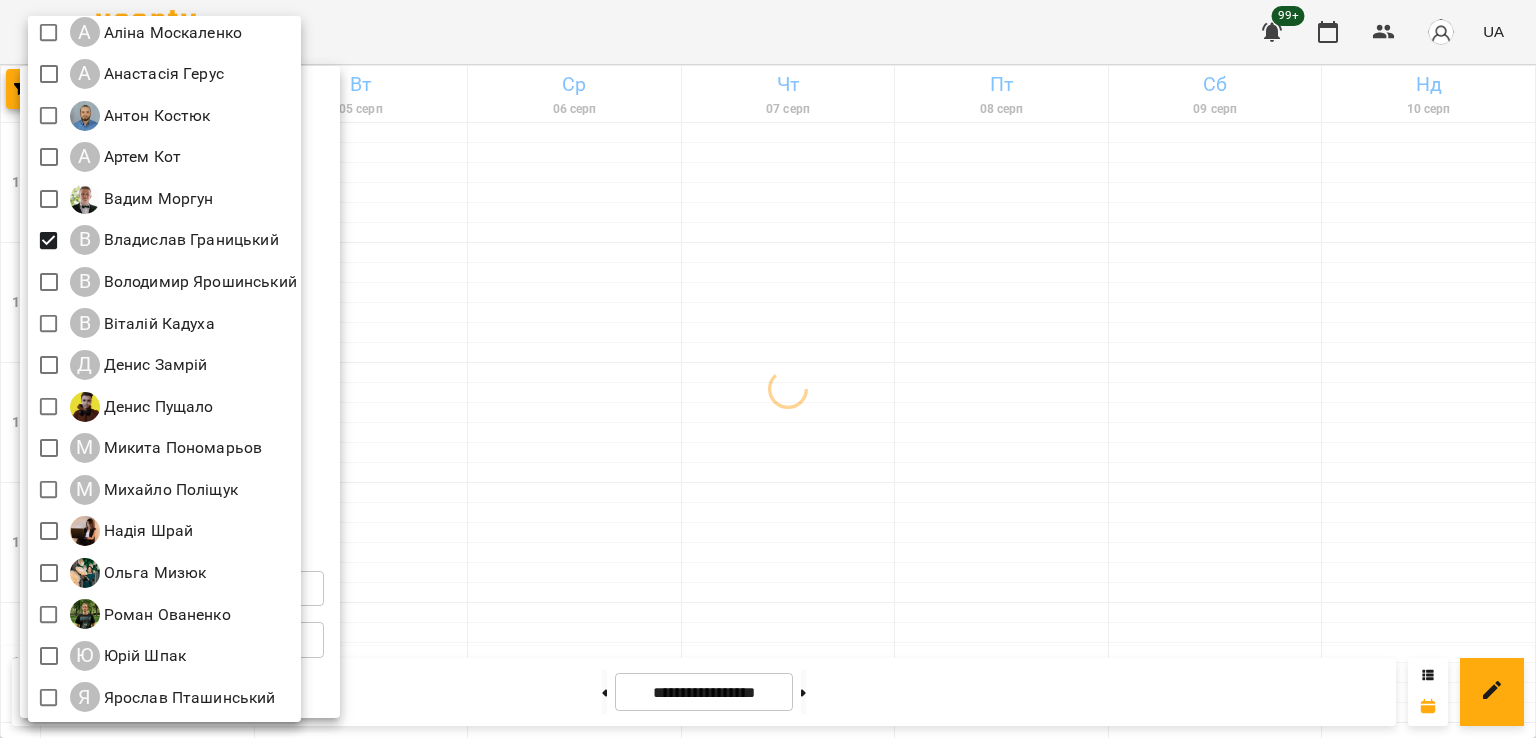 click at bounding box center [768, 369] 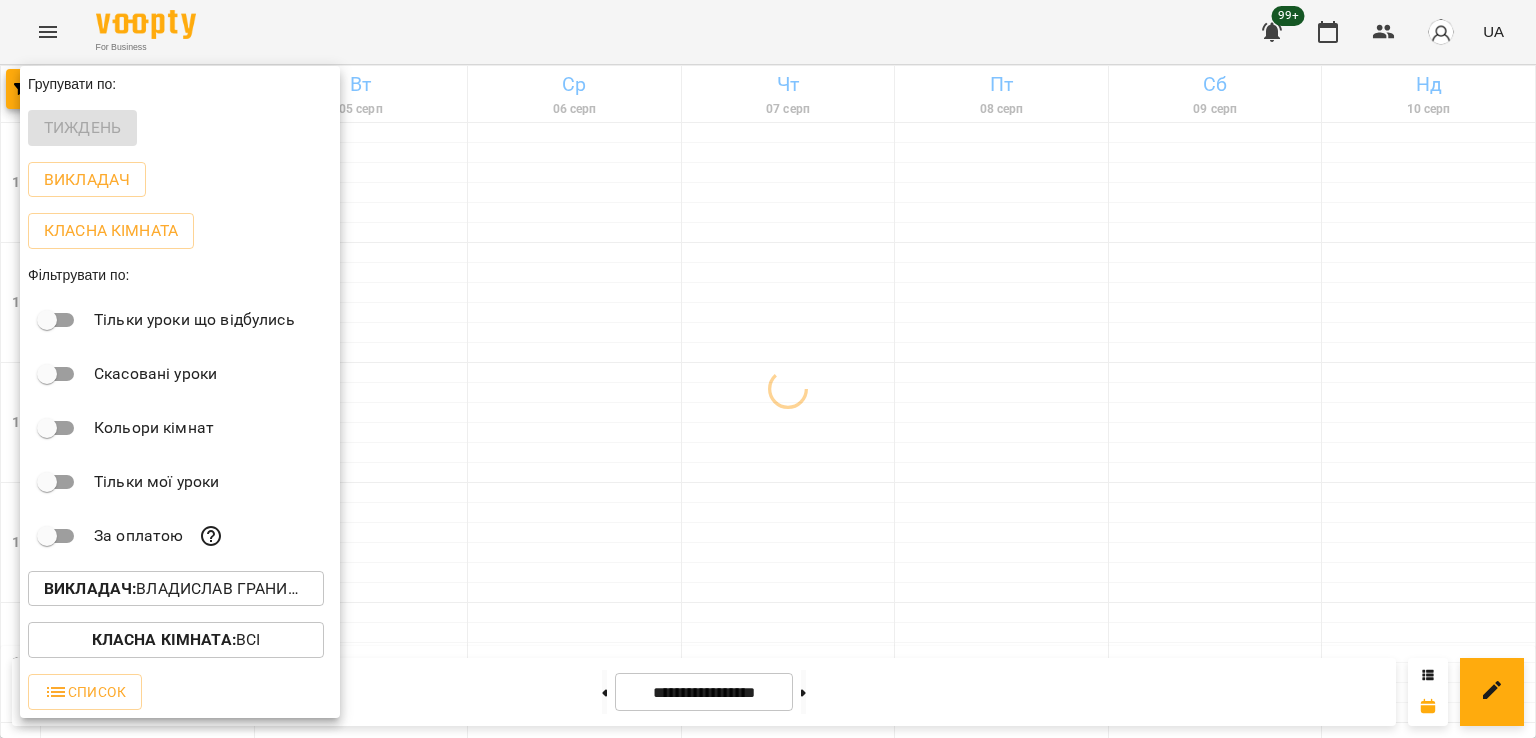 click at bounding box center (768, 369) 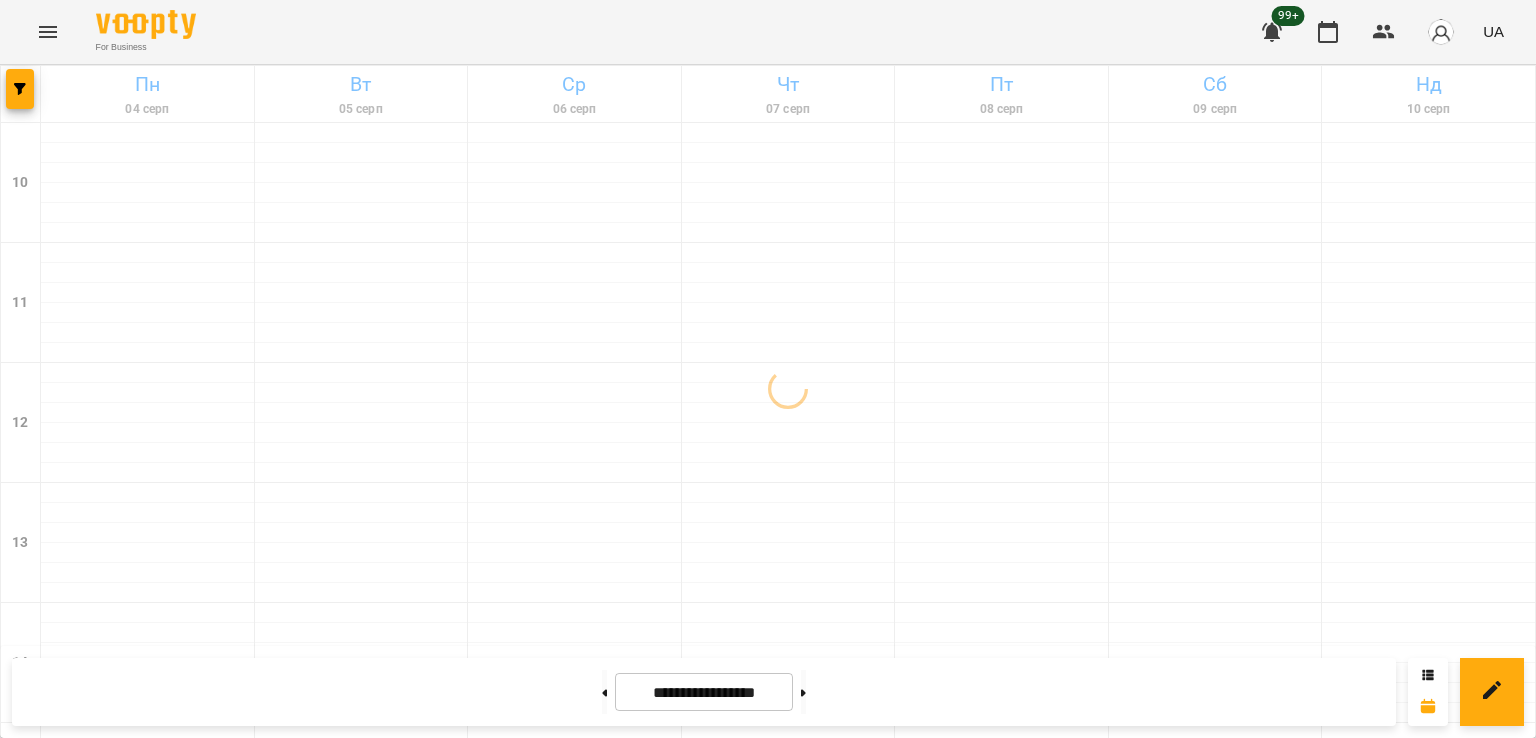 click on "10" at bounding box center [789, 1386] 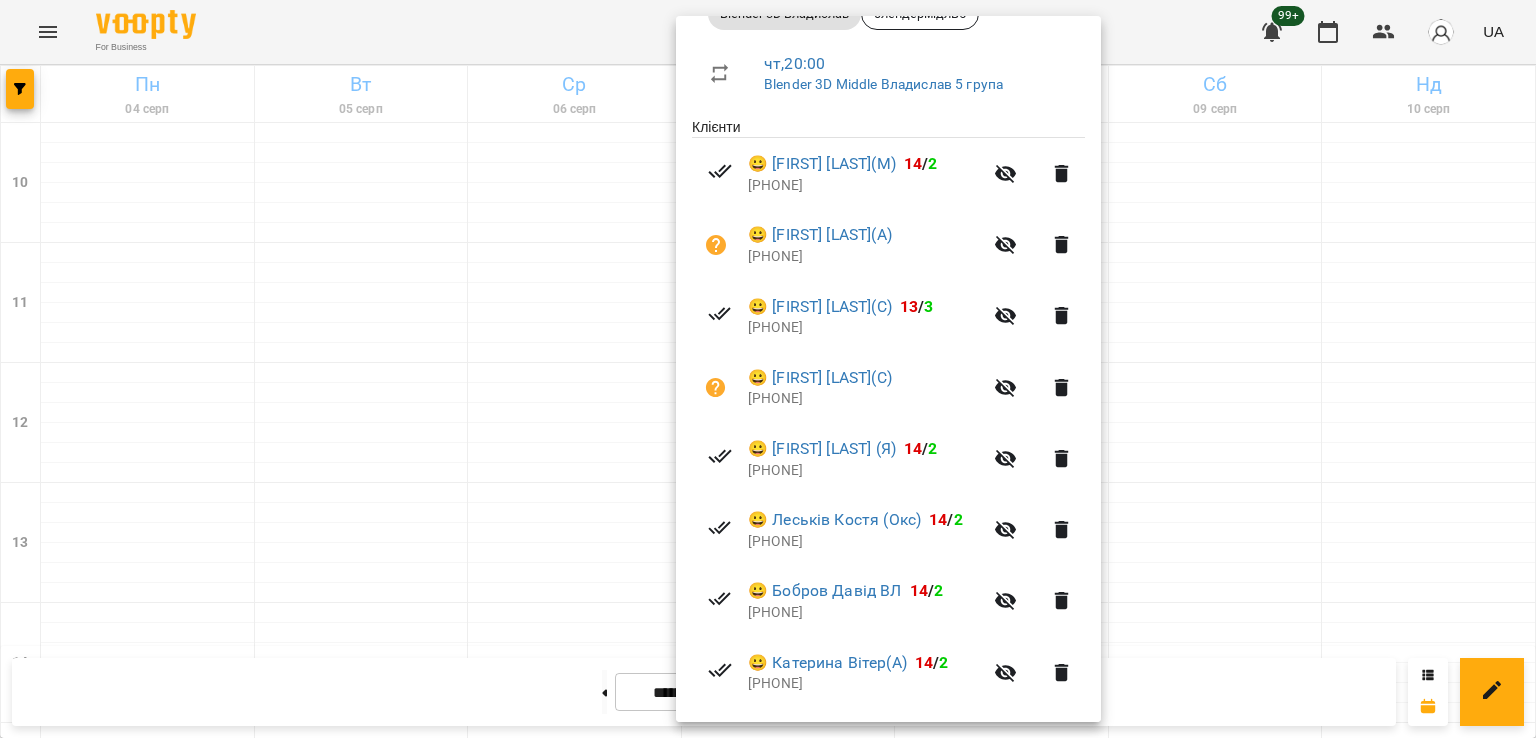 scroll, scrollTop: 327, scrollLeft: 0, axis: vertical 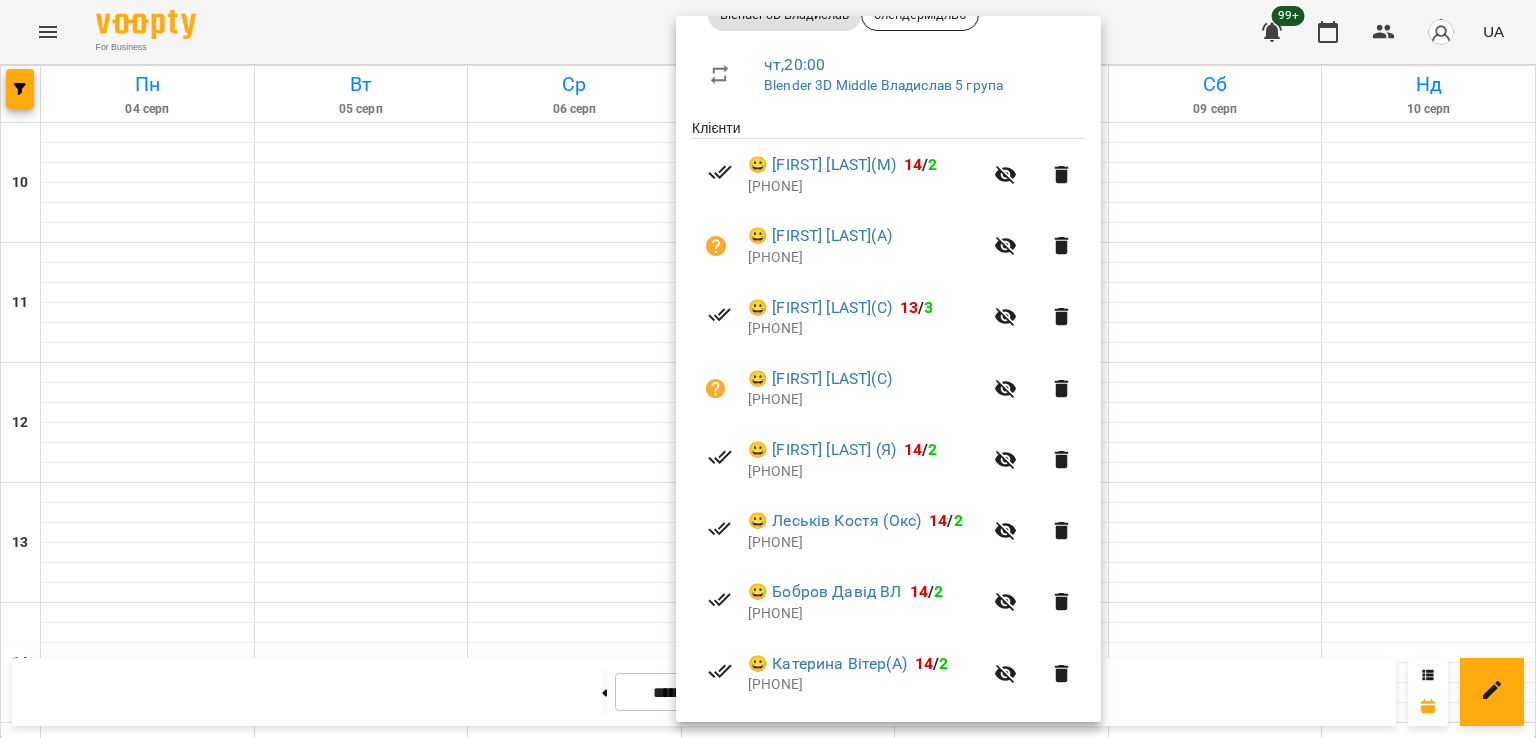 click at bounding box center [768, 369] 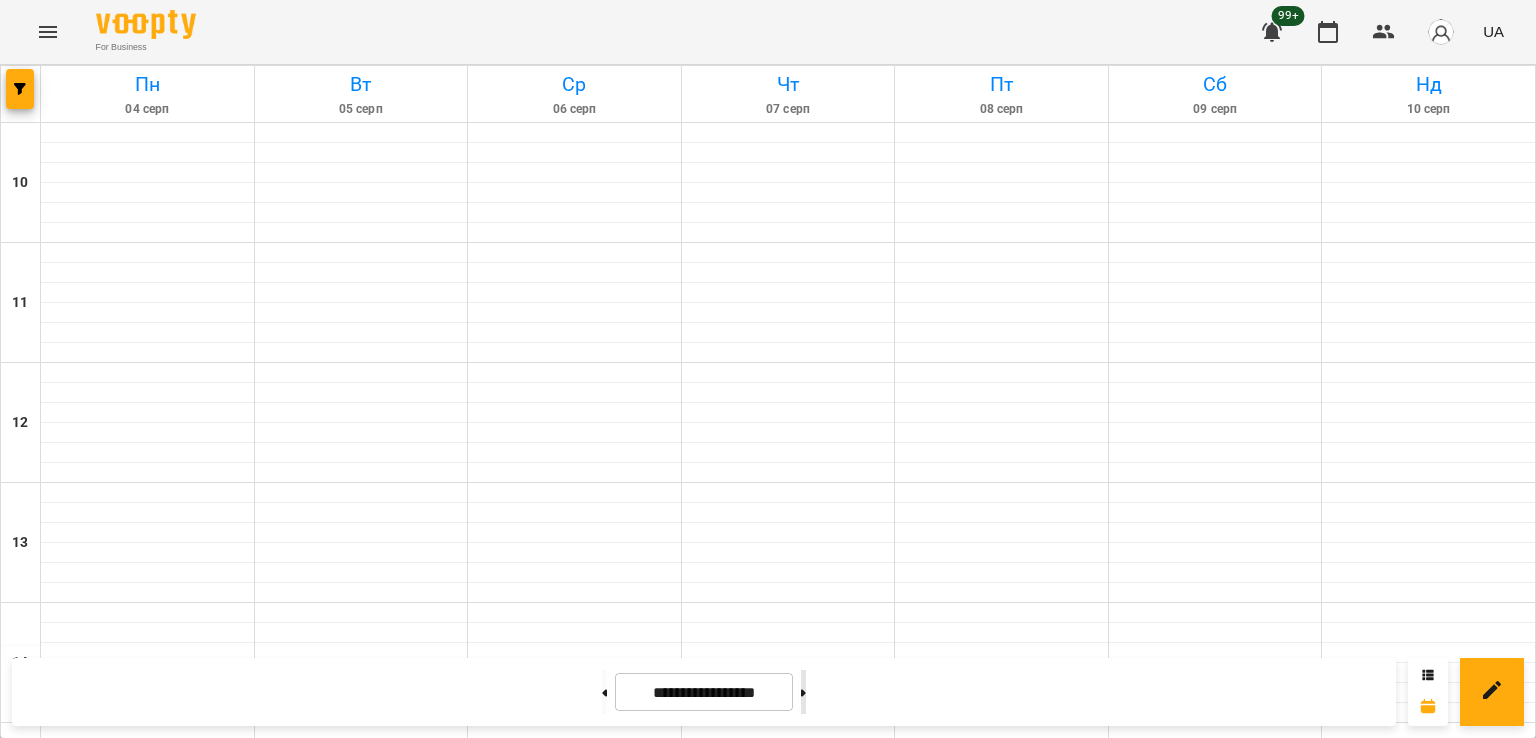 click at bounding box center (803, 692) 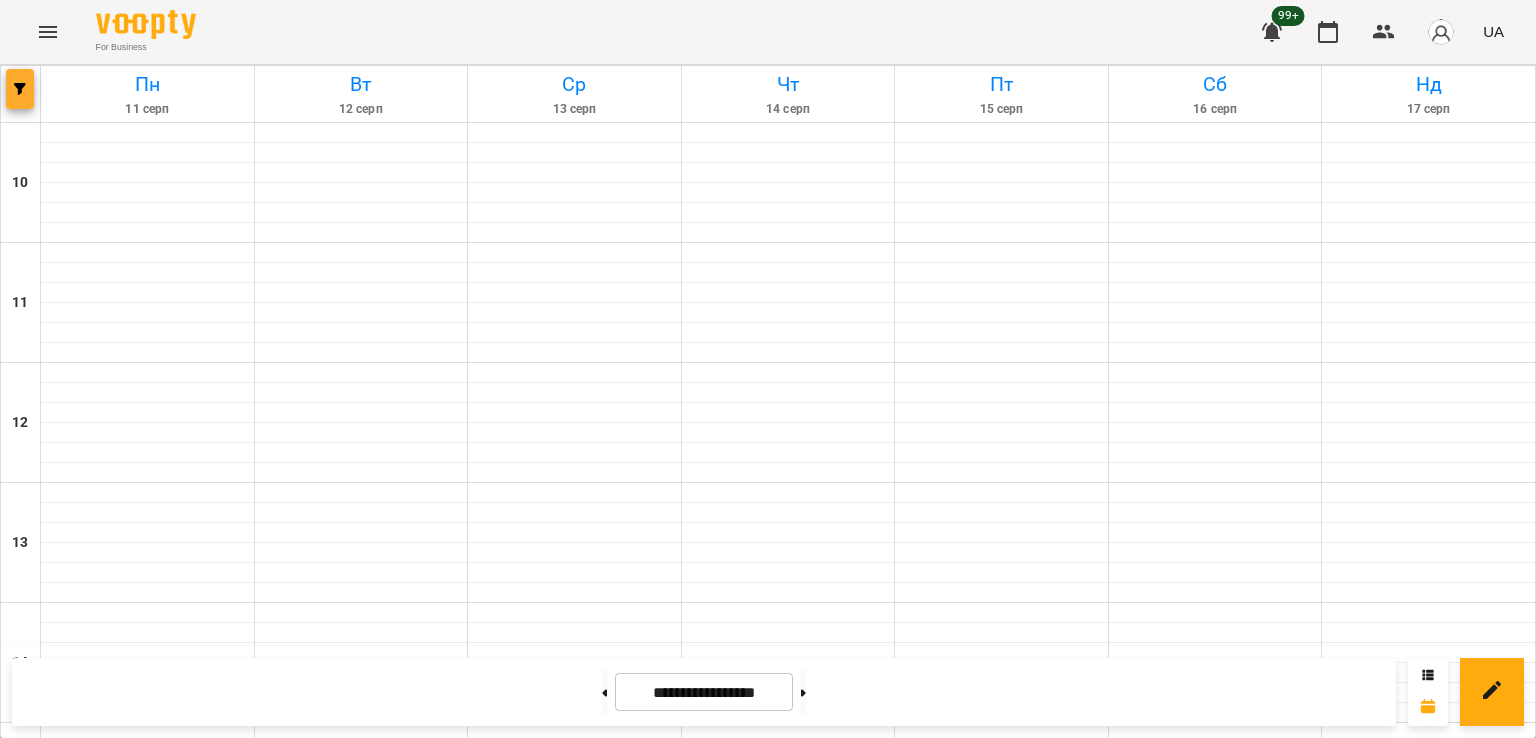 click at bounding box center (20, 89) 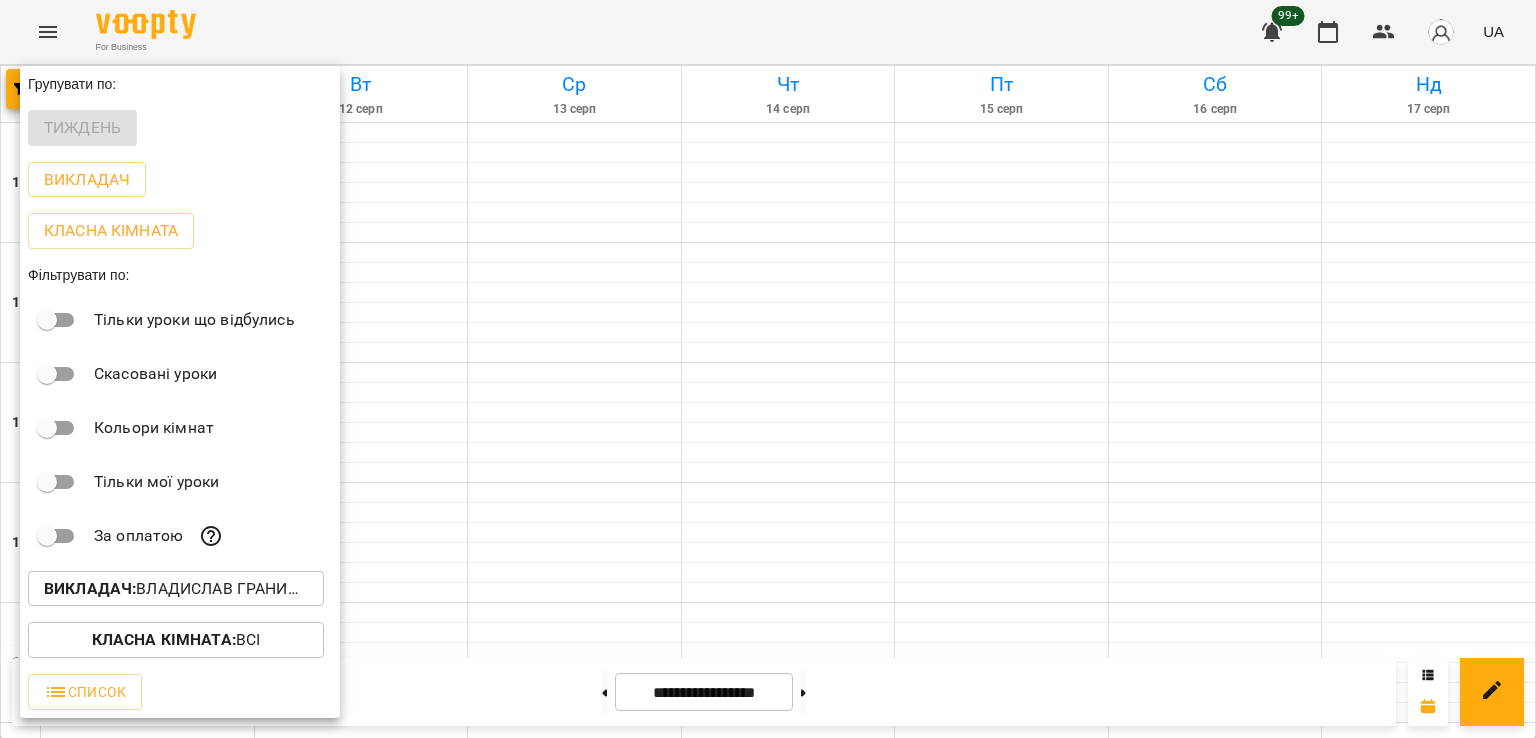 click on "Викладач :  Владислав Границький" at bounding box center [176, 589] 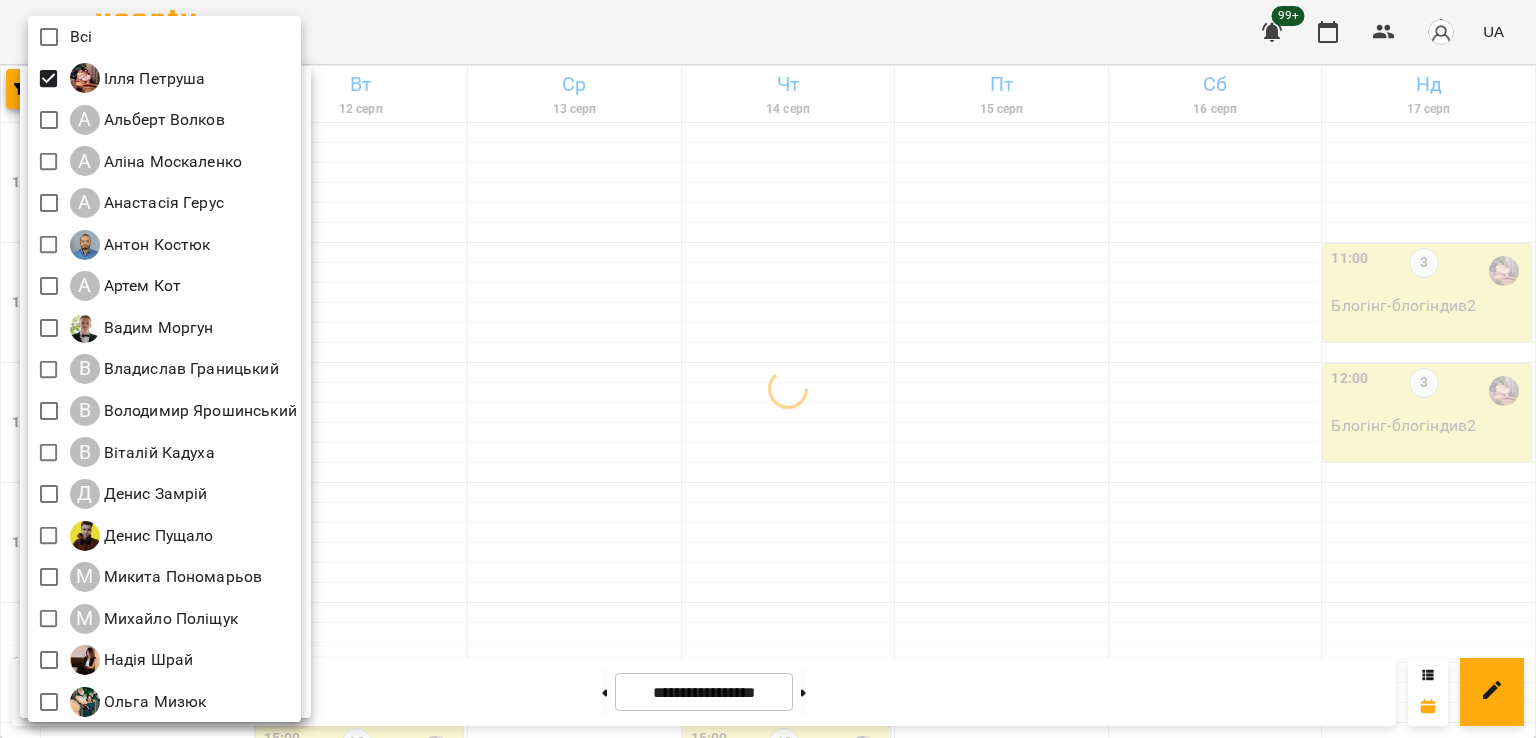 click at bounding box center (768, 369) 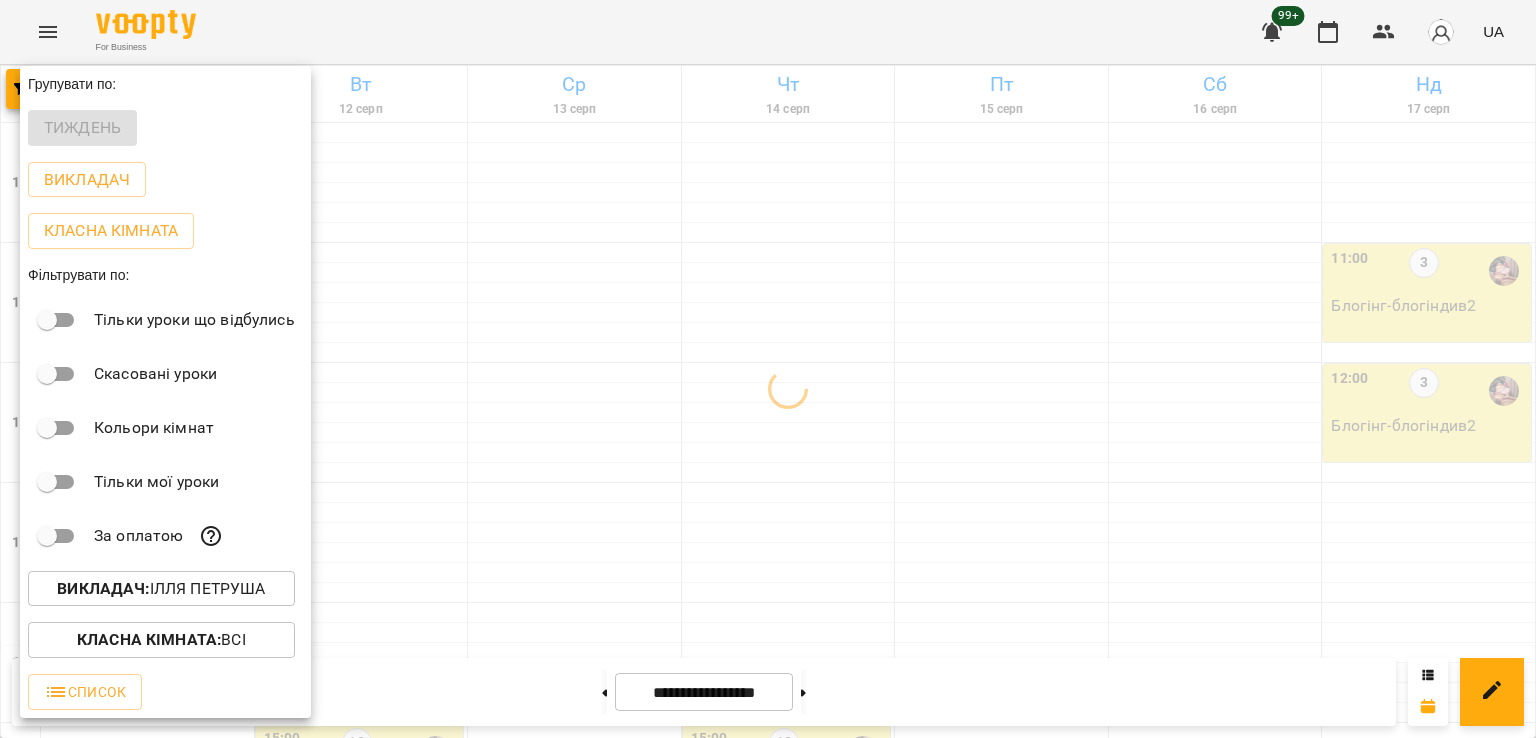 click at bounding box center [768, 369] 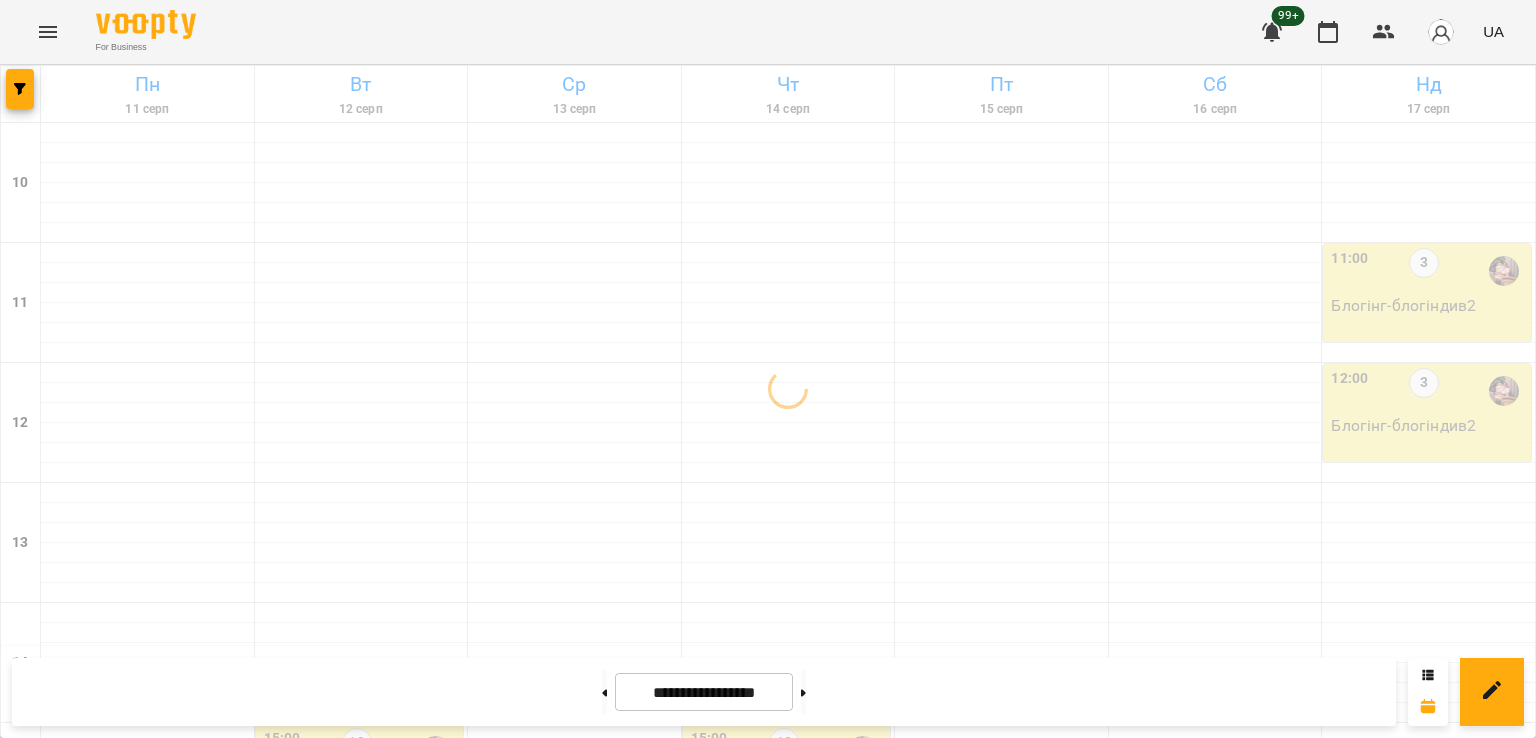 scroll, scrollTop: 600, scrollLeft: 0, axis: vertical 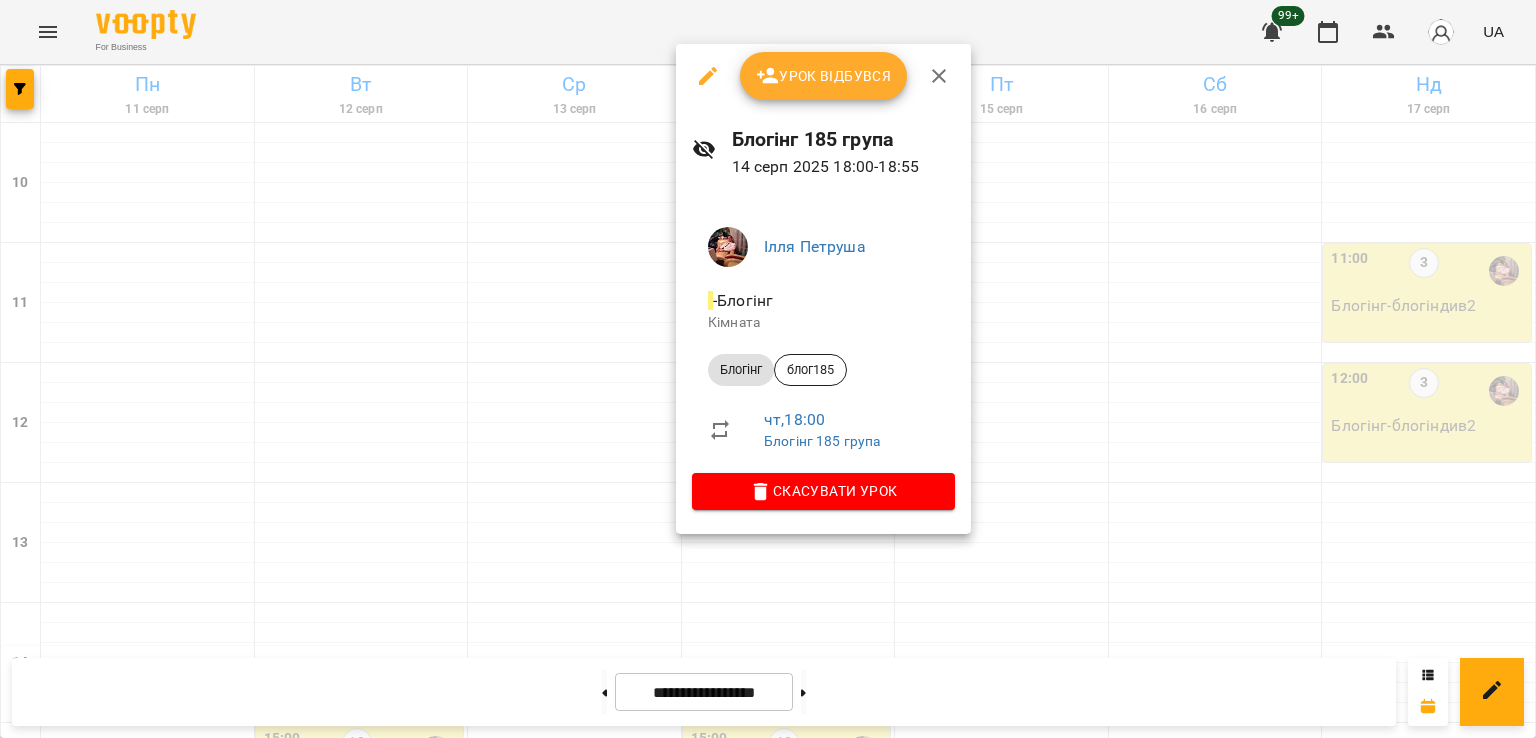click at bounding box center (768, 369) 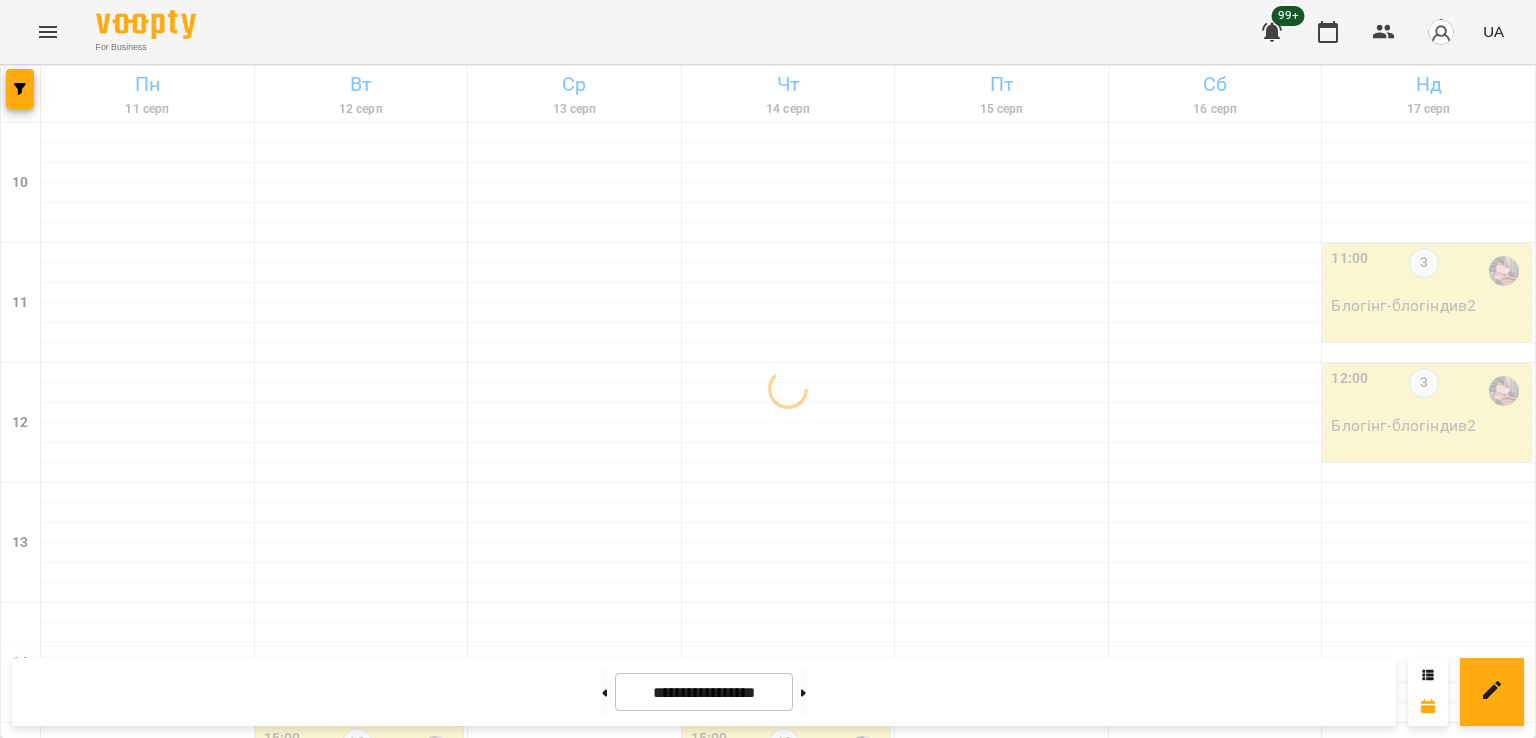 click on "5" at bounding box center (357, 1111) 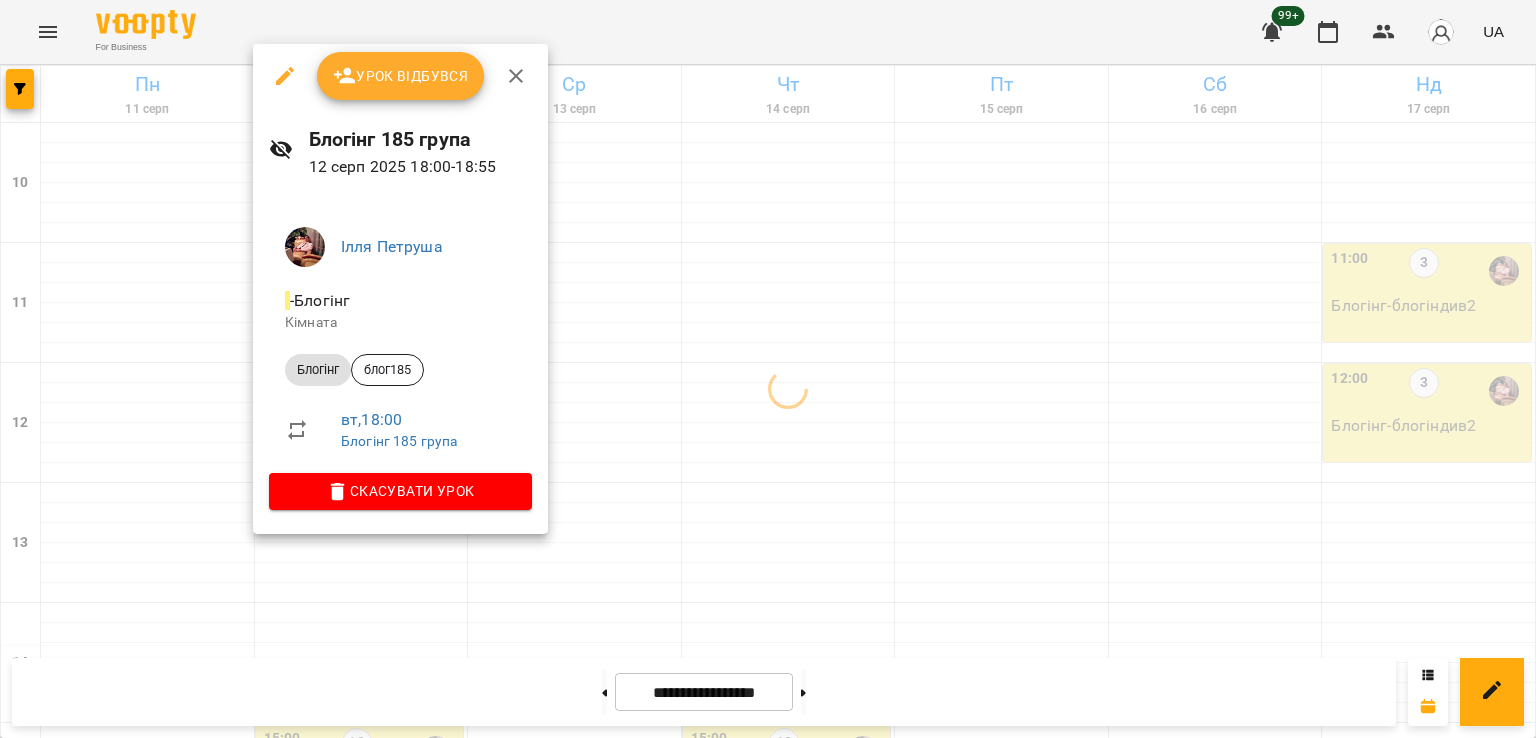 click at bounding box center [768, 369] 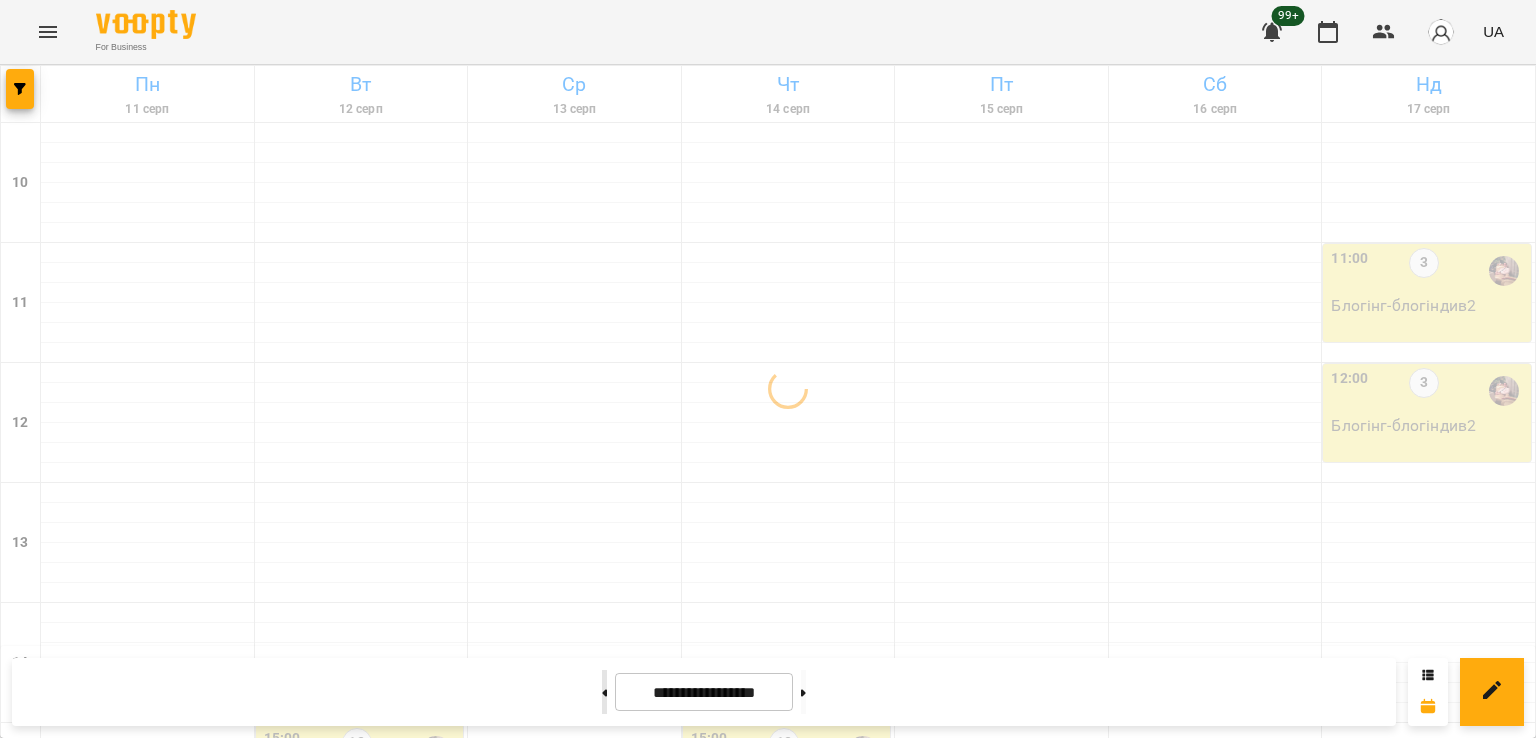 click at bounding box center [604, 692] 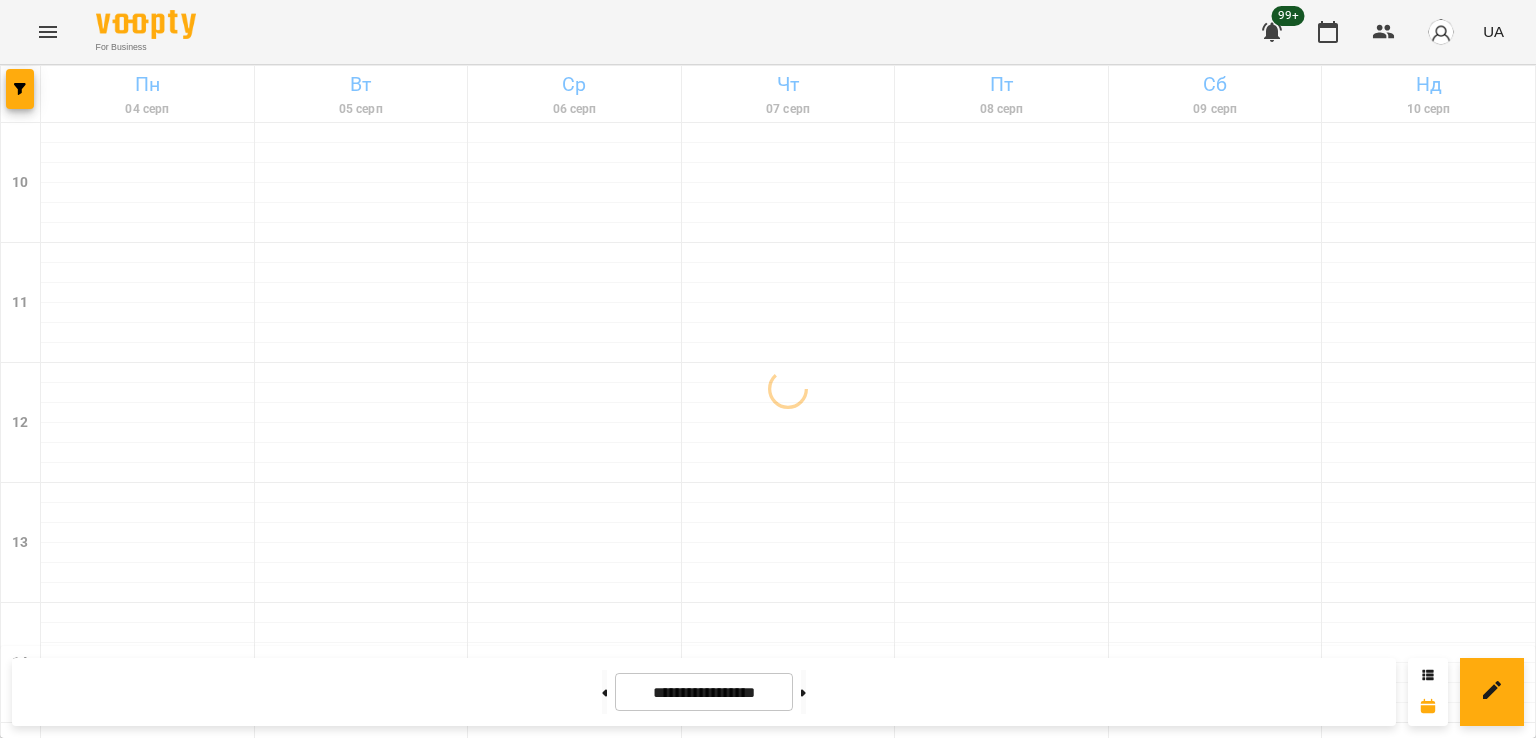 scroll, scrollTop: 800, scrollLeft: 0, axis: vertical 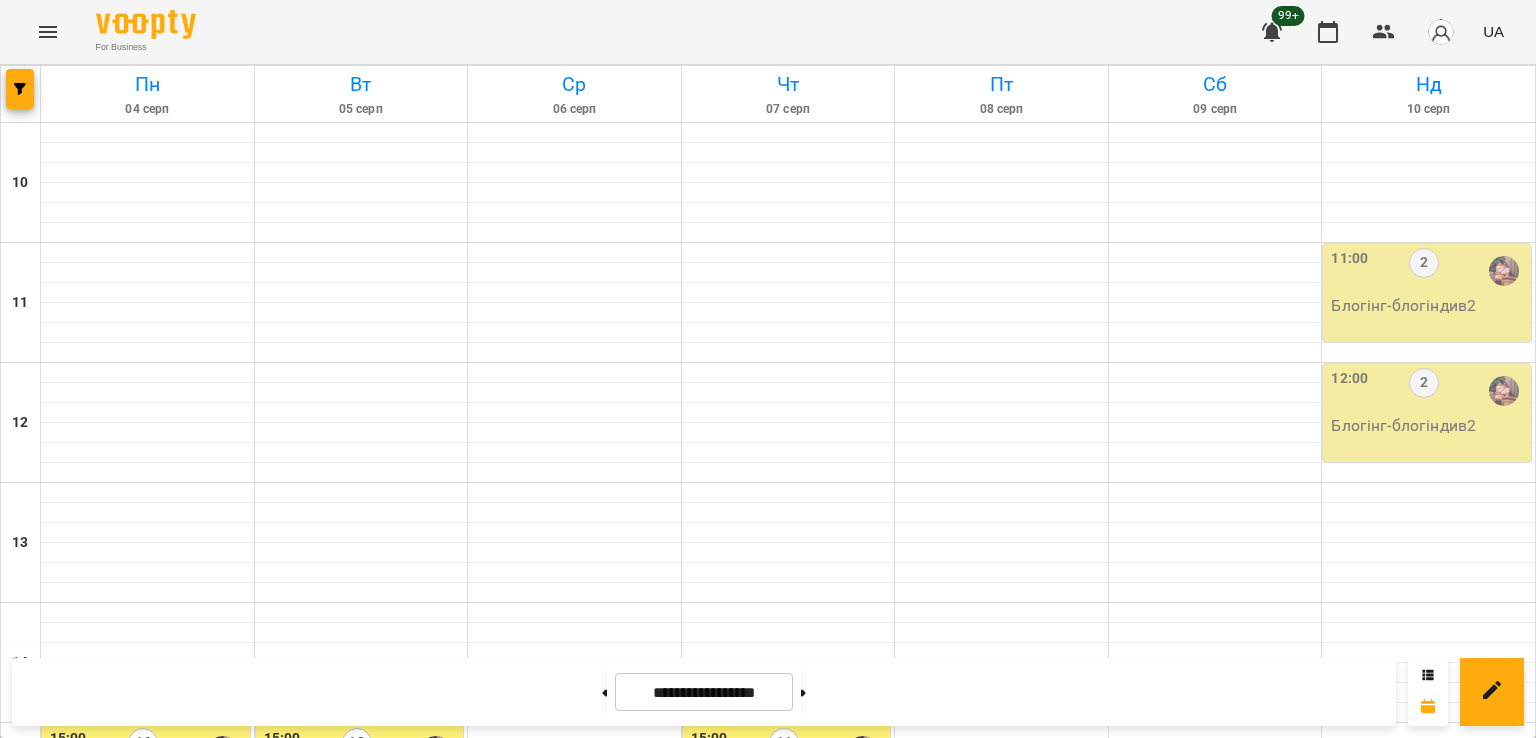 click on "4" at bounding box center (784, 1103) 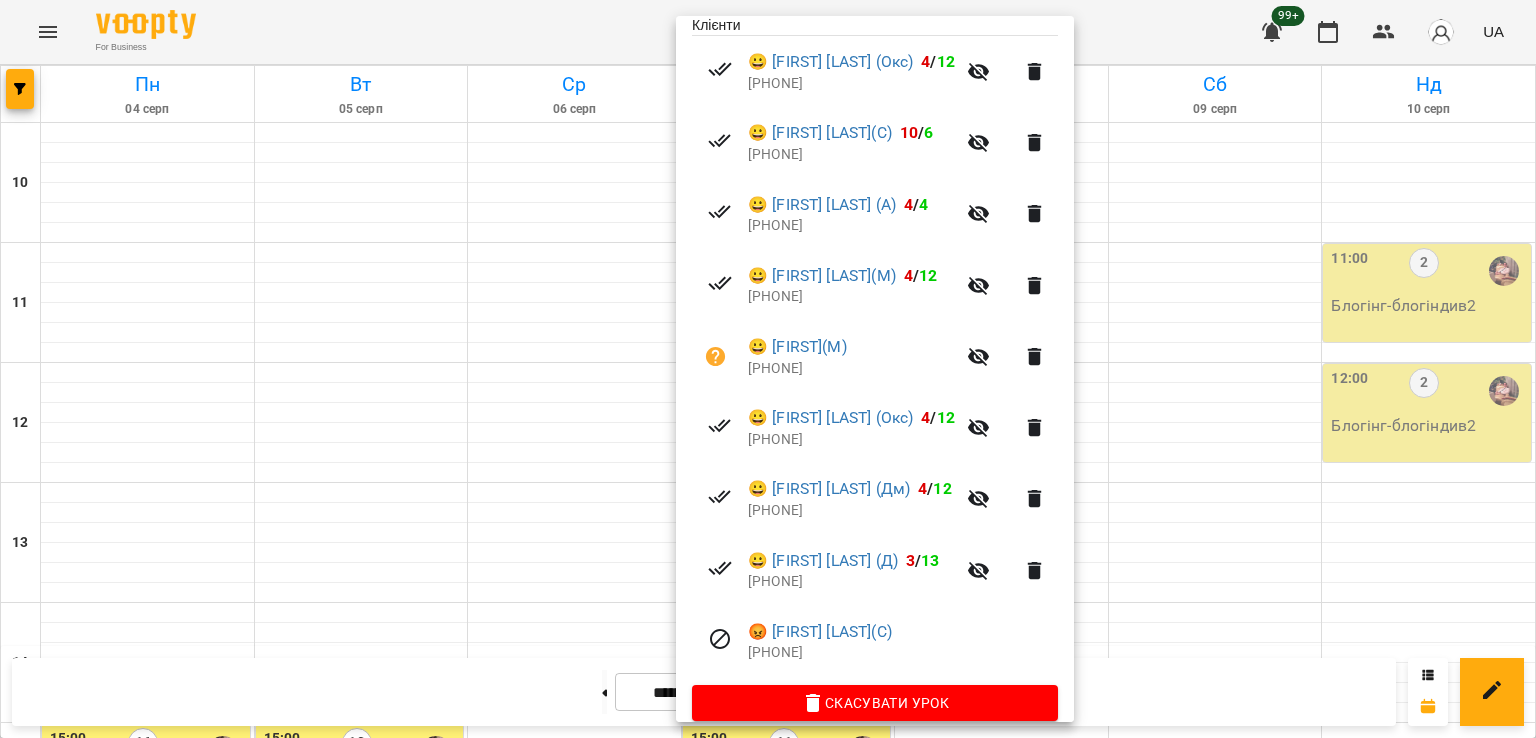 scroll, scrollTop: 456, scrollLeft: 0, axis: vertical 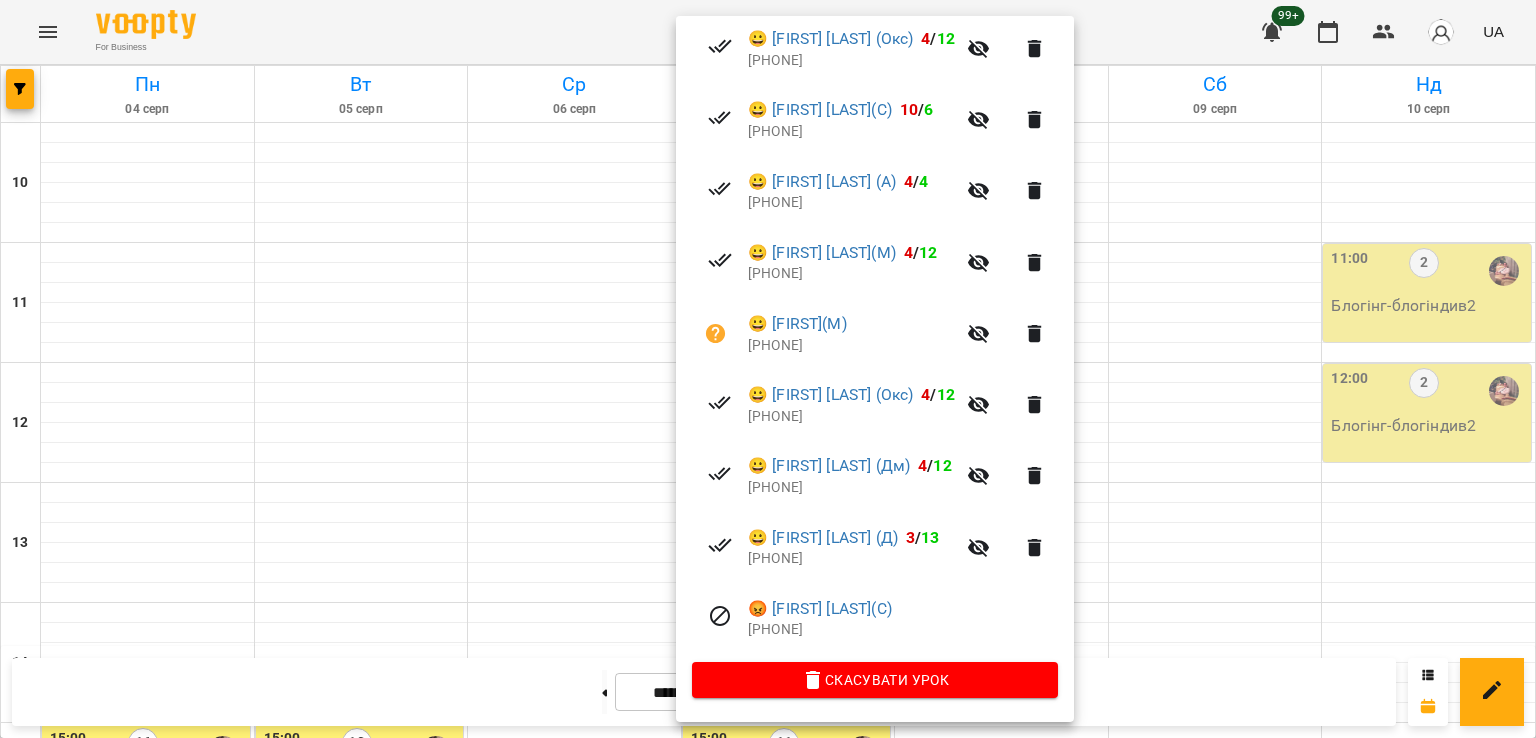 click at bounding box center [768, 369] 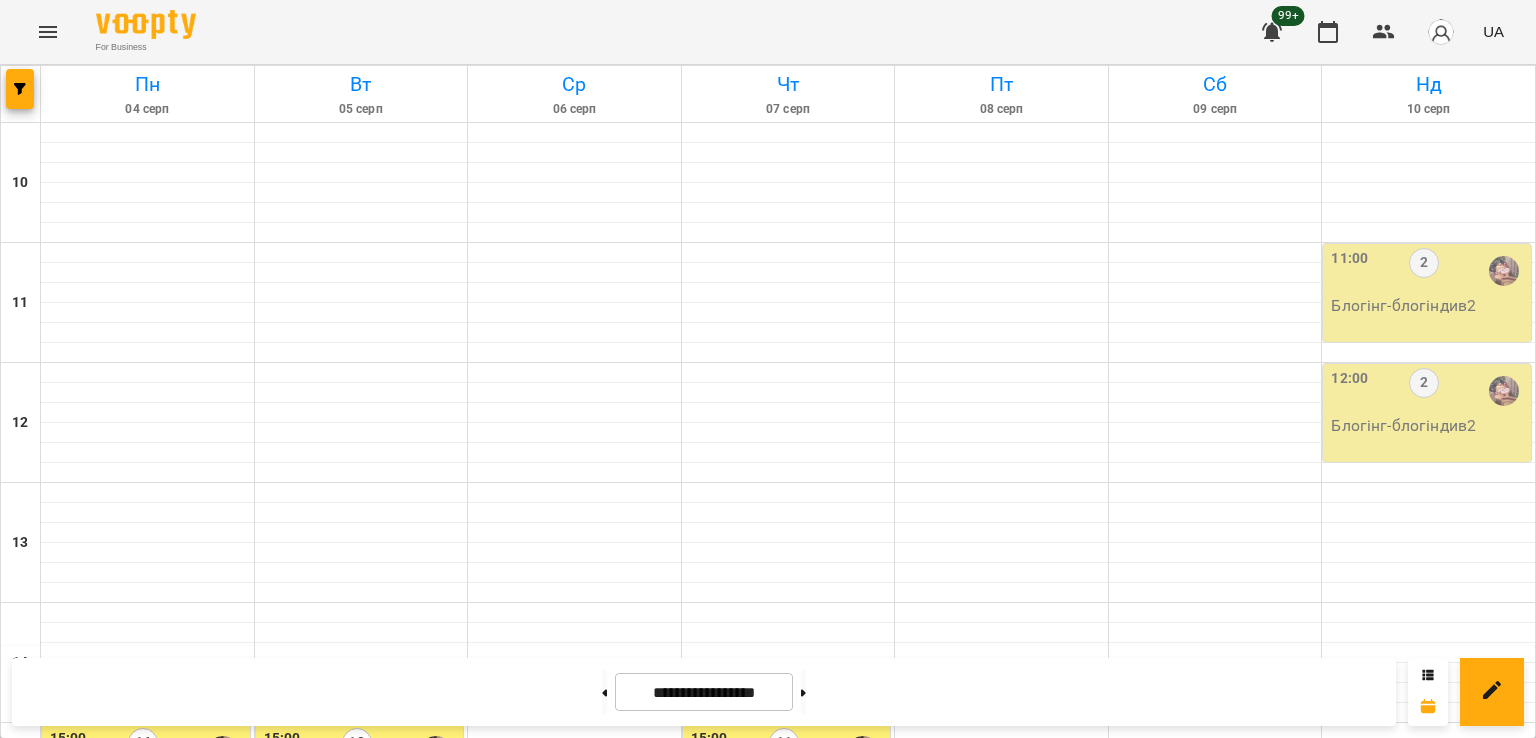 scroll, scrollTop: 700, scrollLeft: 0, axis: vertical 